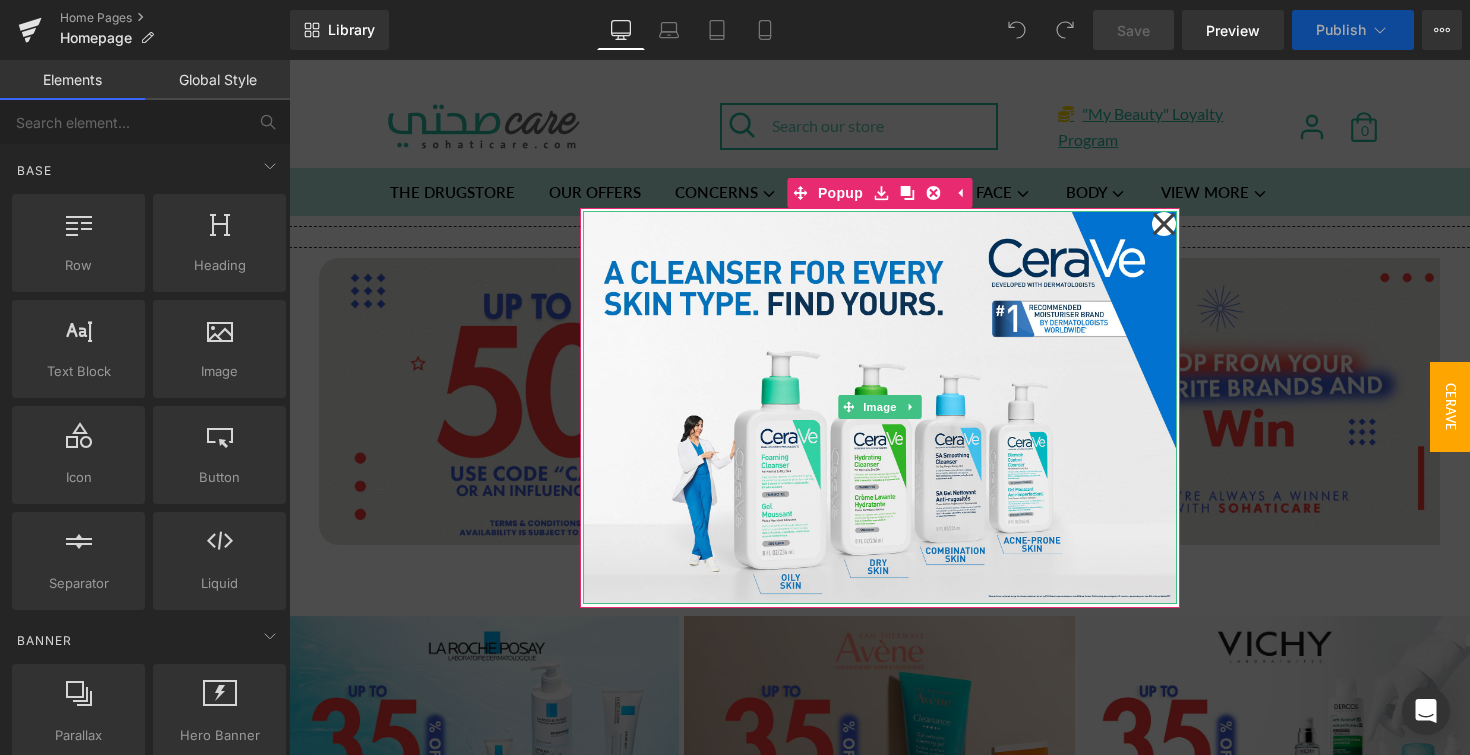 scroll, scrollTop: 0, scrollLeft: 0, axis: both 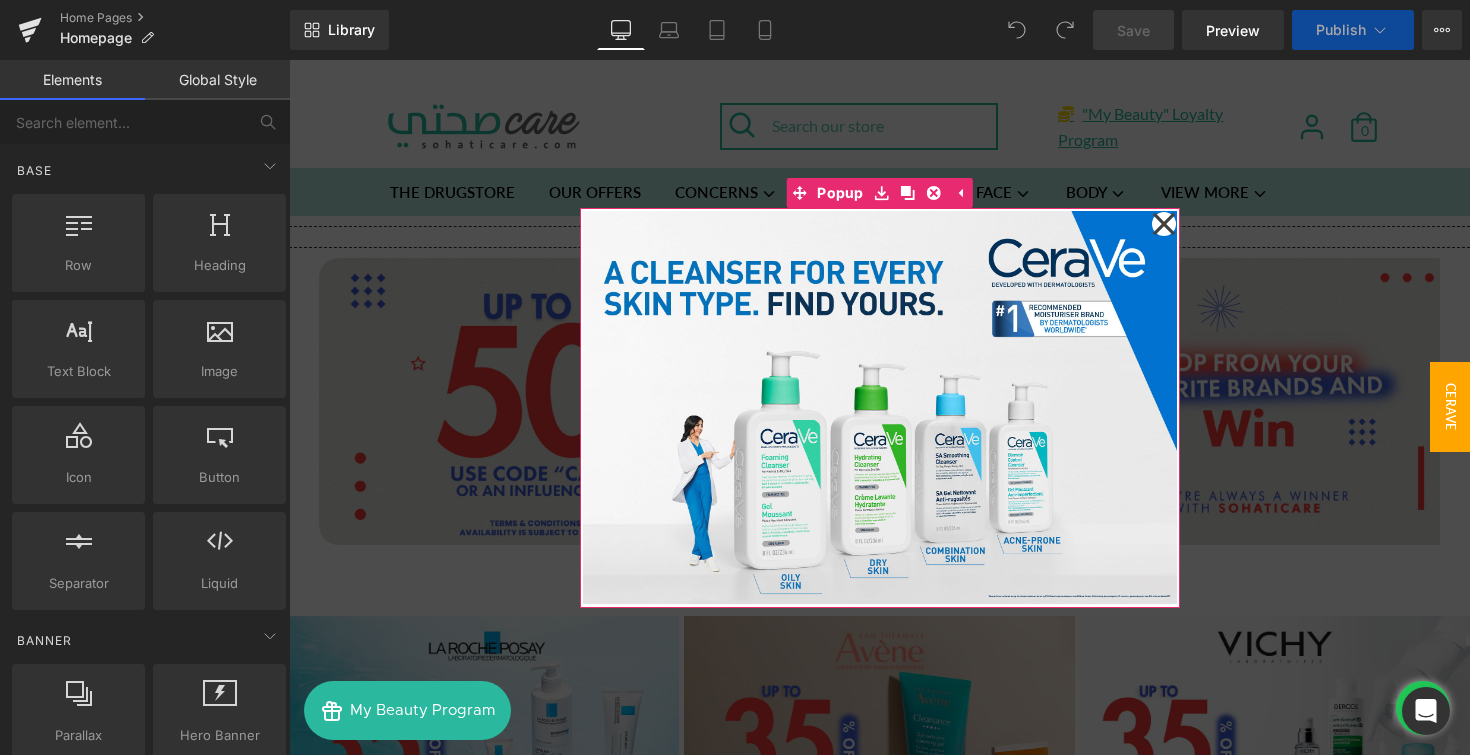 click 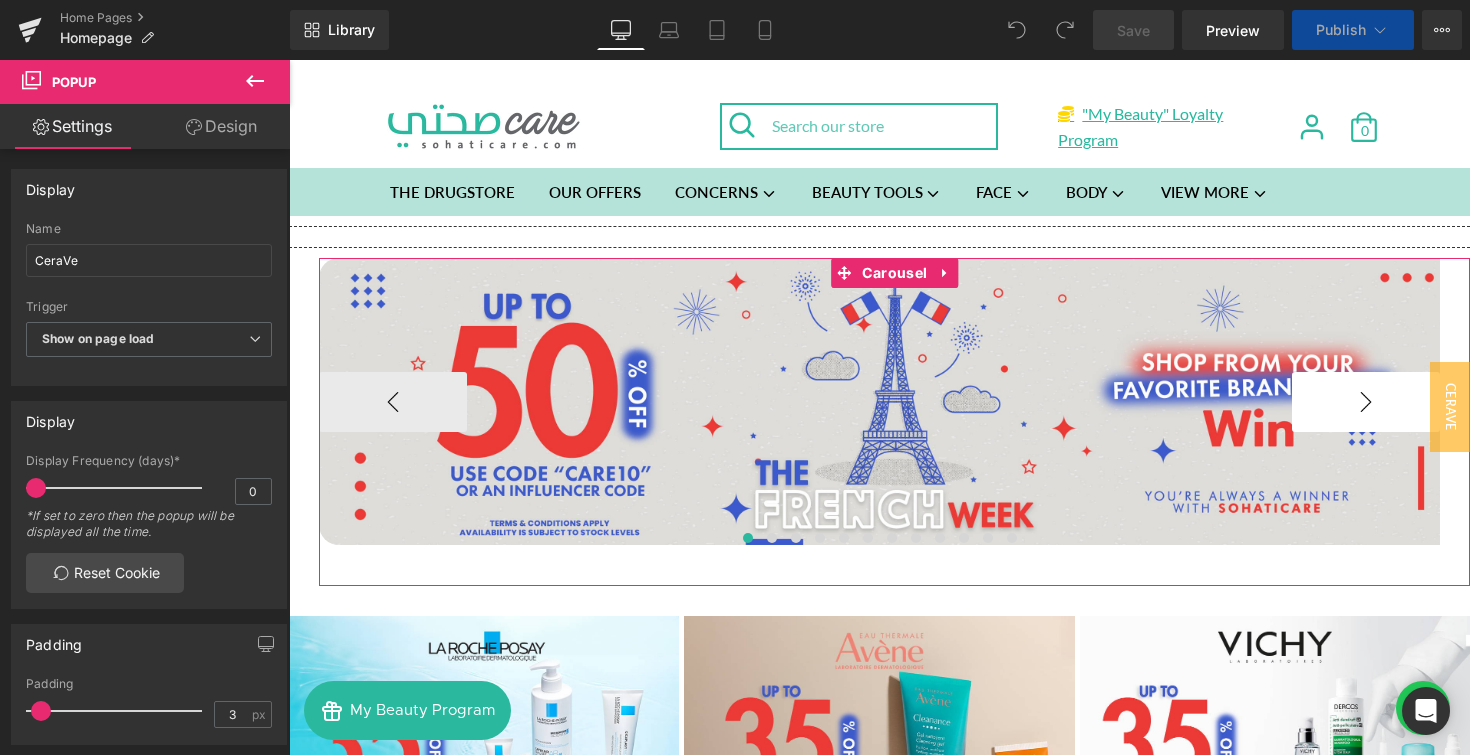 click on "›" at bounding box center [1366, 402] 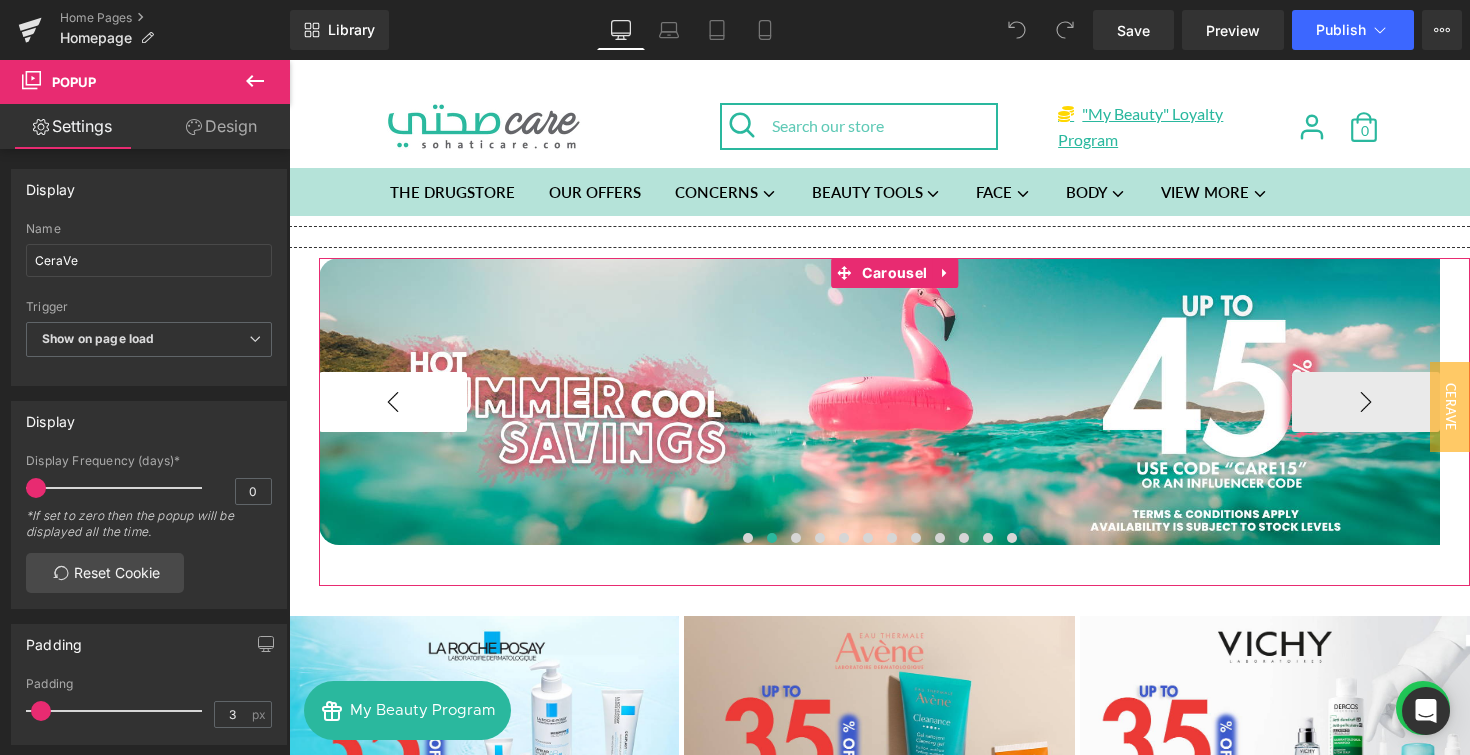 click on "‹" at bounding box center [393, 402] 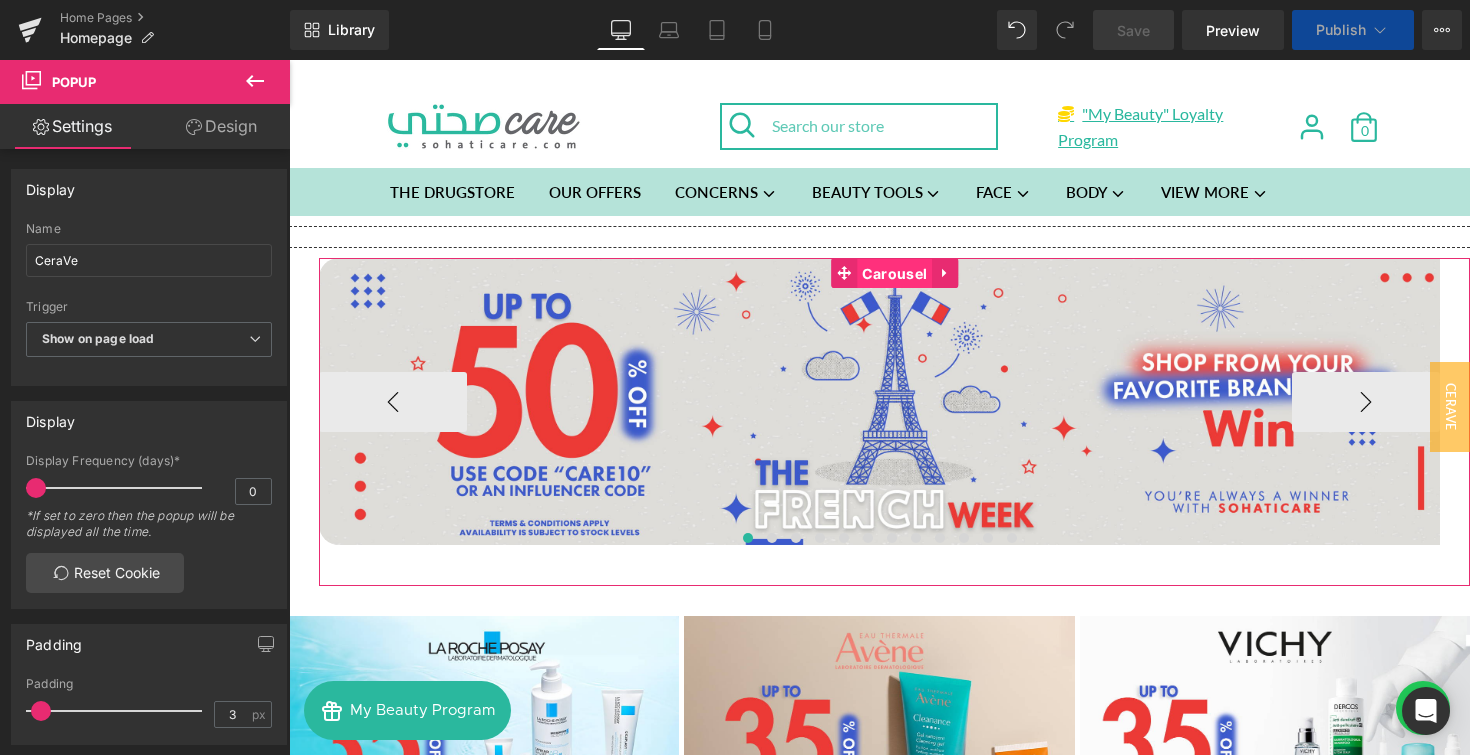 click on "Carousel" at bounding box center [894, 274] 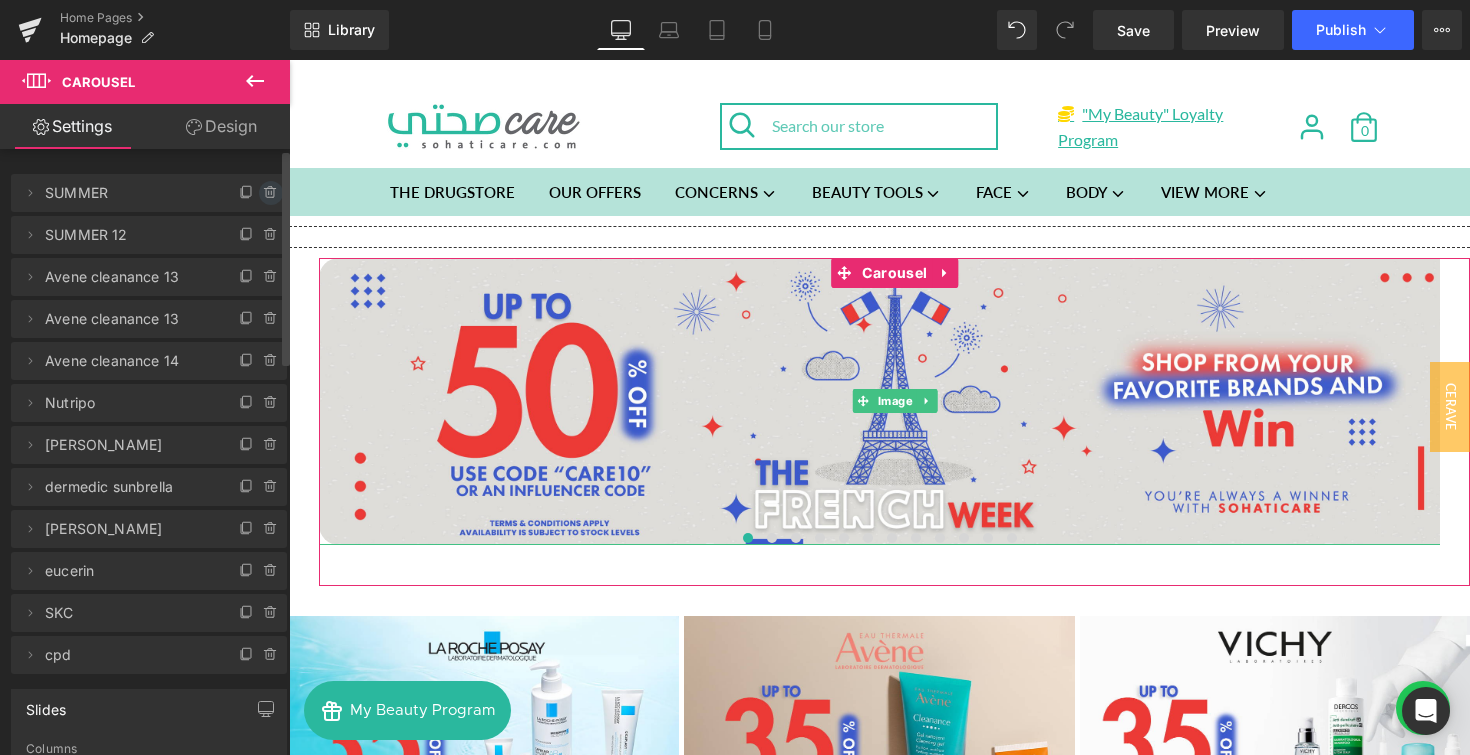 click 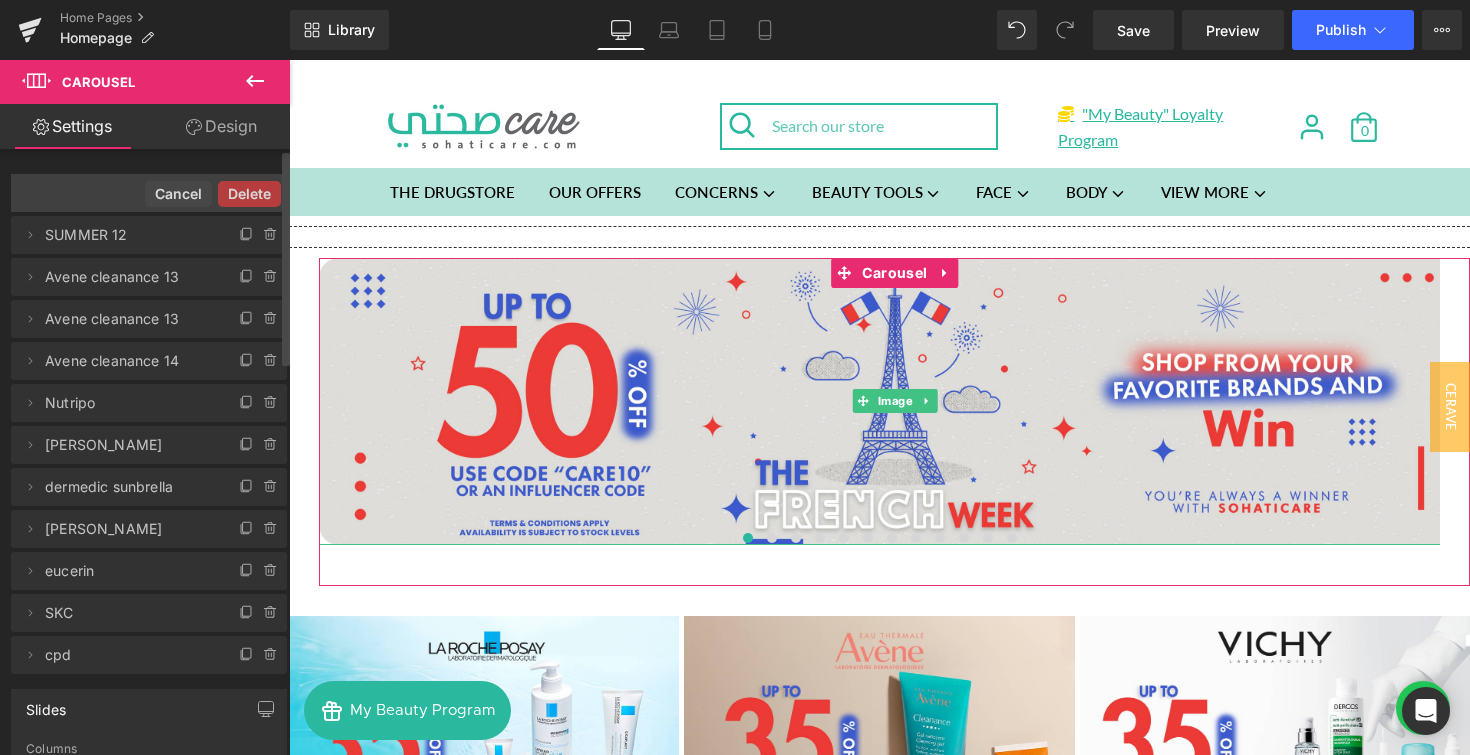 click on "Delete" at bounding box center (249, 194) 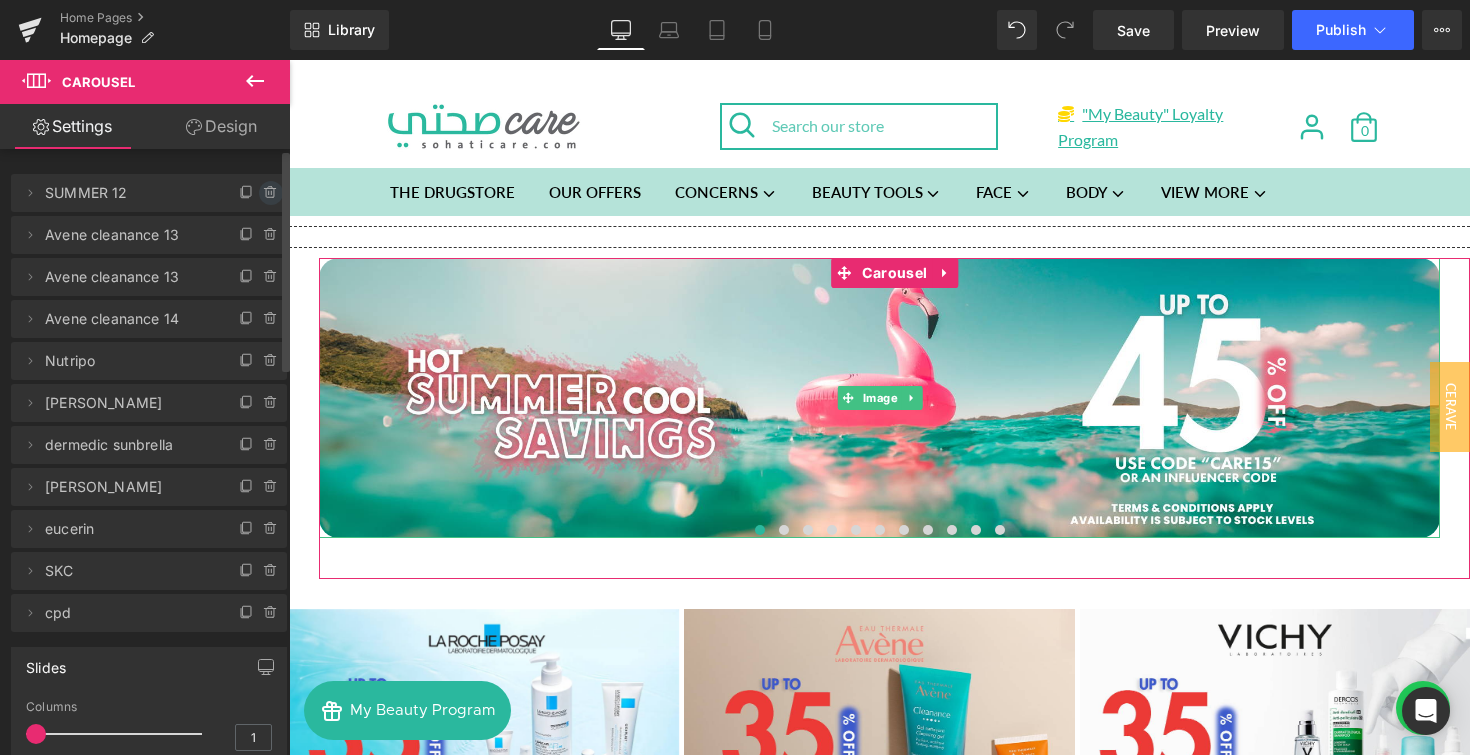click 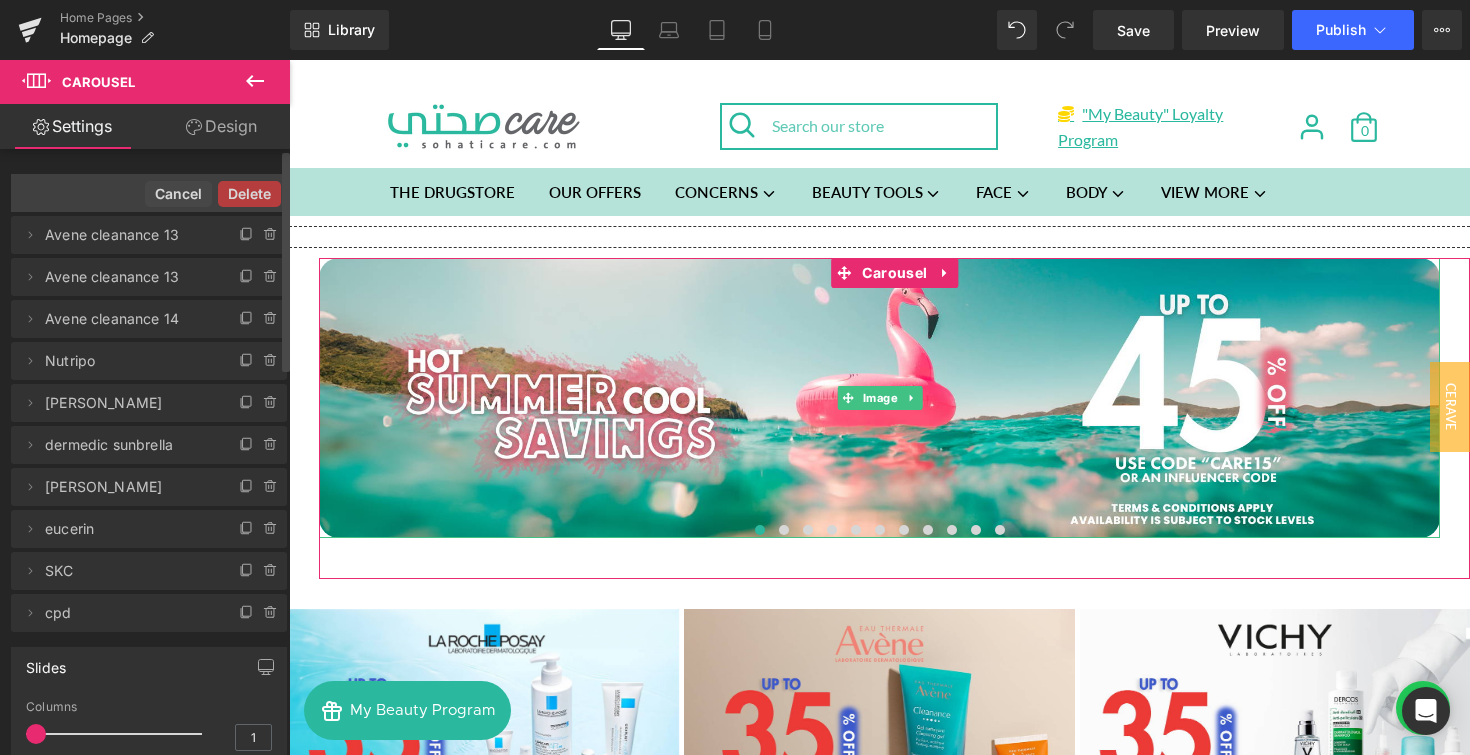 click on "Delete" at bounding box center [249, 194] 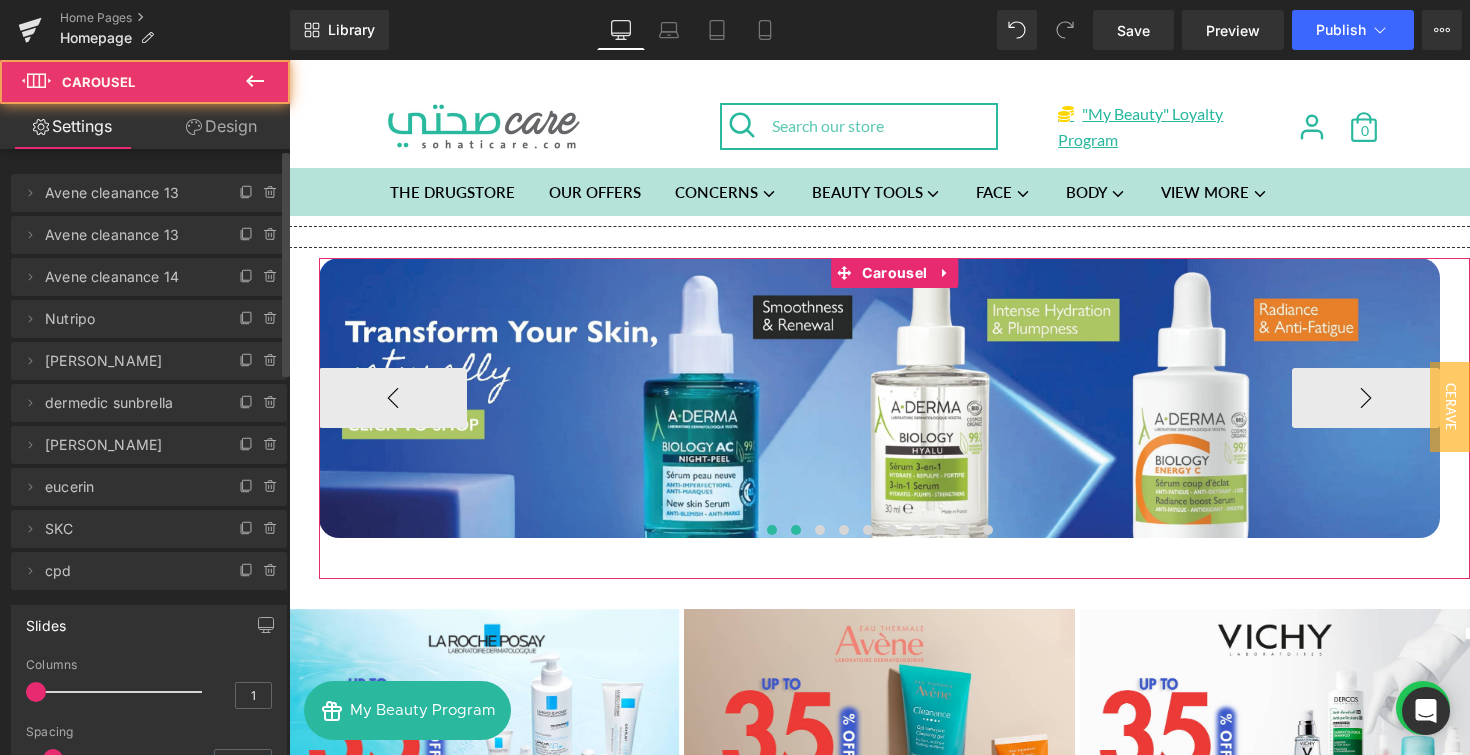 click at bounding box center [796, 530] 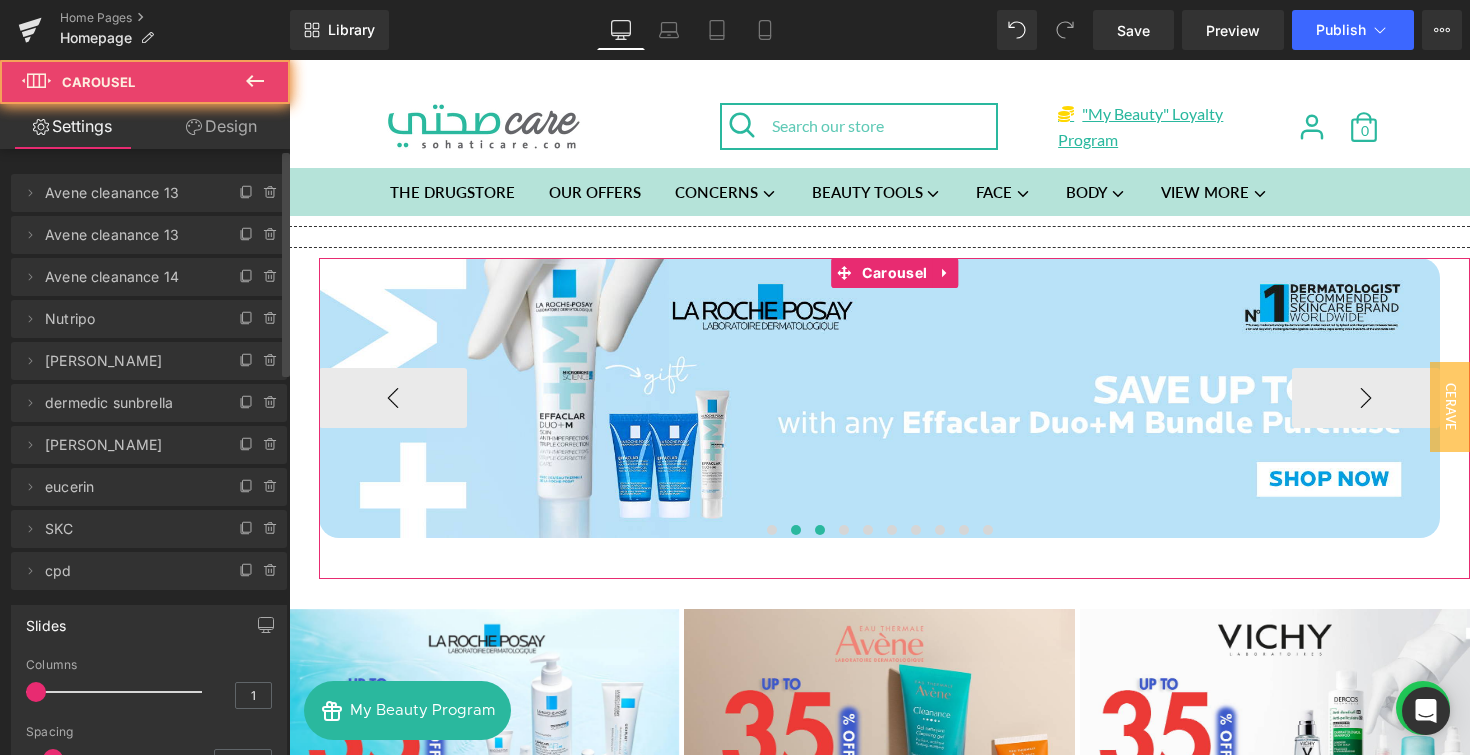 click at bounding box center [820, 530] 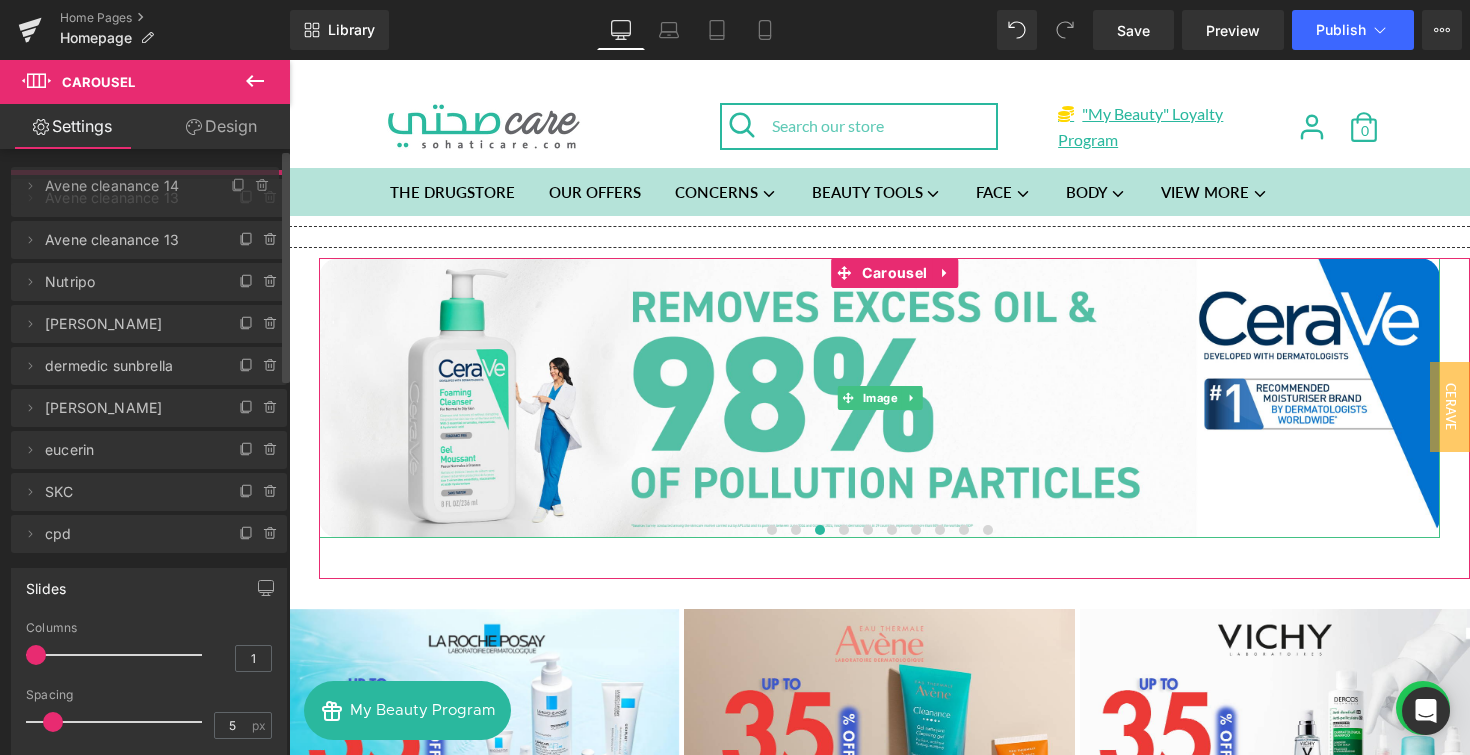 drag, startPoint x: 189, startPoint y: 277, endPoint x: 193, endPoint y: 186, distance: 91.08787 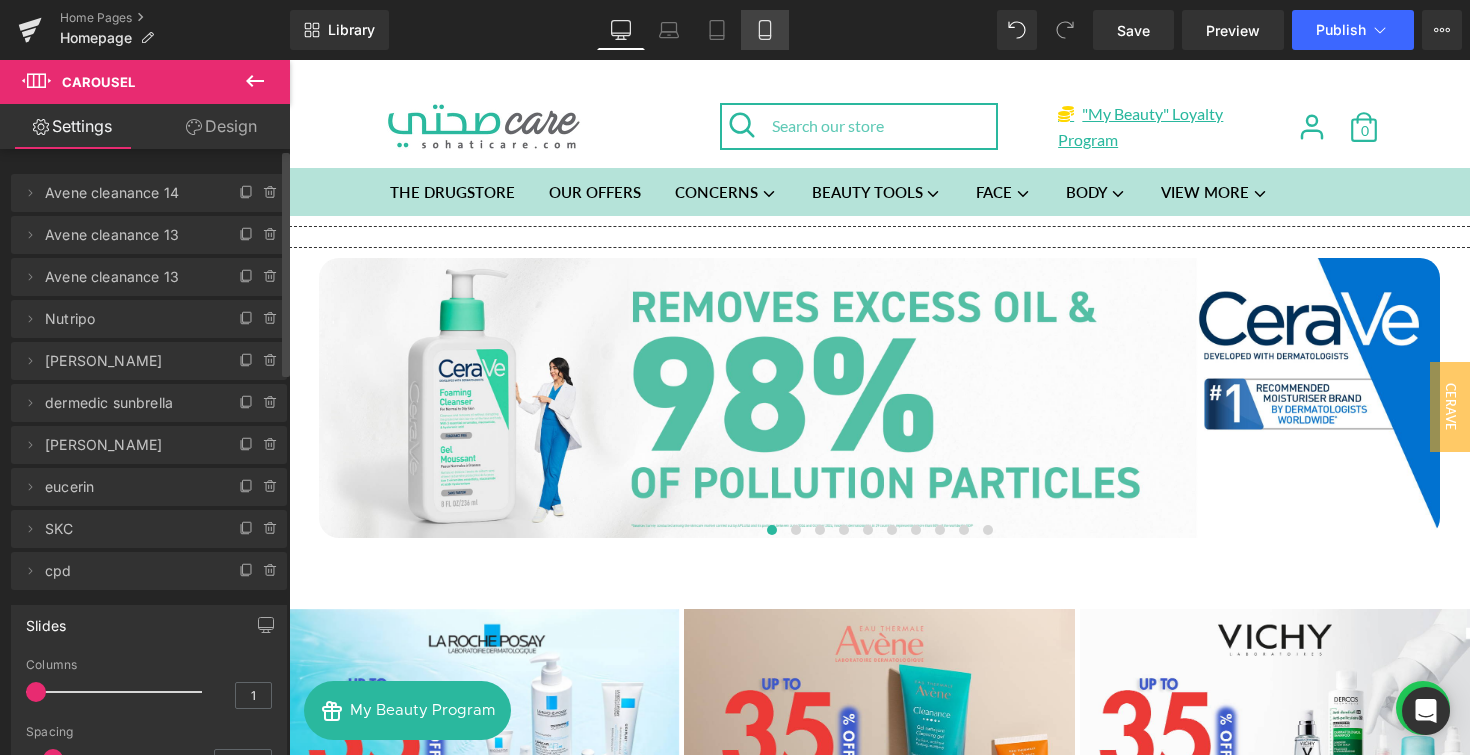 click 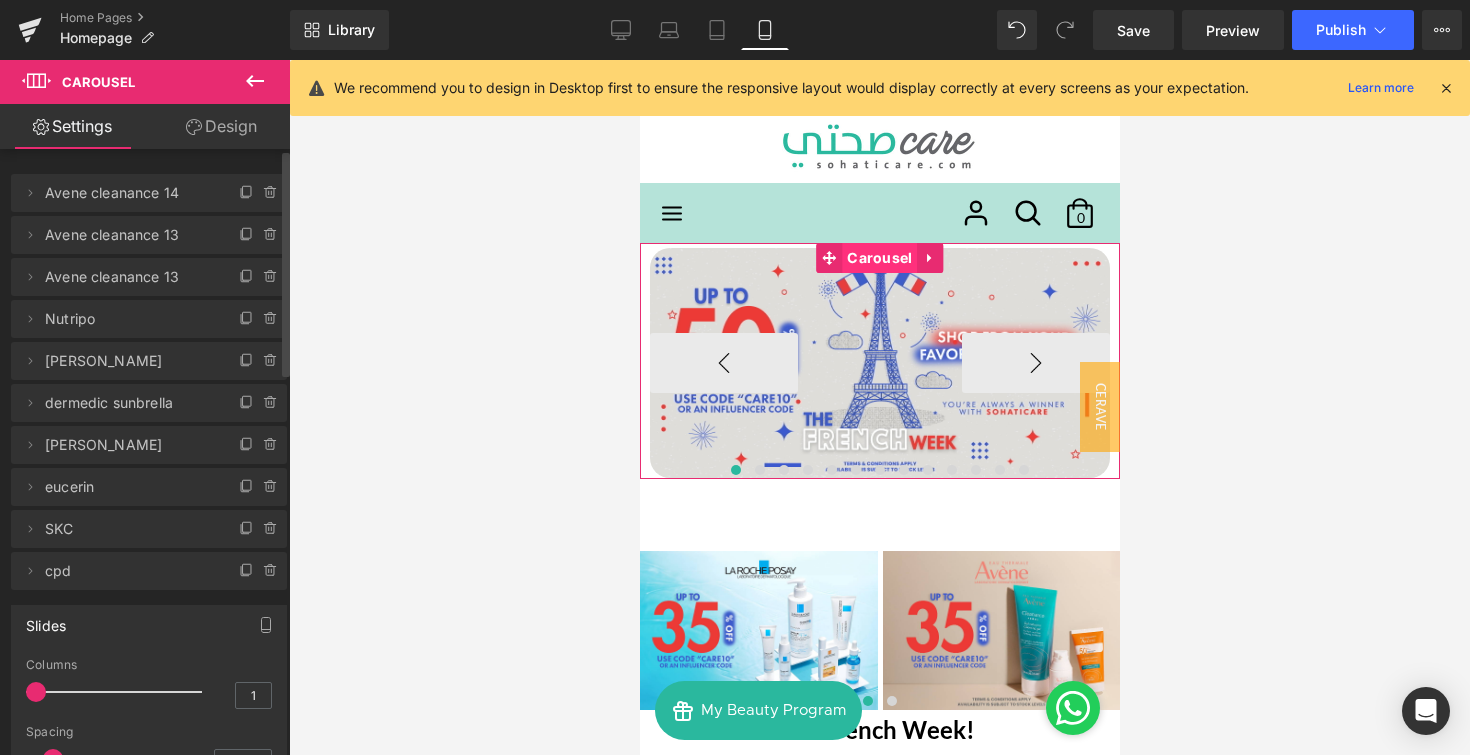 click on "Carousel" at bounding box center (878, 258) 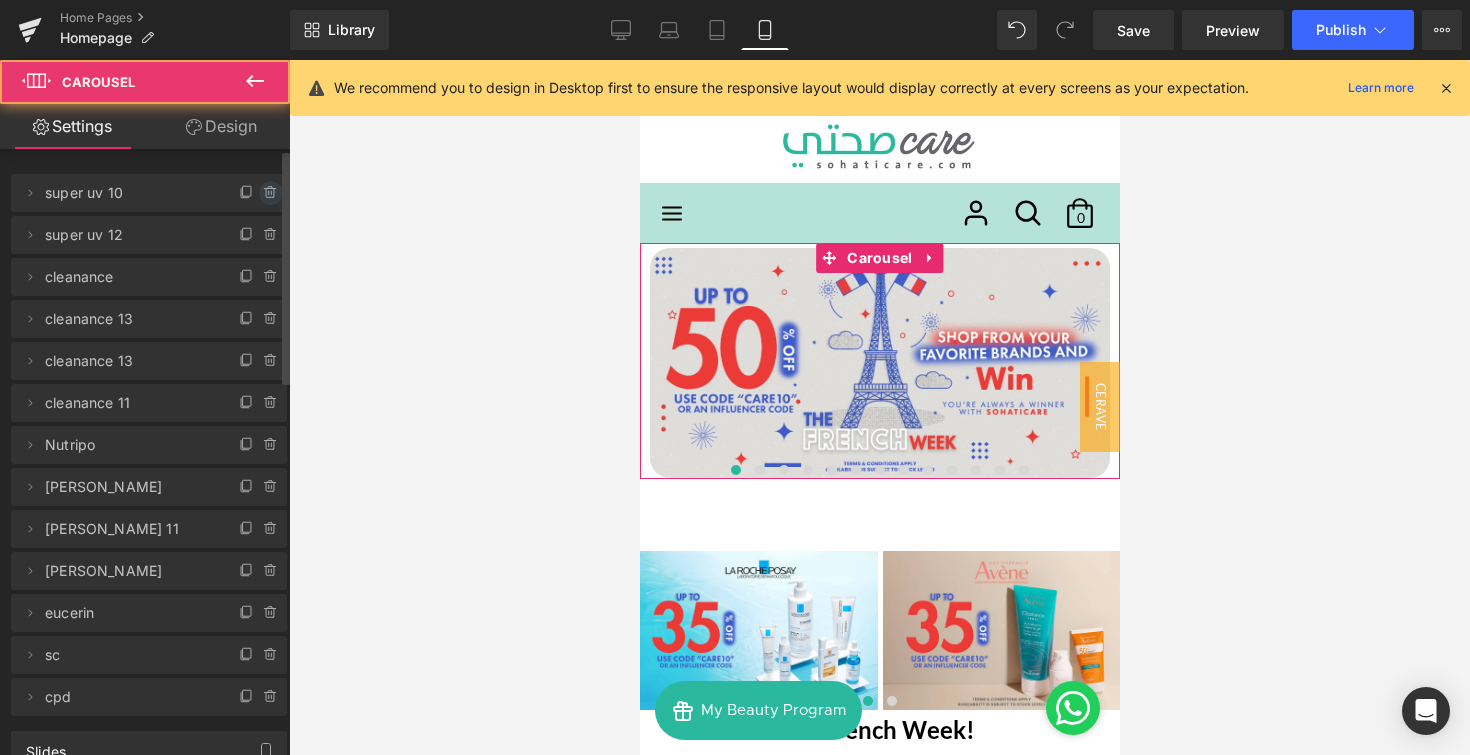 click 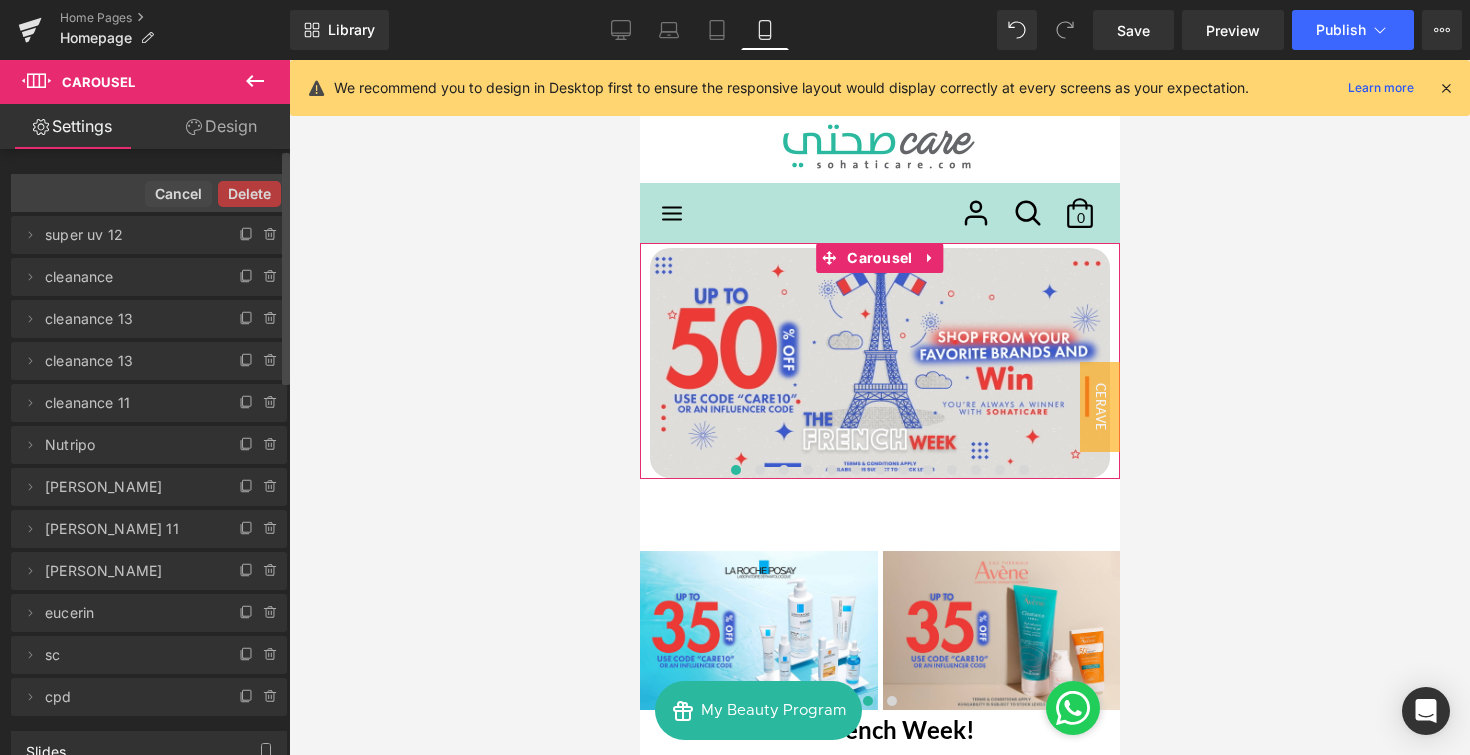 click on "Delete" at bounding box center (249, 194) 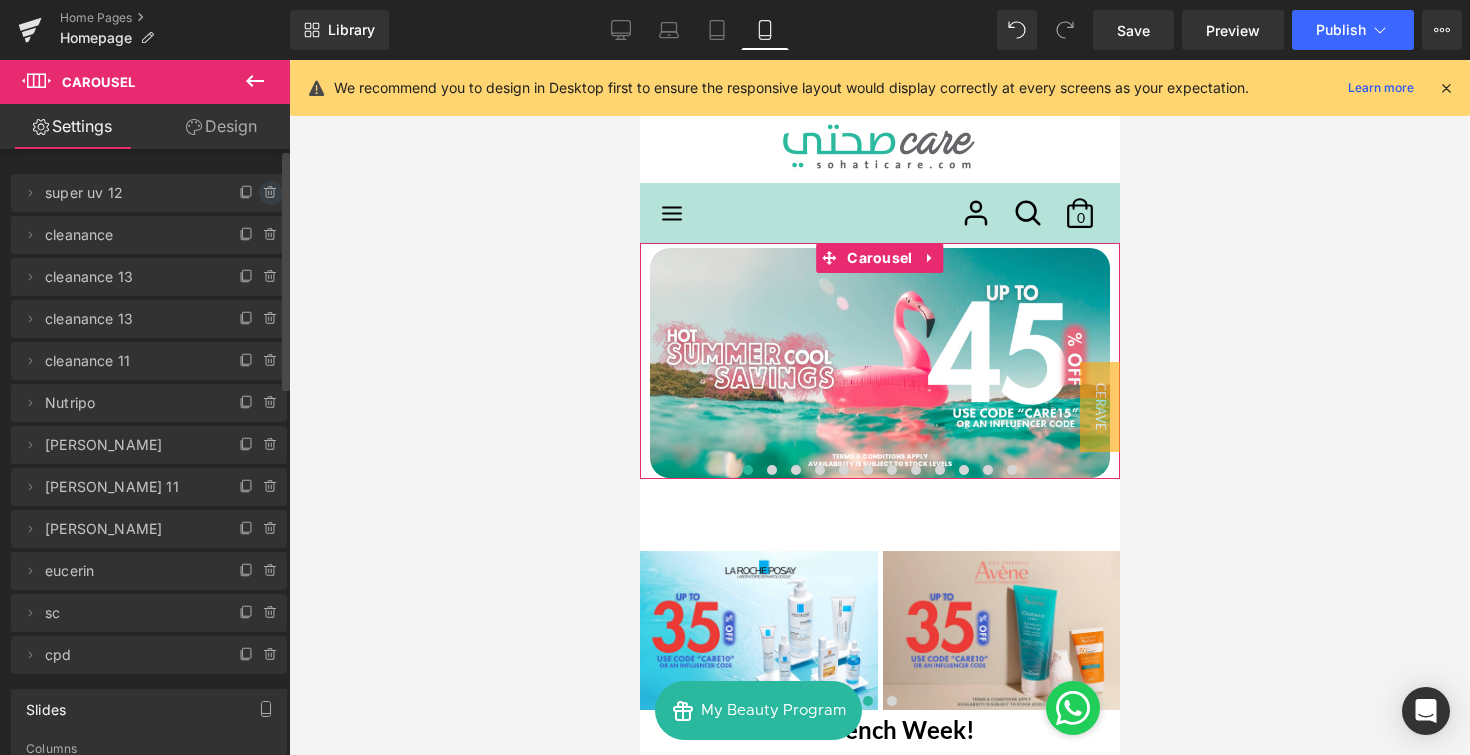click 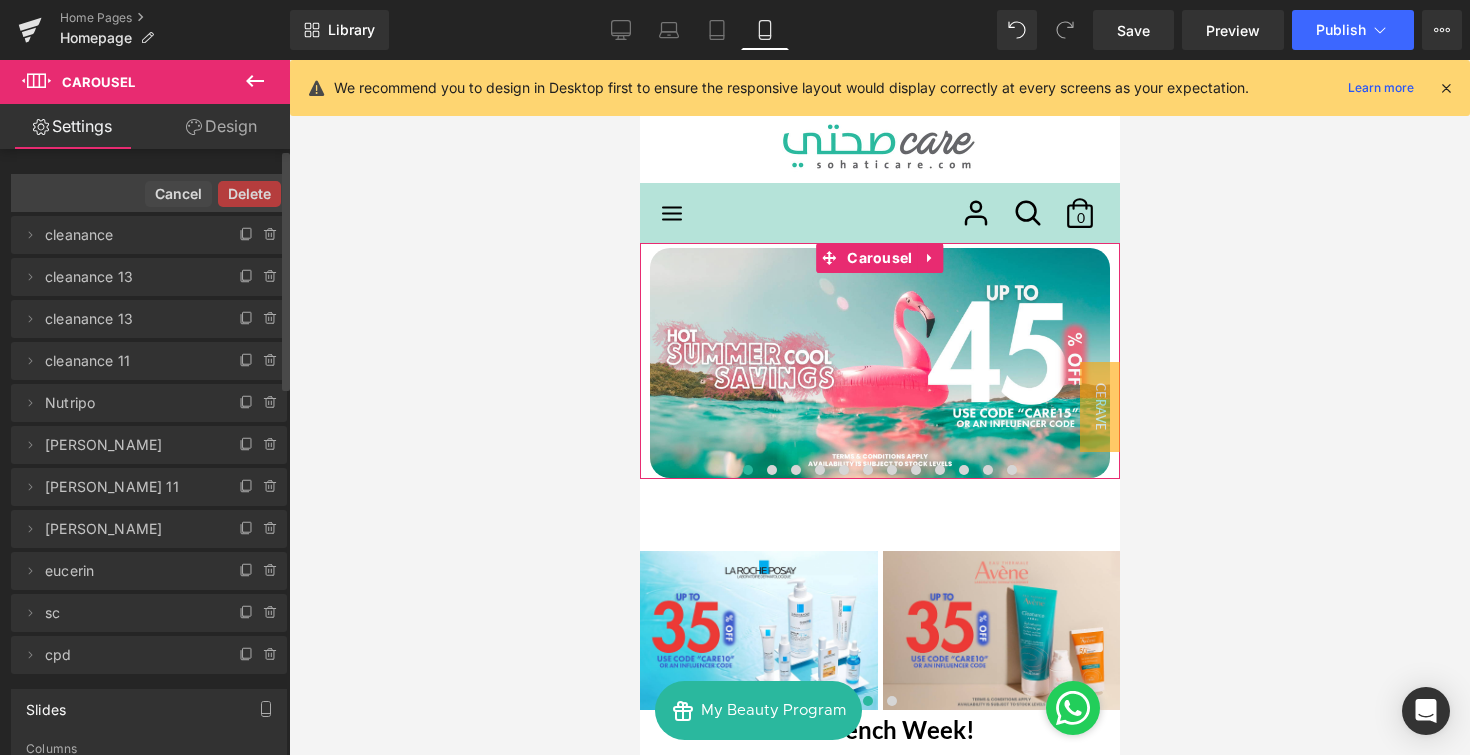click on "Delete" at bounding box center [249, 194] 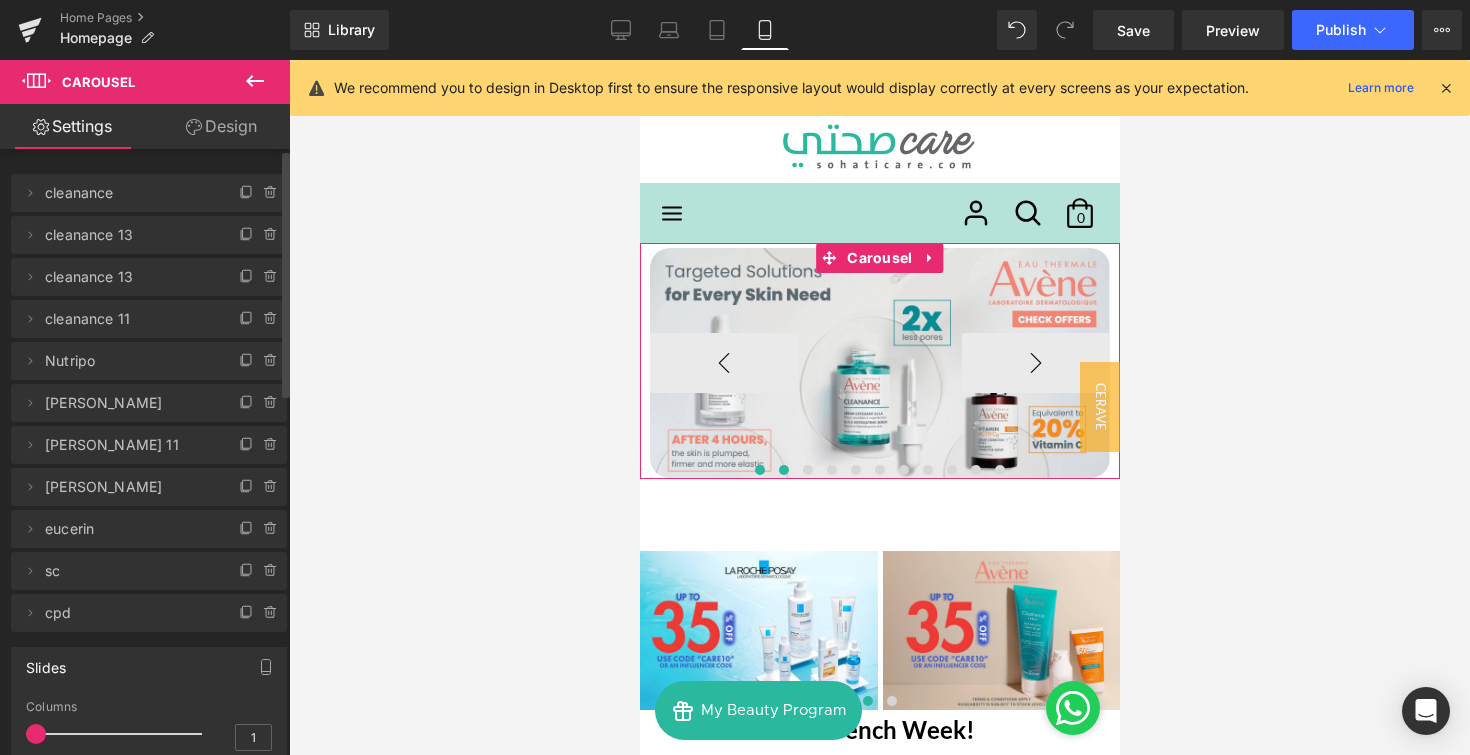click at bounding box center (783, 470) 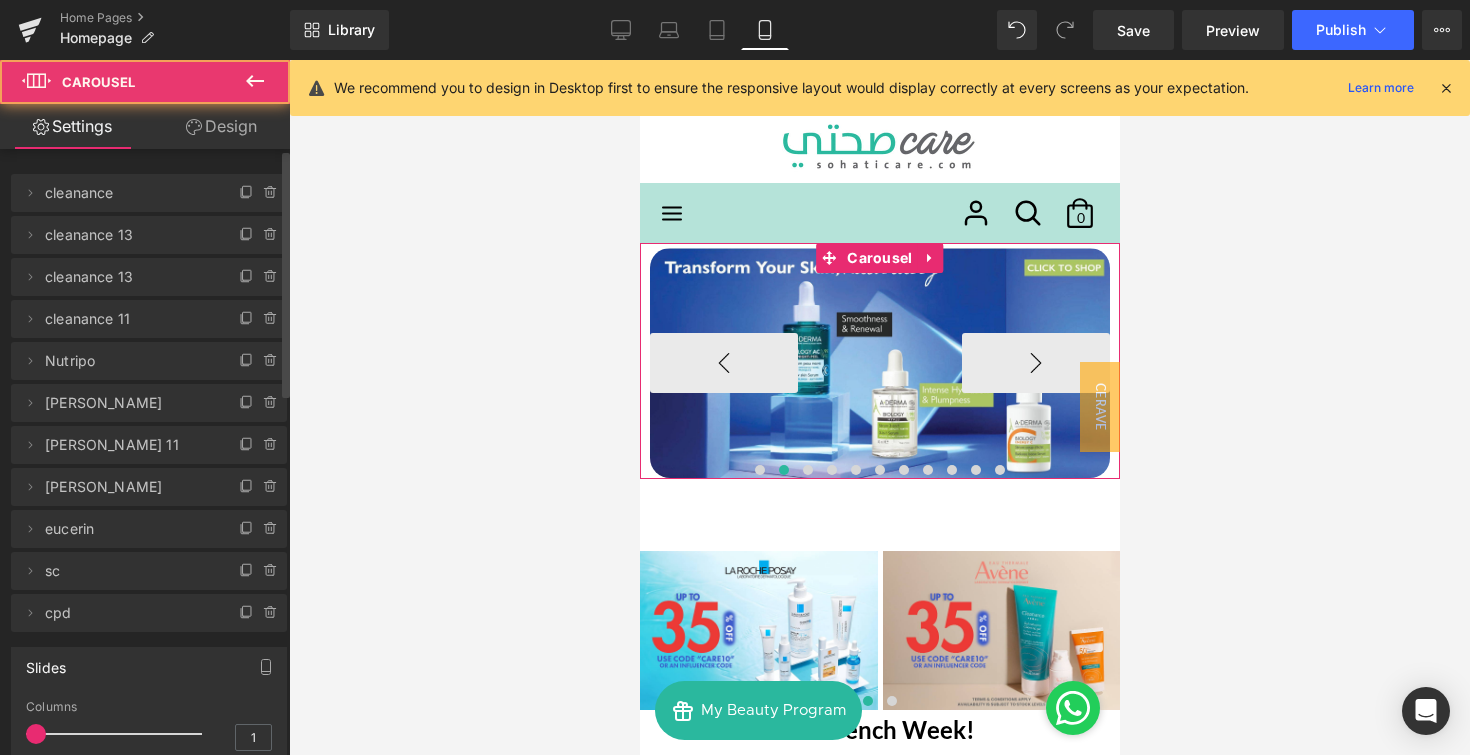 click at bounding box center [783, 470] 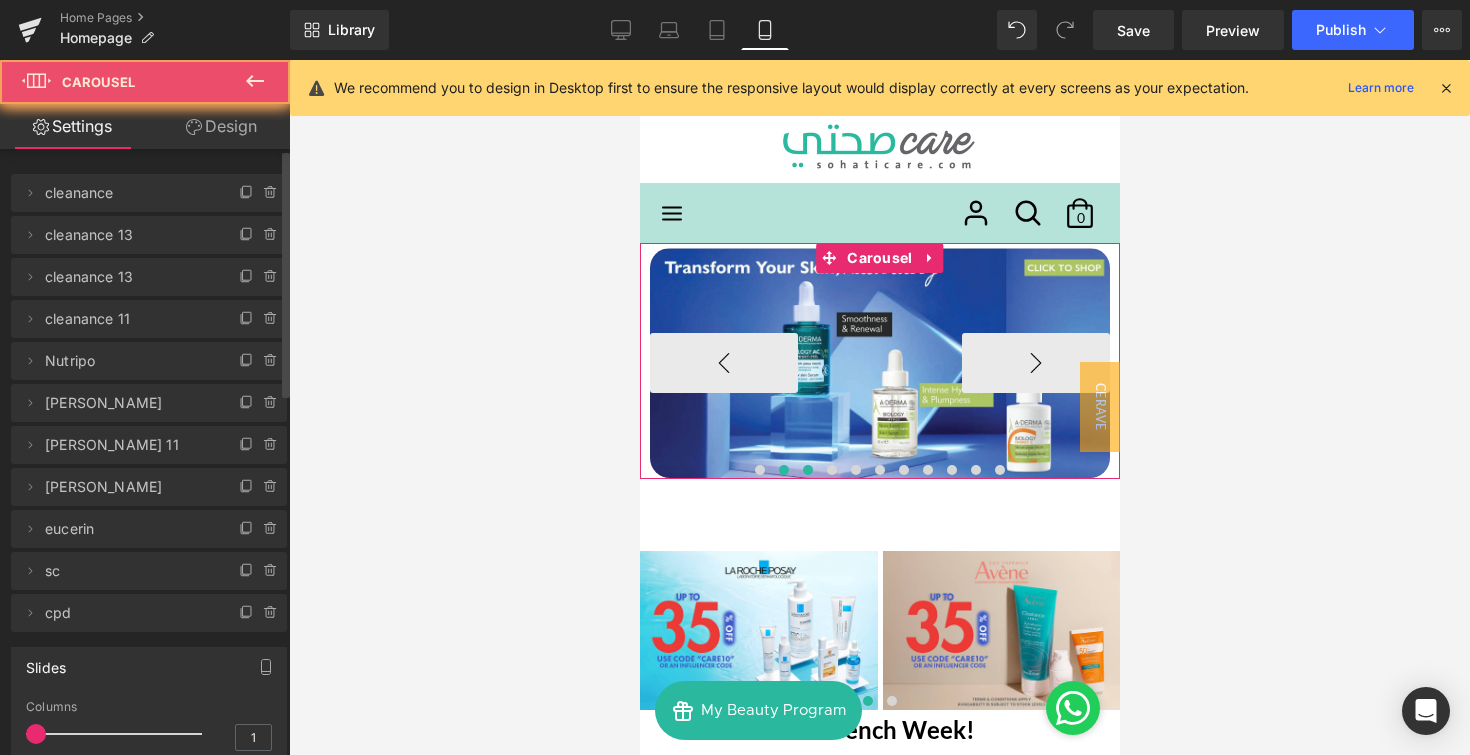 click at bounding box center [807, 470] 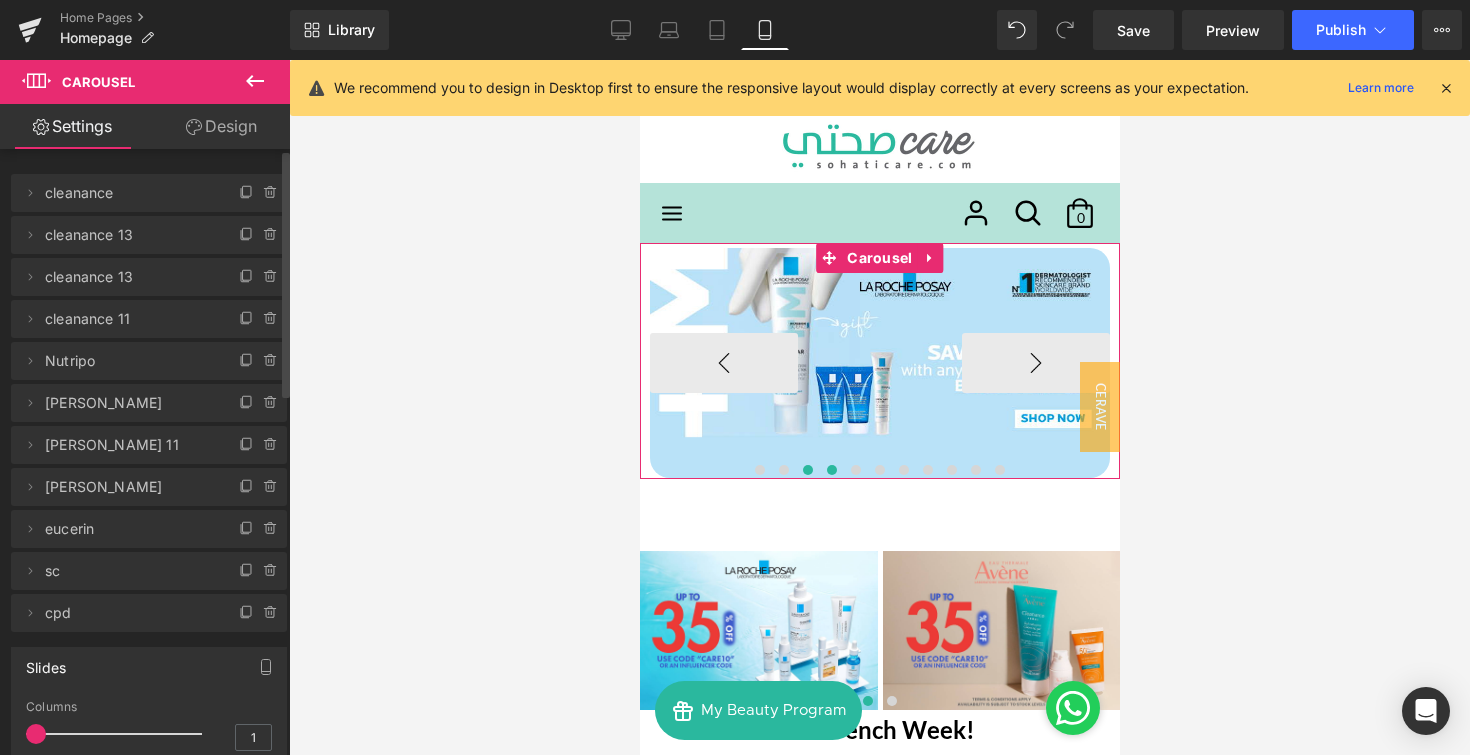 click at bounding box center [831, 470] 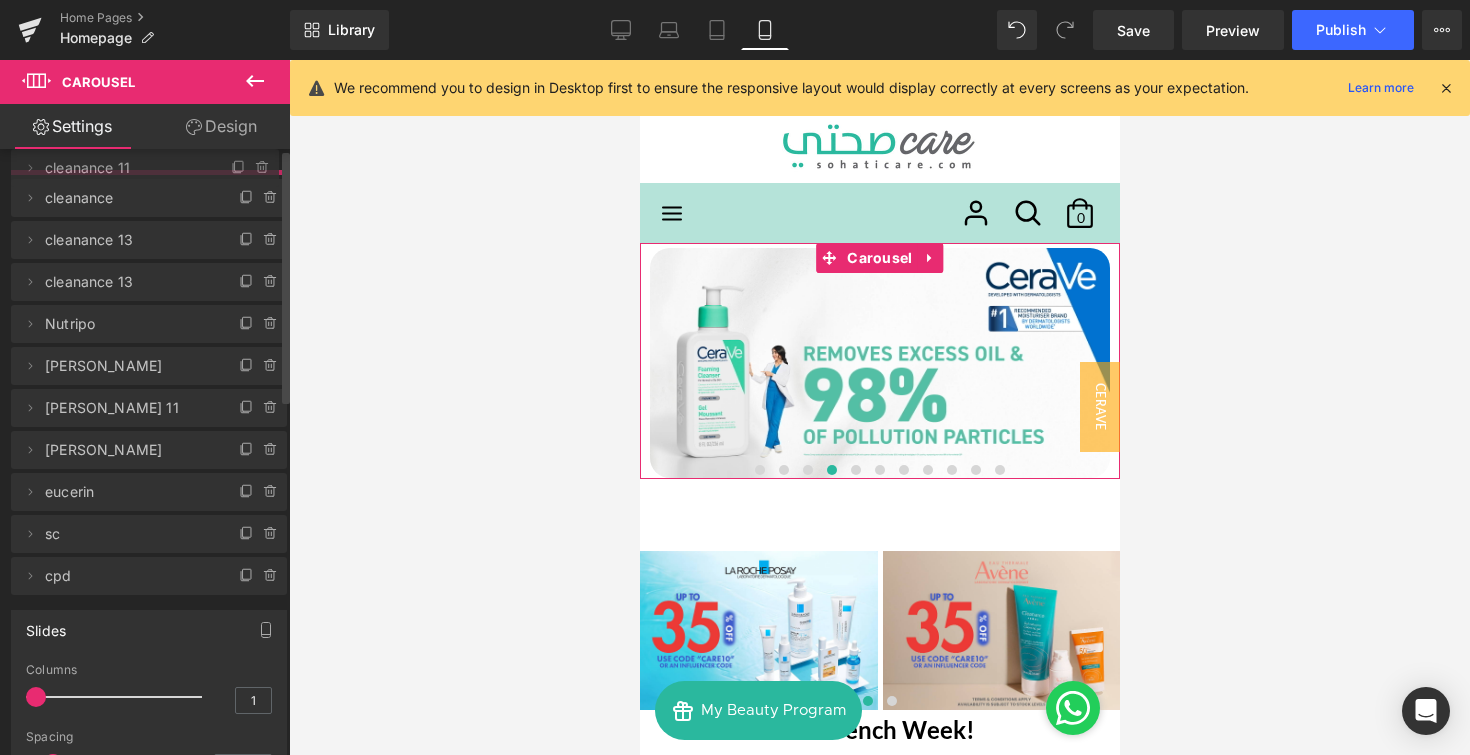 drag, startPoint x: 150, startPoint y: 325, endPoint x: 154, endPoint y: 174, distance: 151.05296 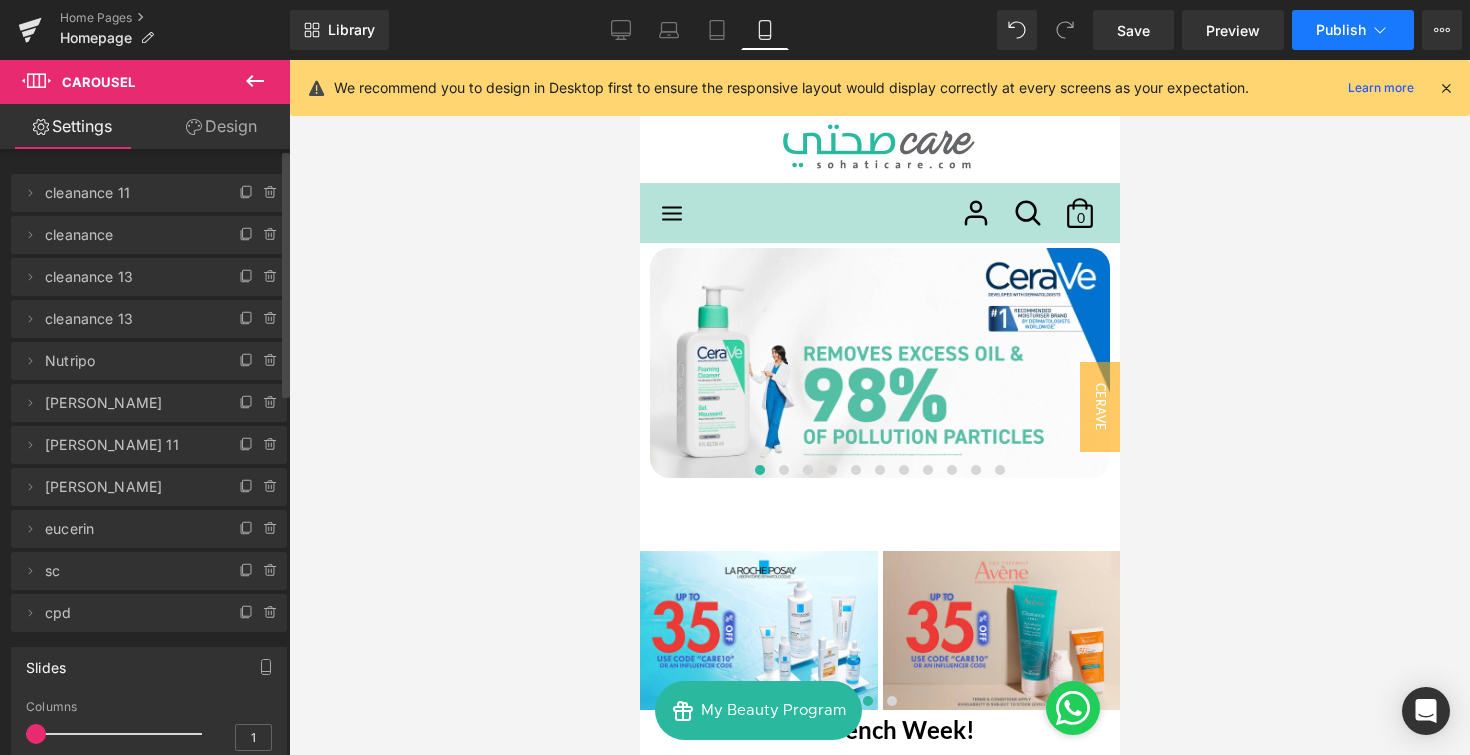 click on "Publish" at bounding box center [1341, 30] 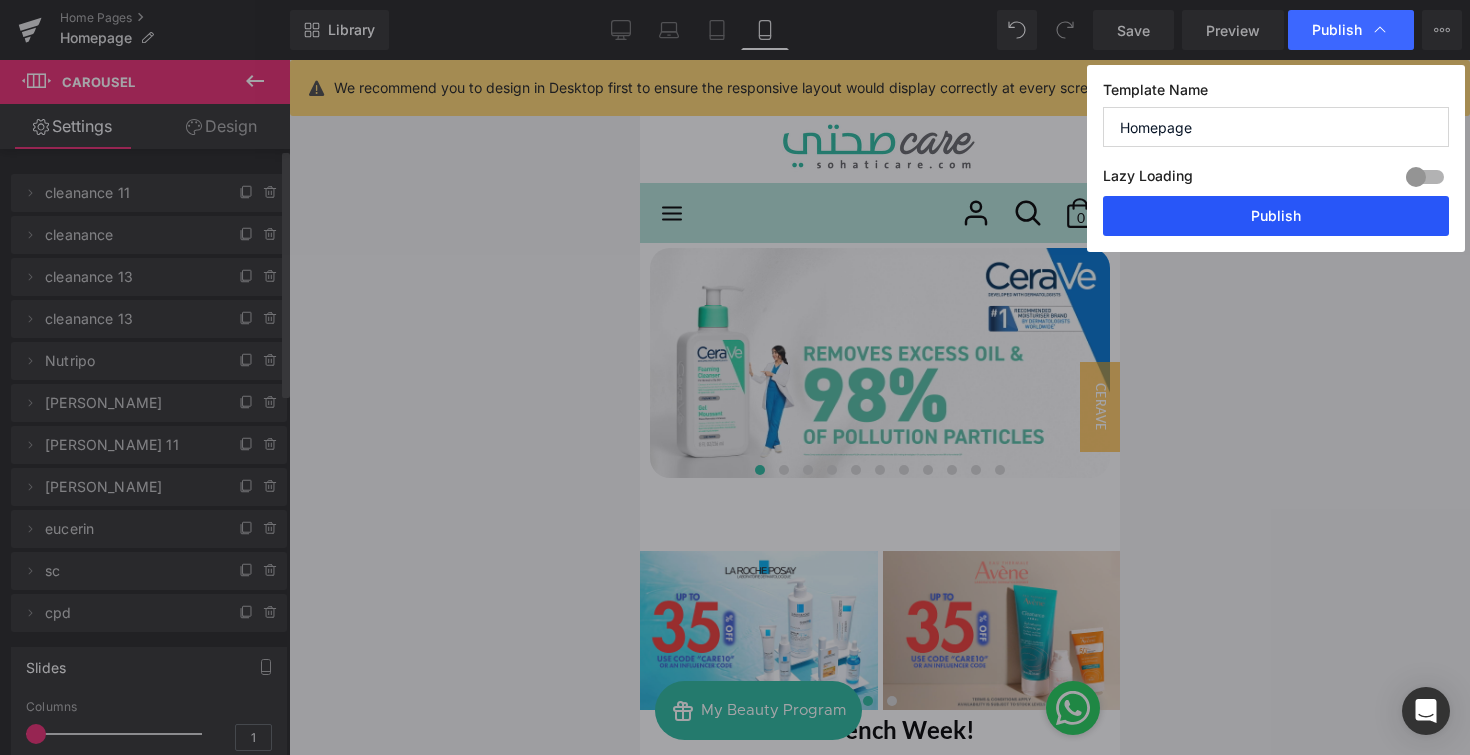 click on "Publish" at bounding box center (1276, 216) 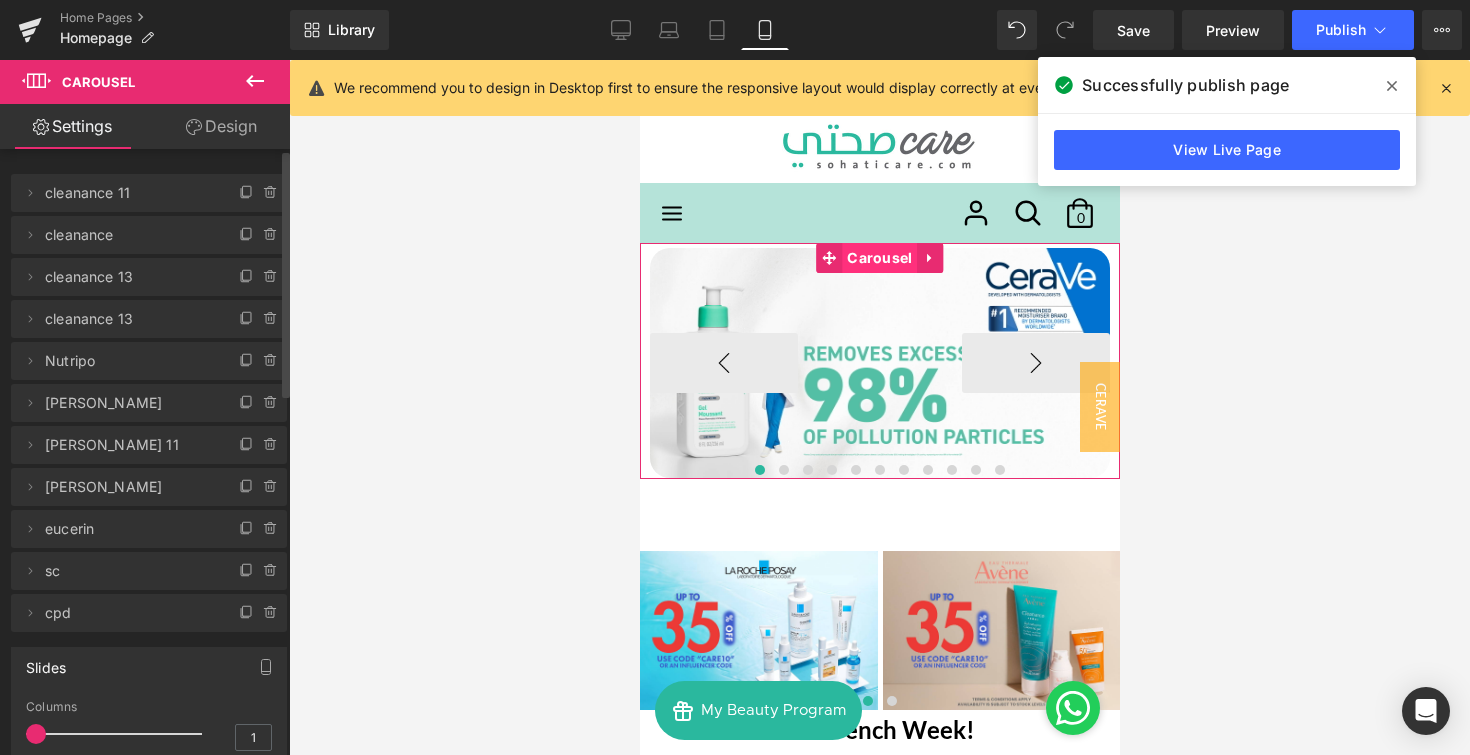 click on "Carousel" at bounding box center (878, 258) 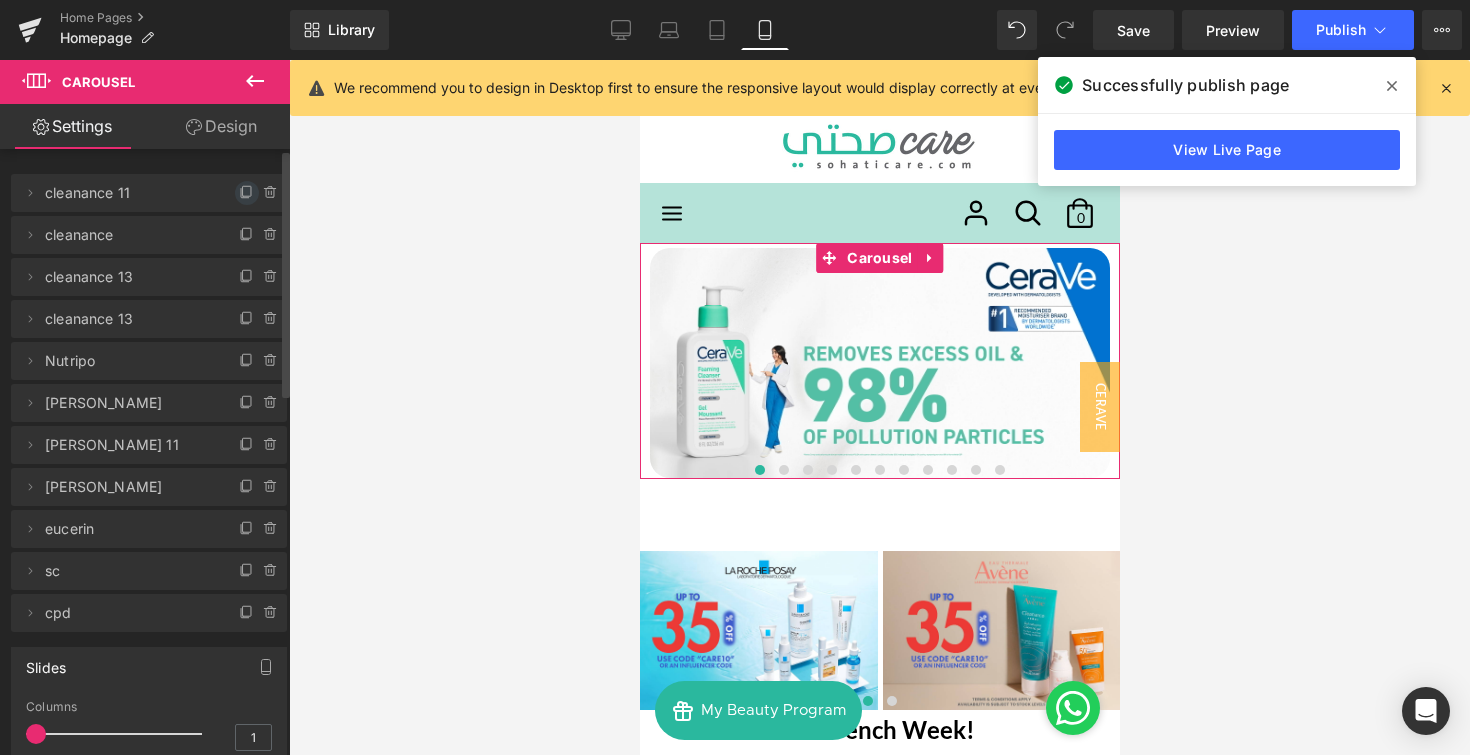 click 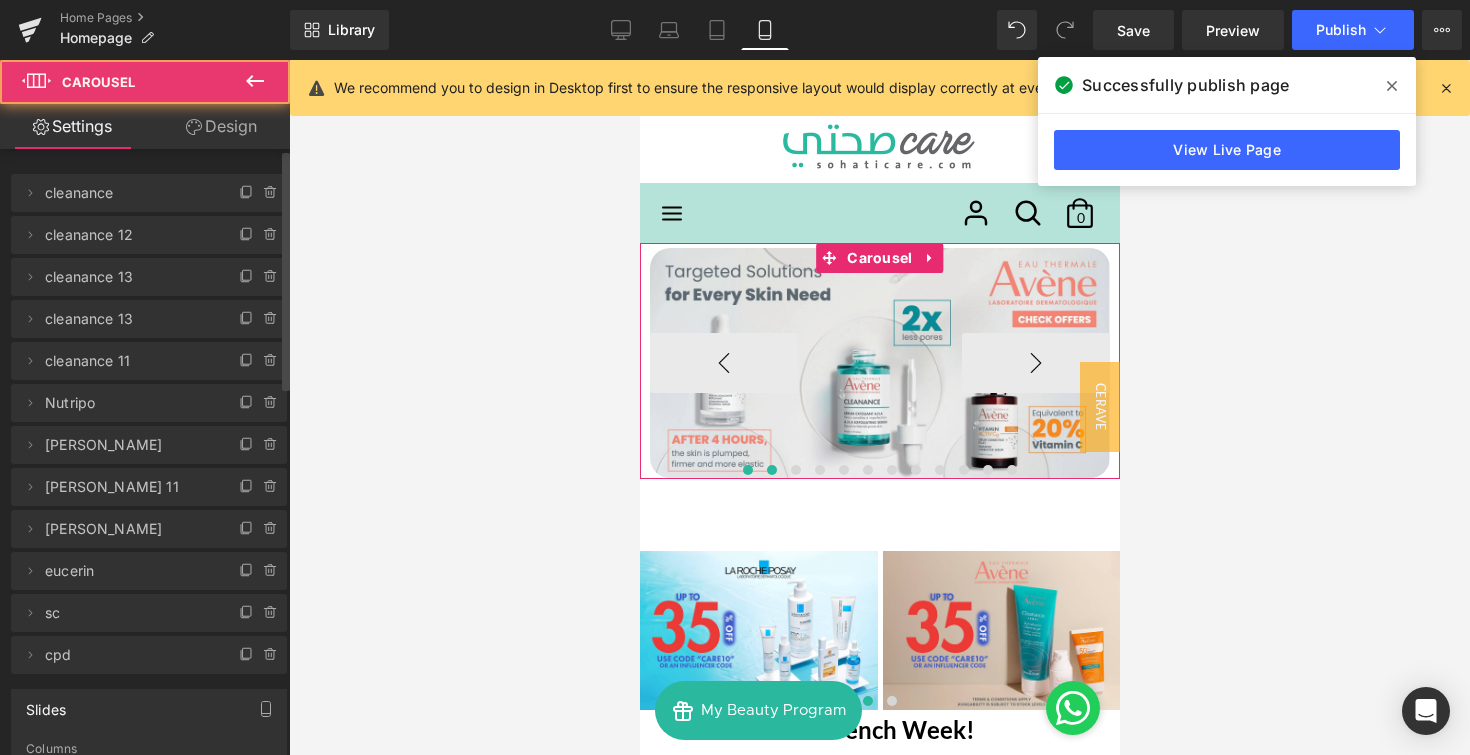 click at bounding box center (771, 470) 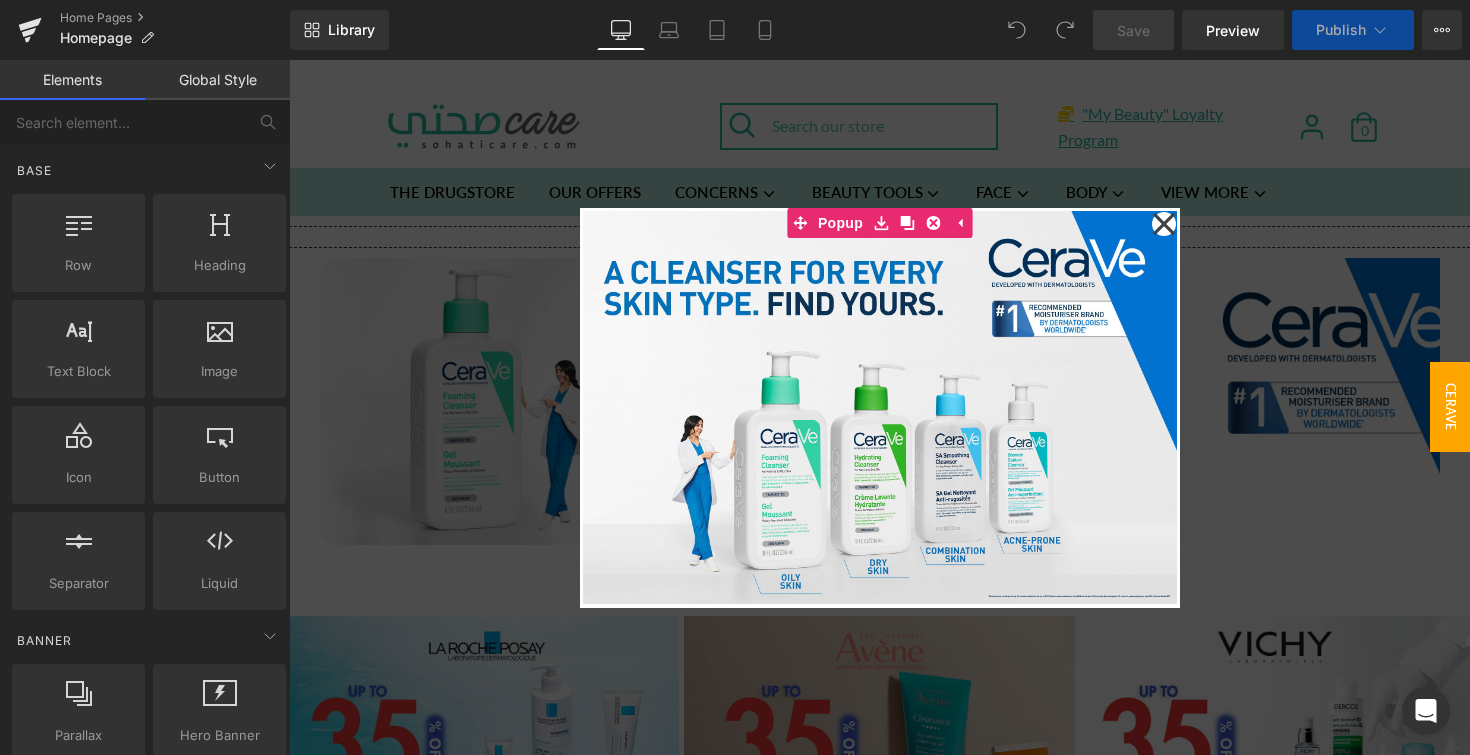 scroll, scrollTop: 0, scrollLeft: 0, axis: both 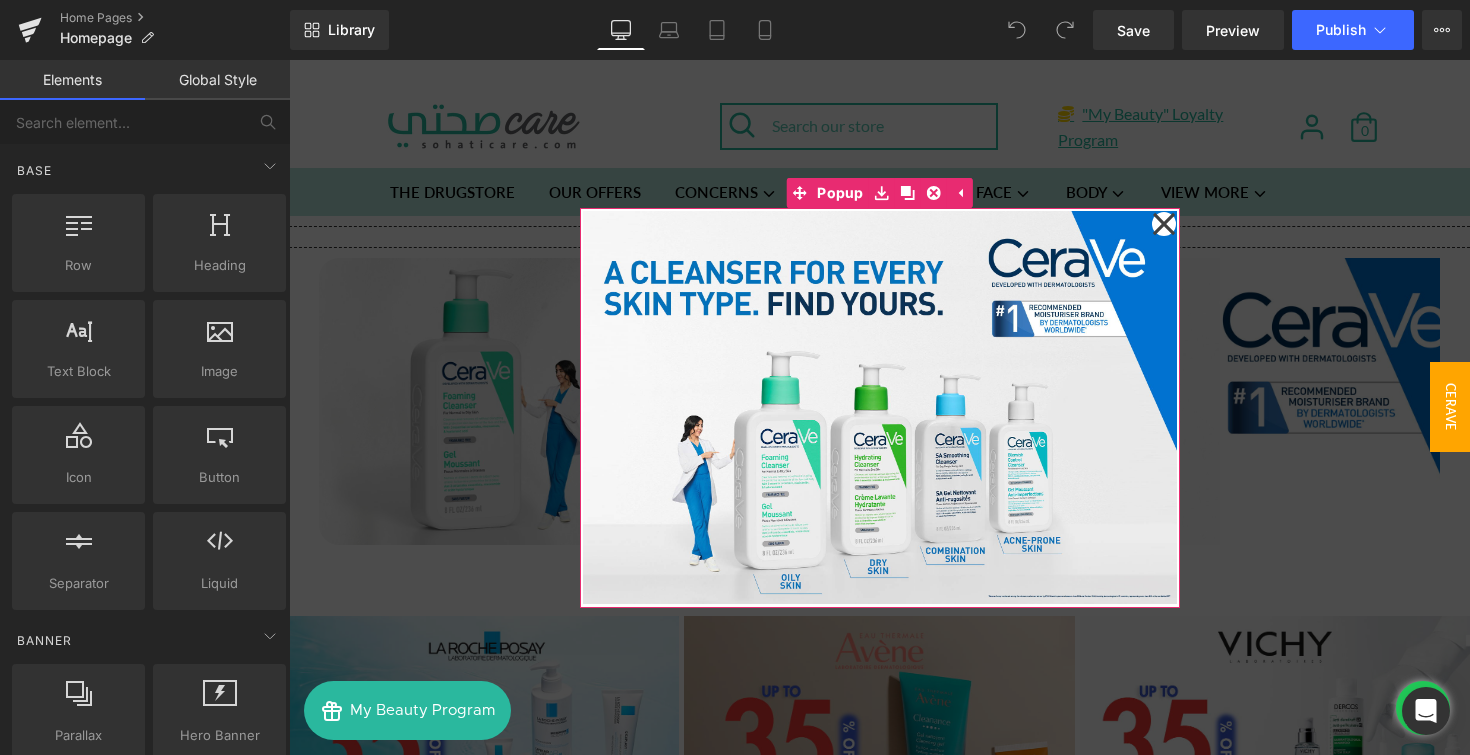 click 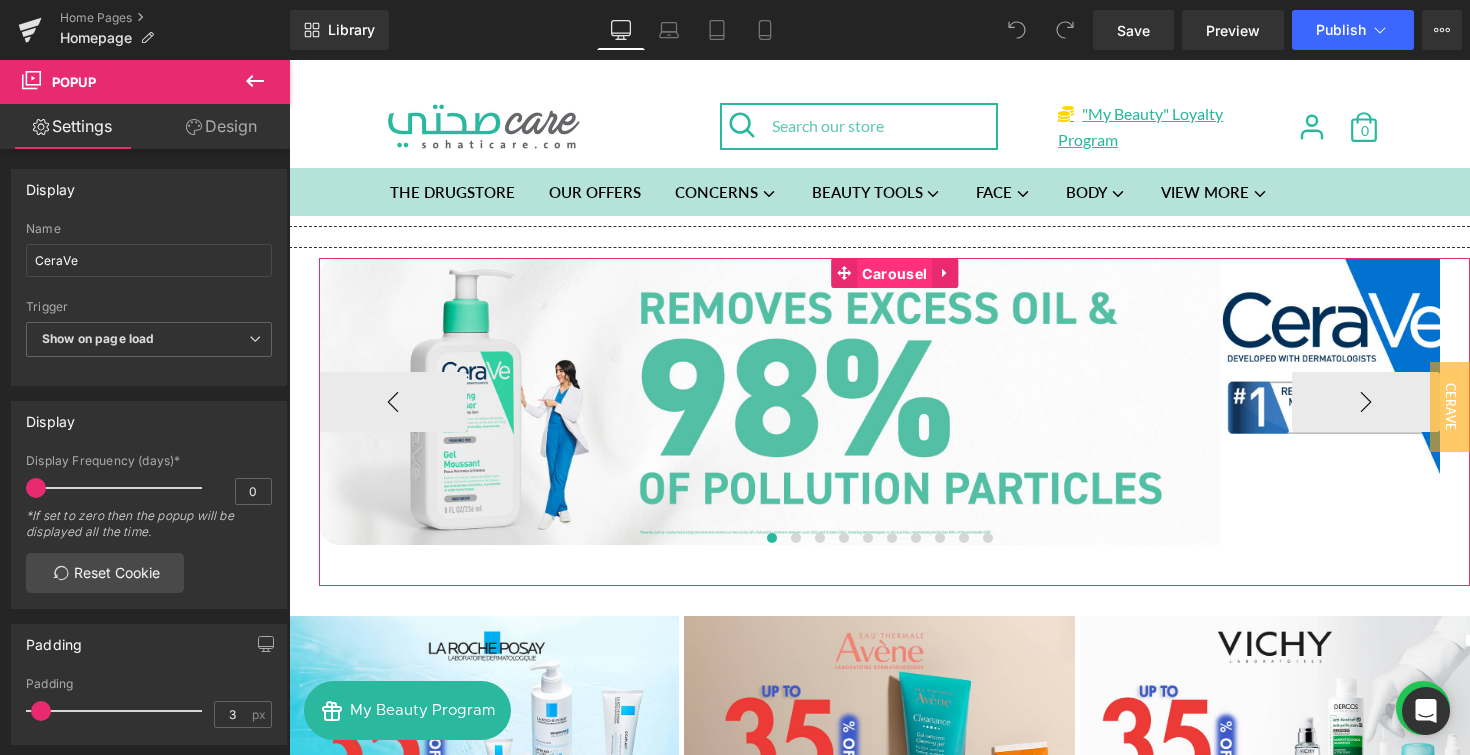 click on "Carousel" at bounding box center [894, 274] 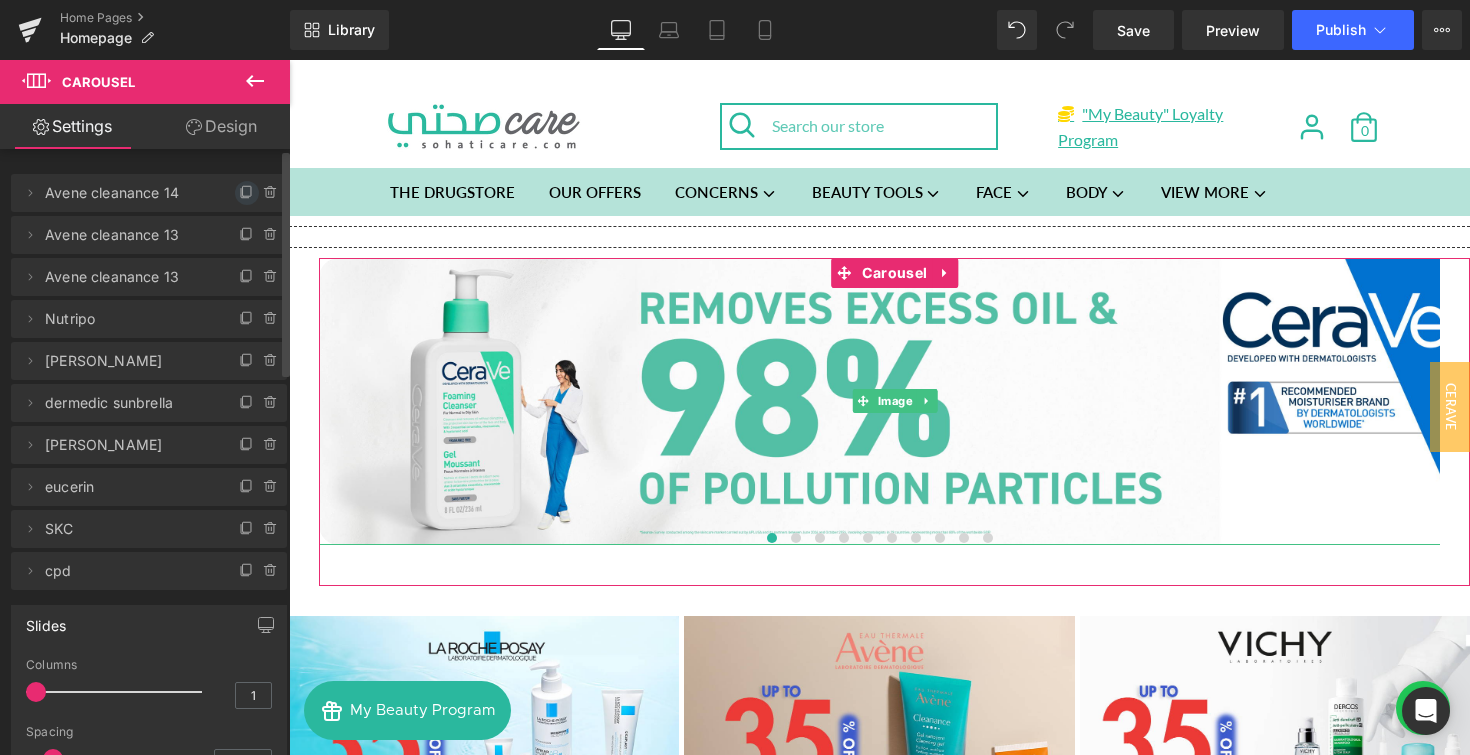 click 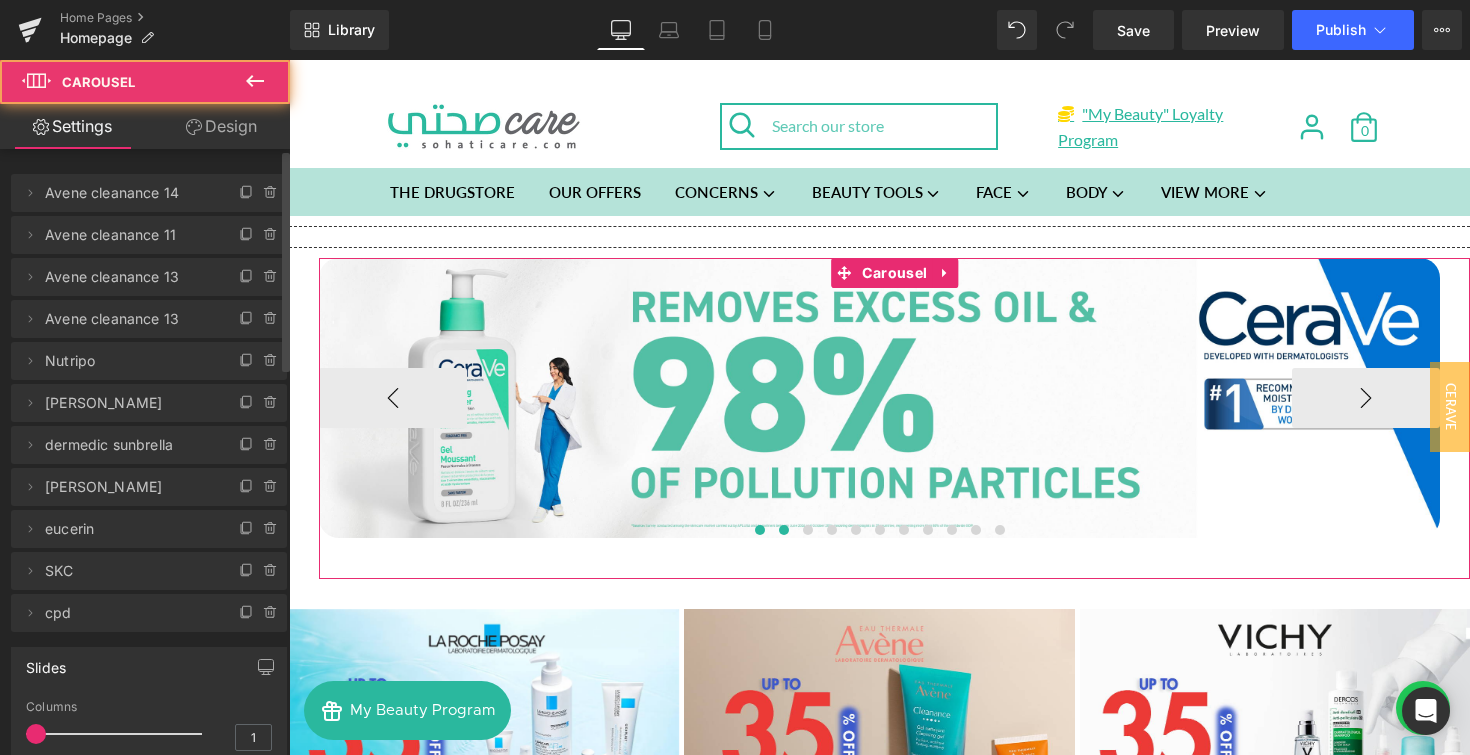 click at bounding box center [784, 530] 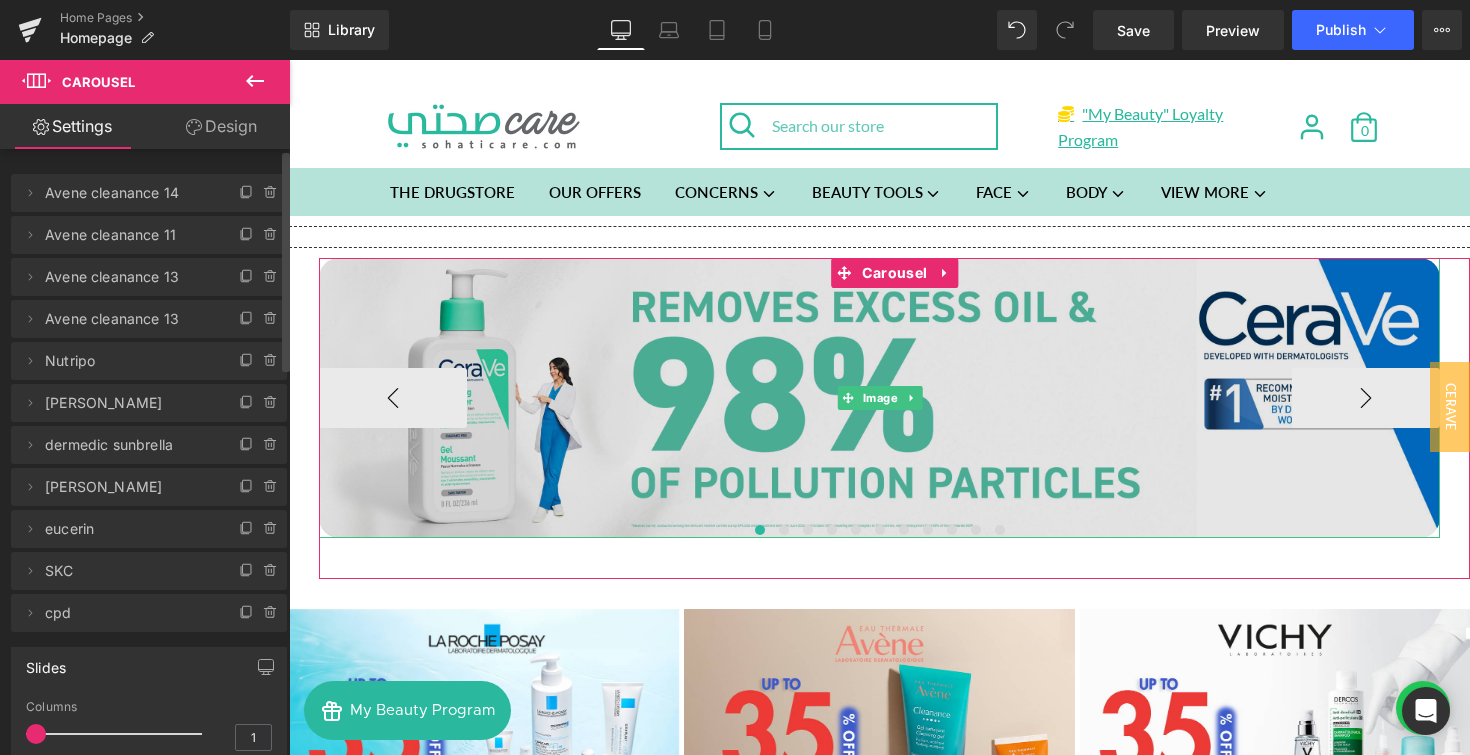 click at bounding box center [879, 398] 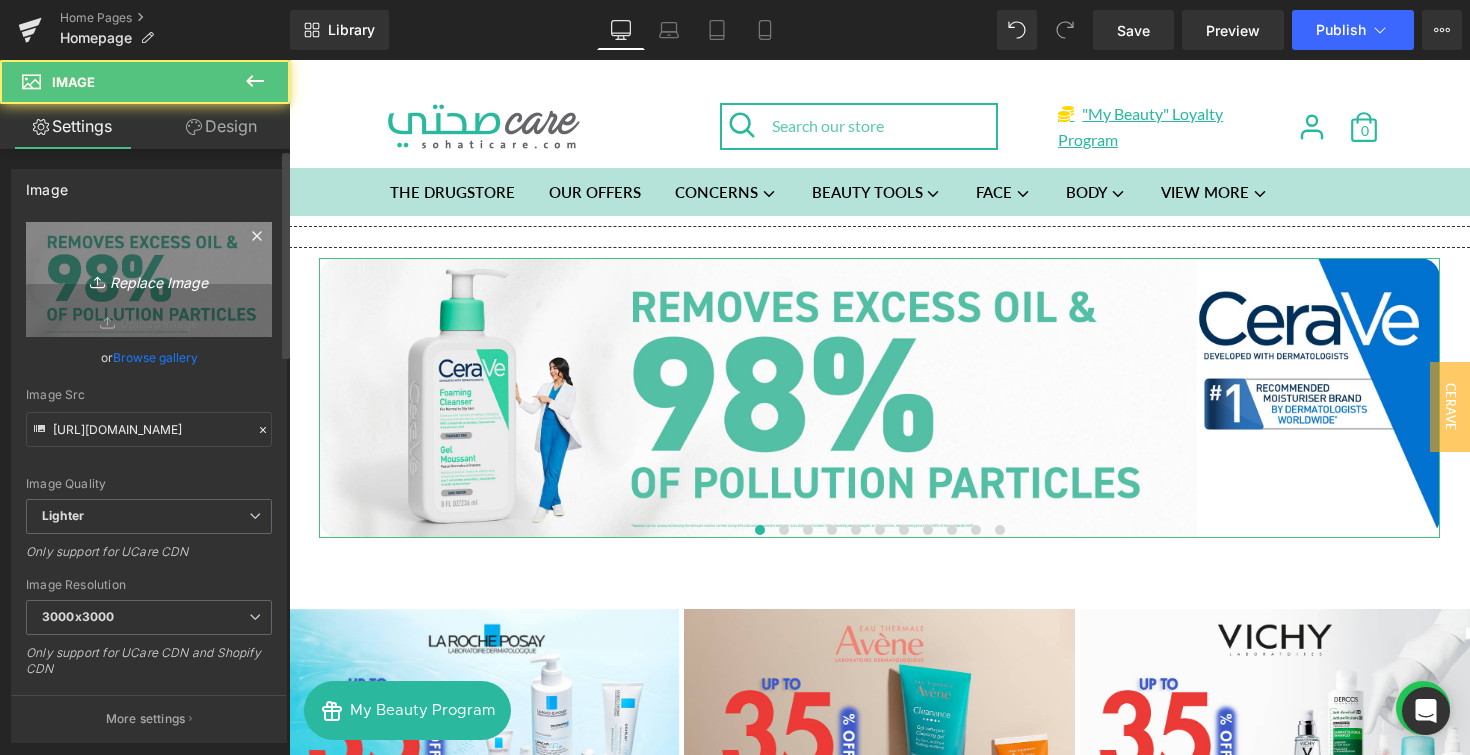 click on "Replace Image" at bounding box center [149, 279] 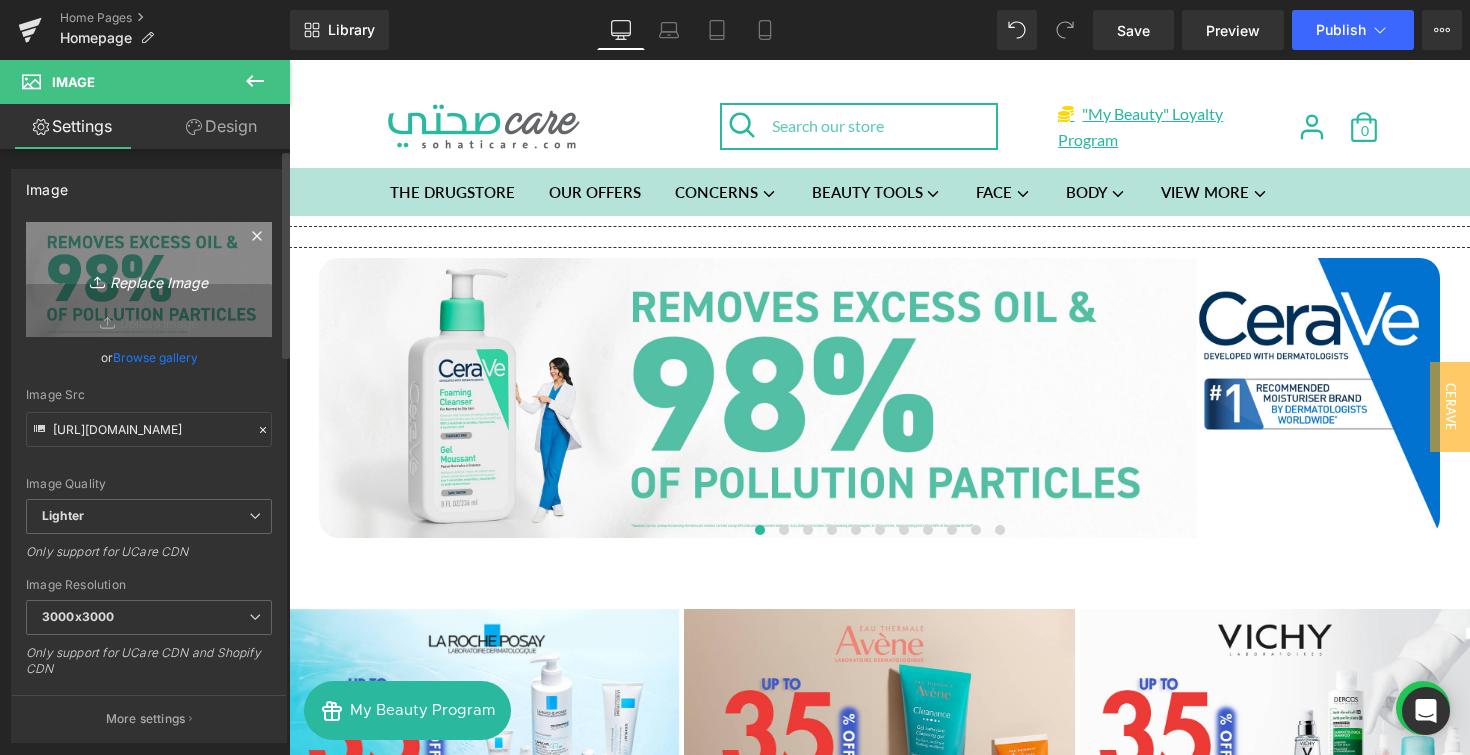 type on "C:\fakepath\Christmas In July banner desktop.png" 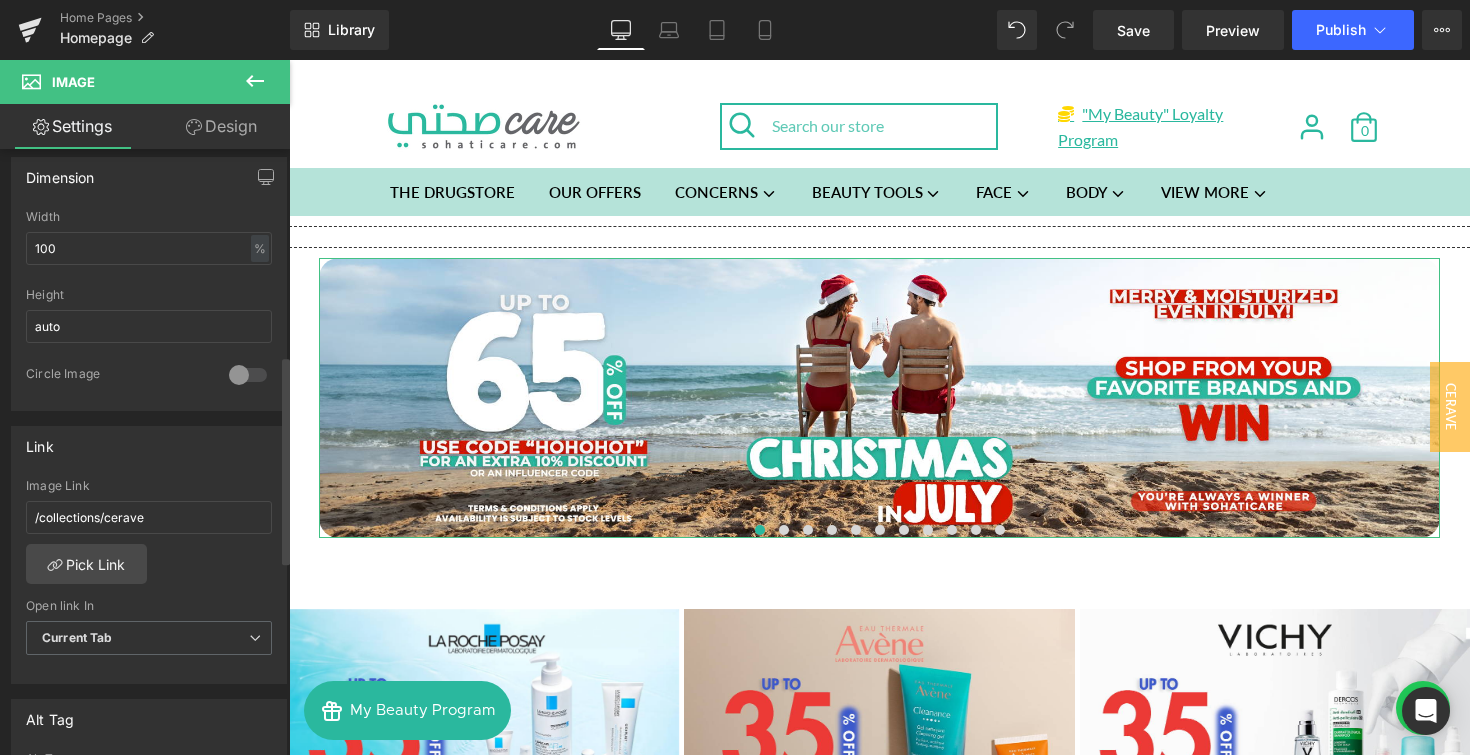 scroll, scrollTop: 667, scrollLeft: 0, axis: vertical 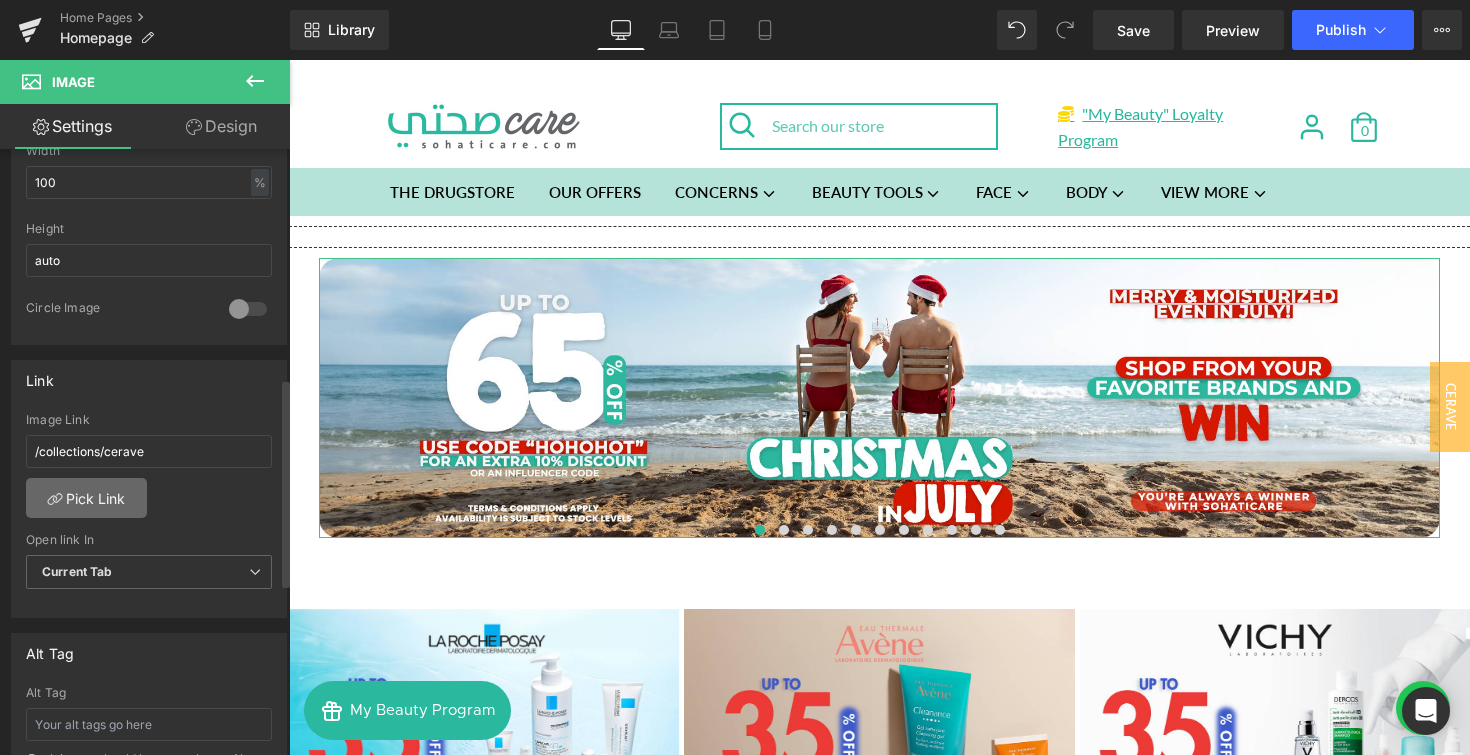 click on "Pick Link" at bounding box center (86, 498) 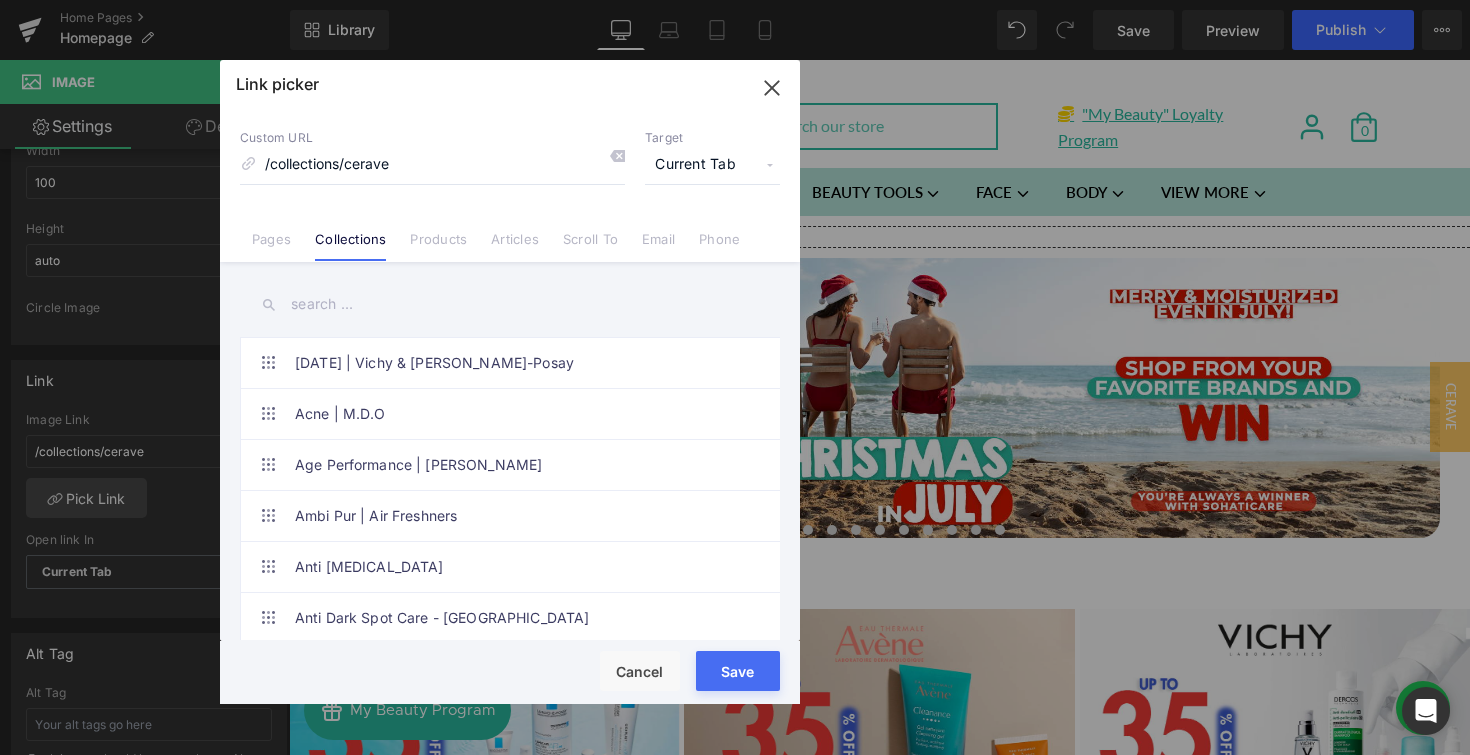 click at bounding box center (510, 304) 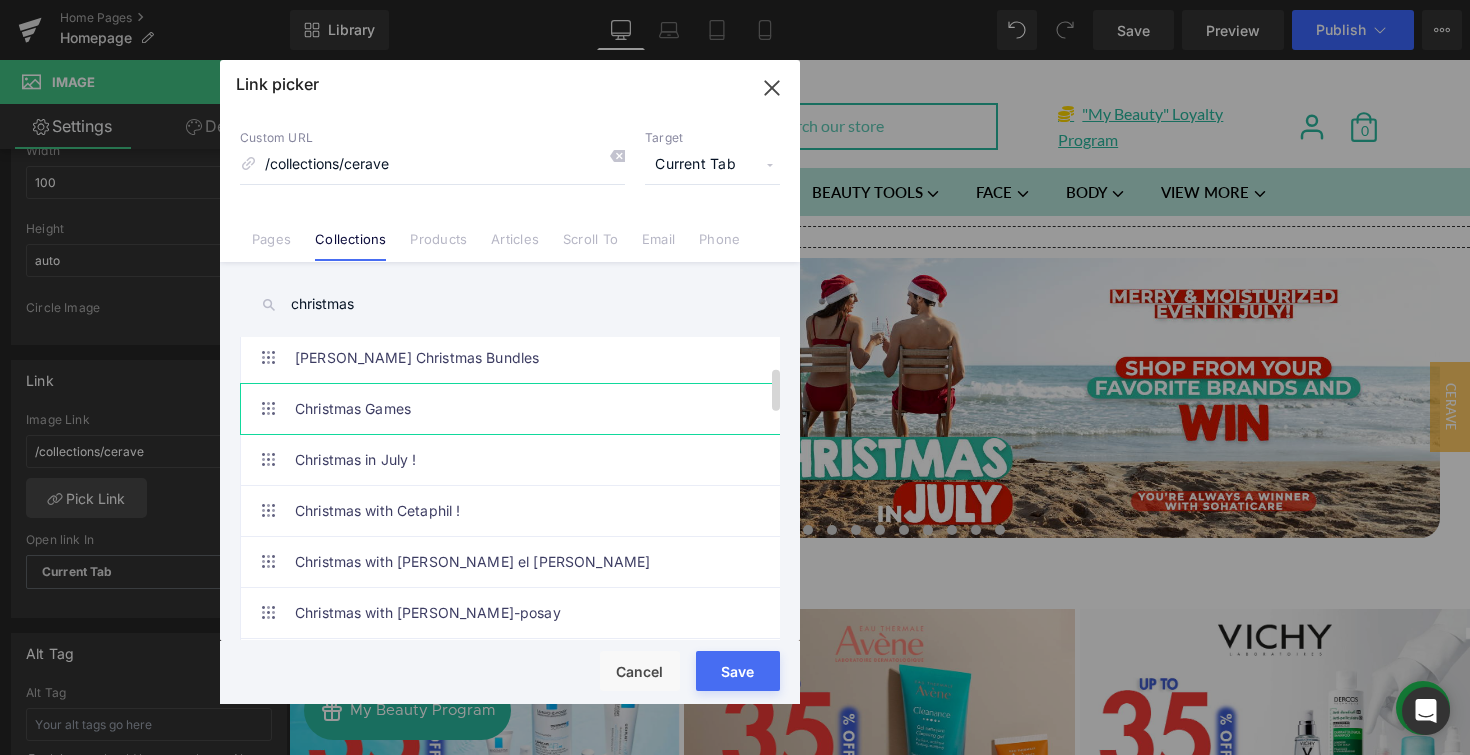 scroll, scrollTop: 221, scrollLeft: 0, axis: vertical 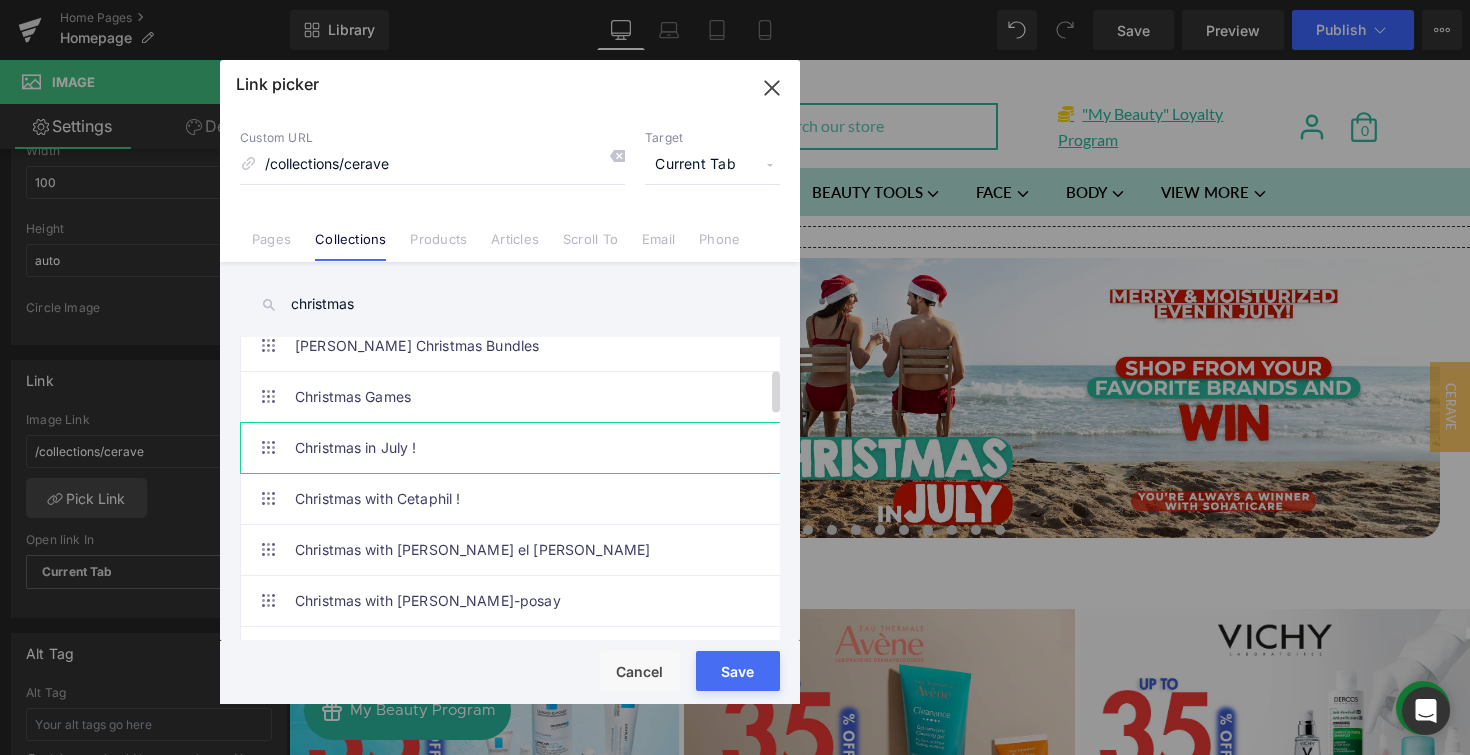 type on "christmas" 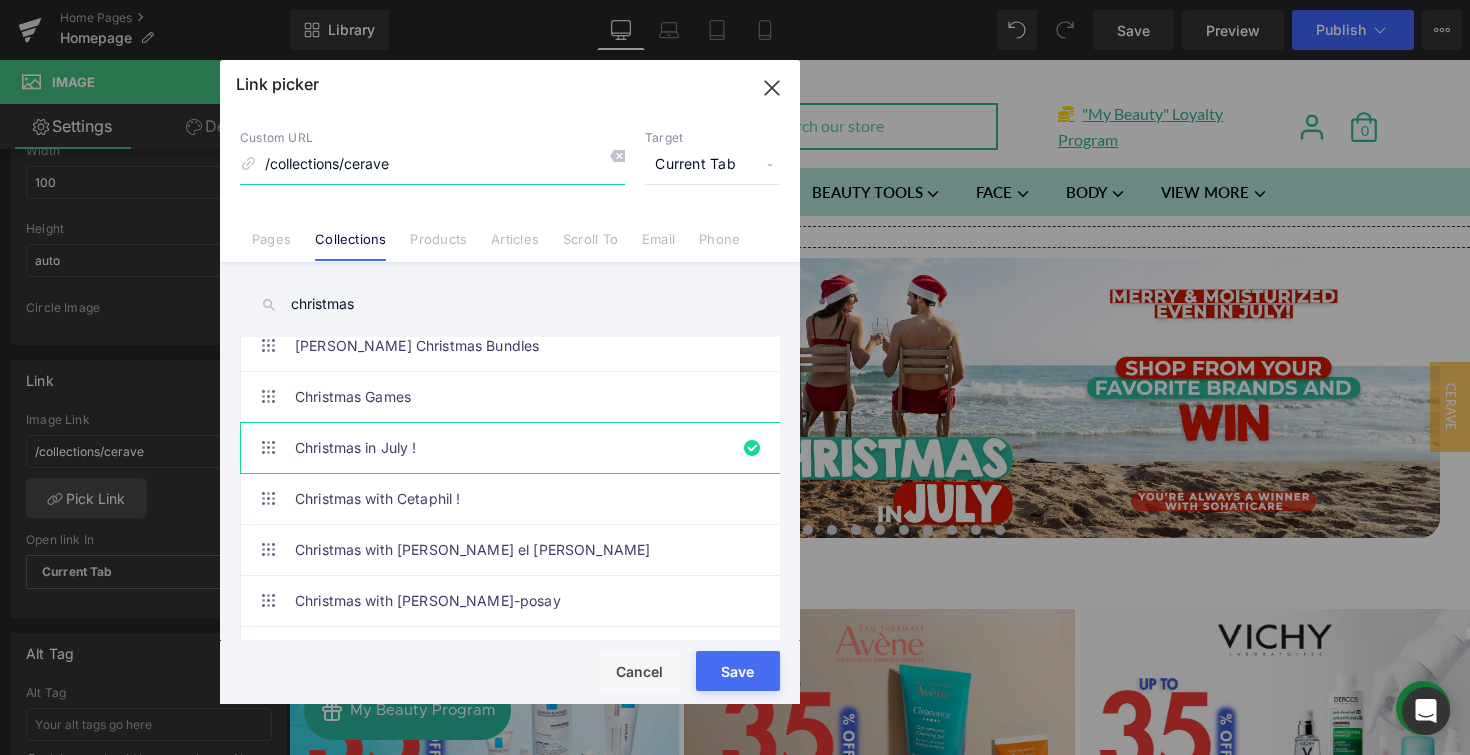 drag, startPoint x: 497, startPoint y: 154, endPoint x: 516, endPoint y: 177, distance: 29.832869 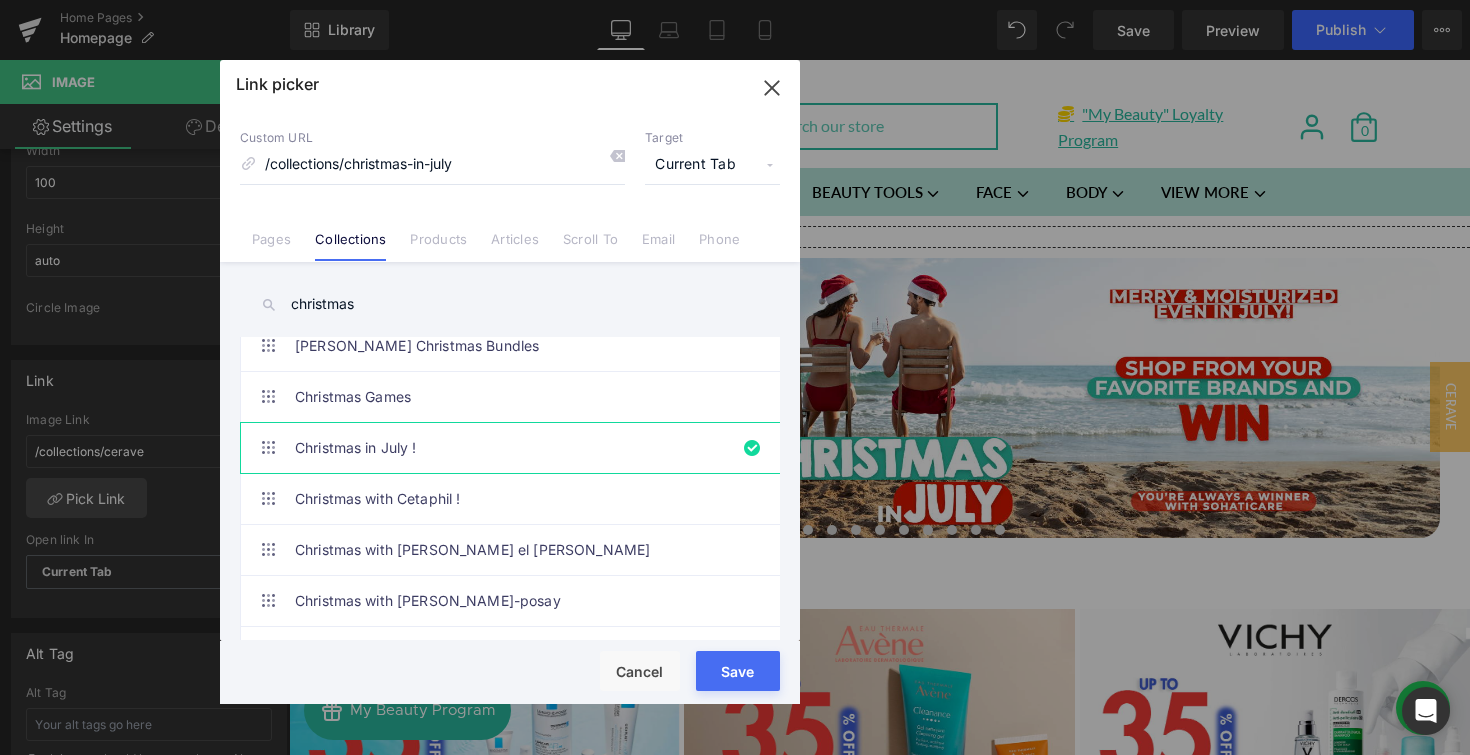 click on "Save" at bounding box center [738, 671] 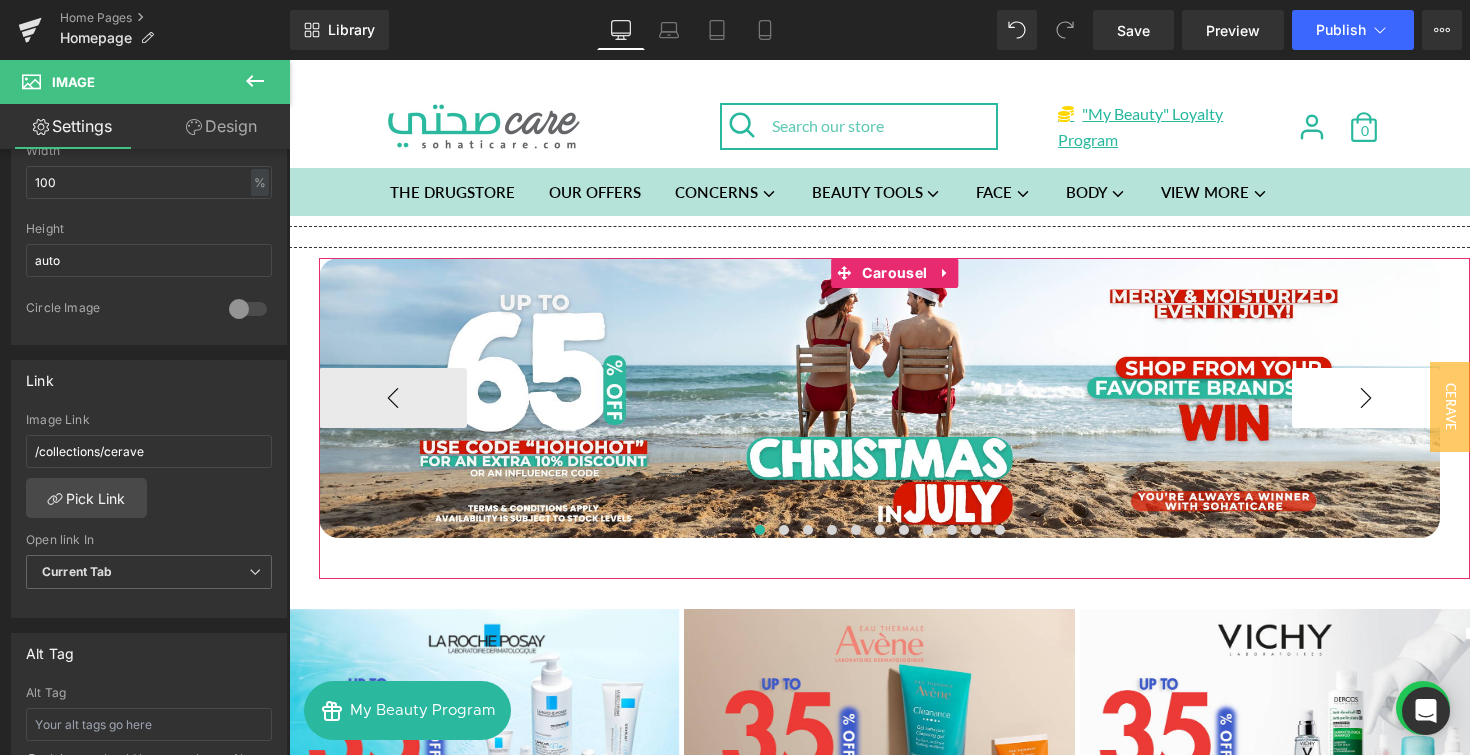 click on "›" at bounding box center [1366, 398] 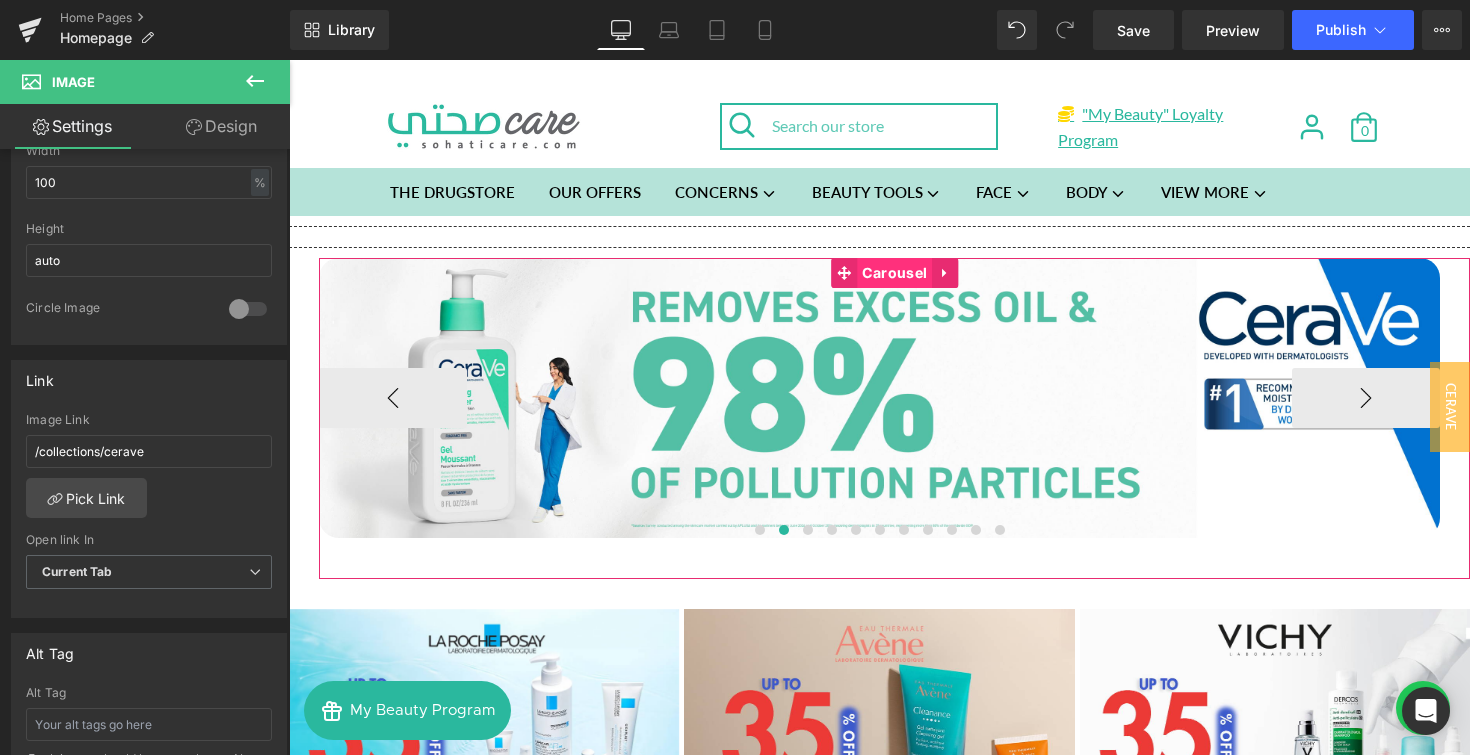 click on "Carousel" at bounding box center (894, 273) 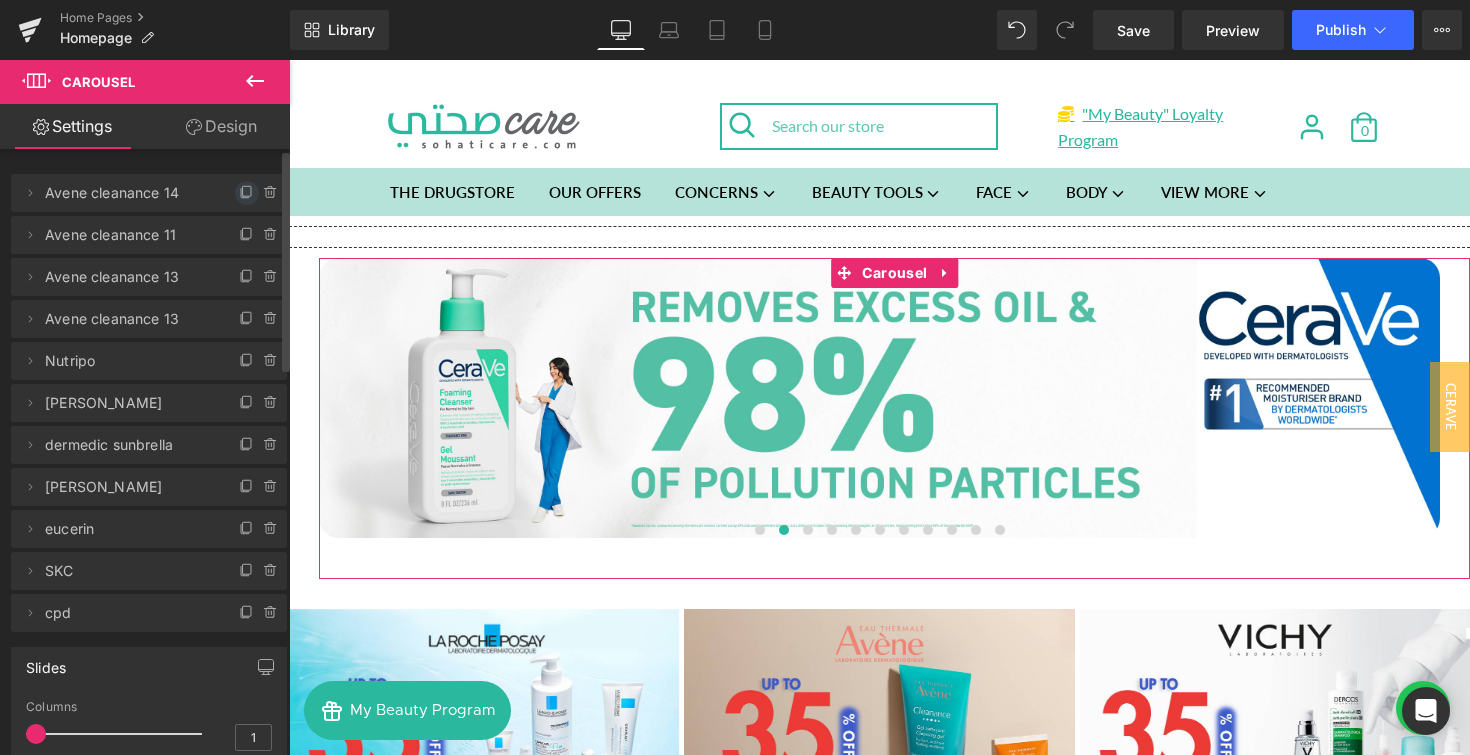 click 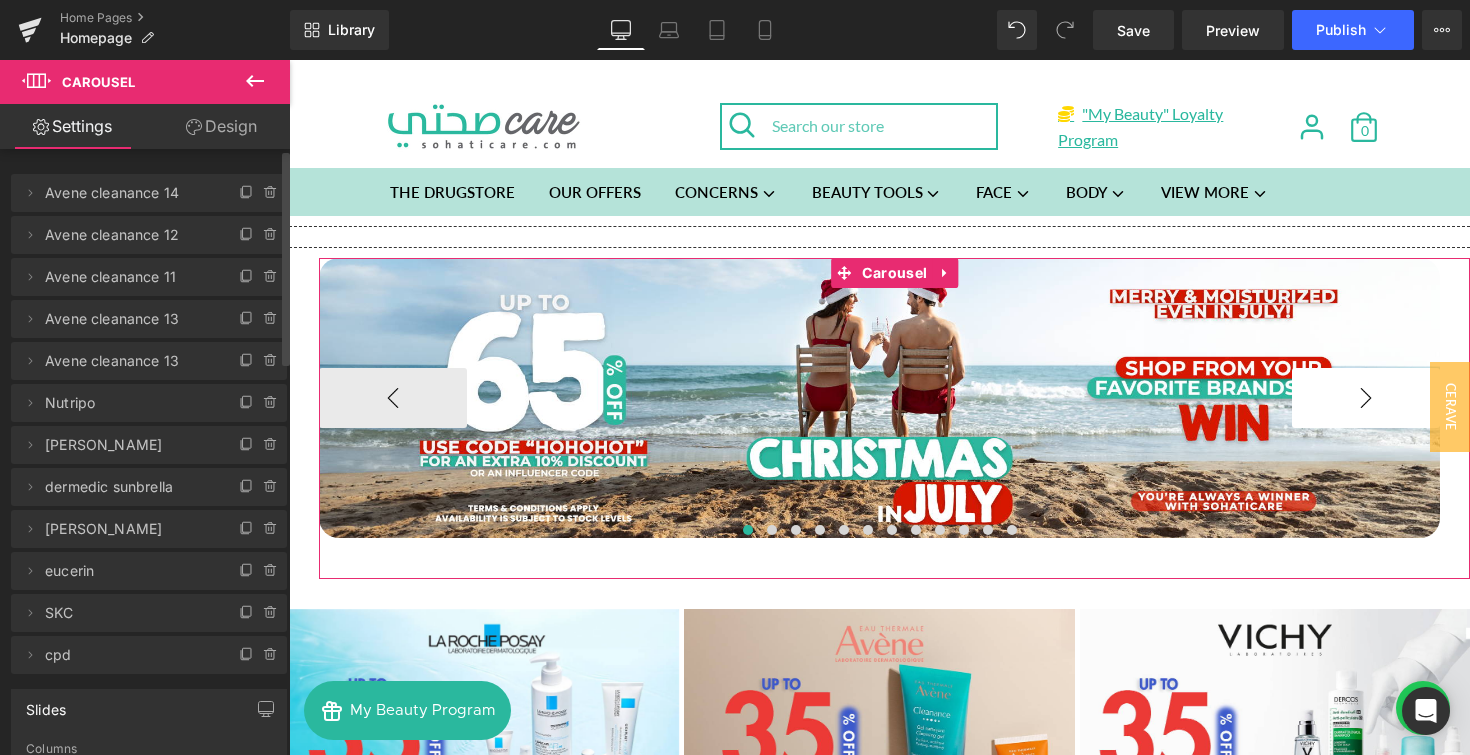 click on "›" at bounding box center [1366, 398] 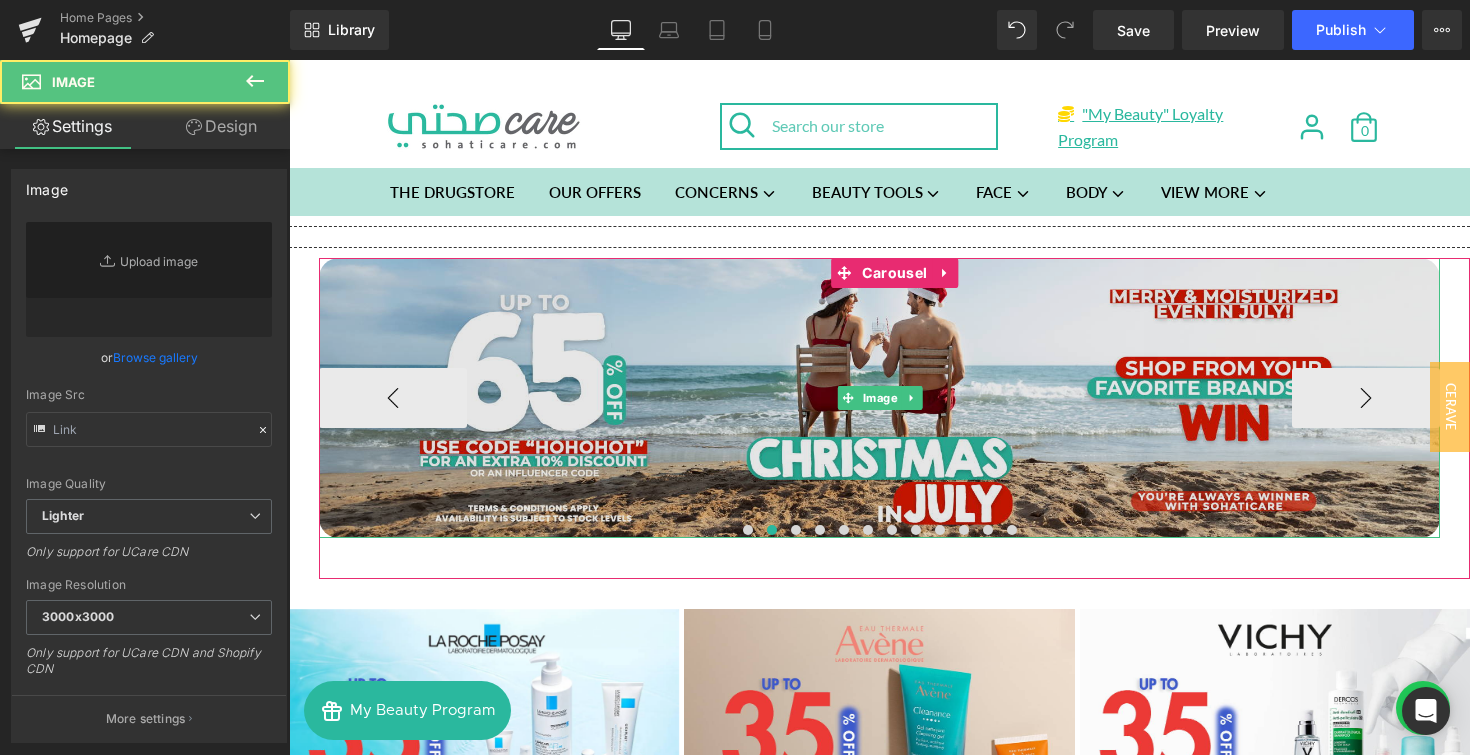 click at bounding box center (879, 398) 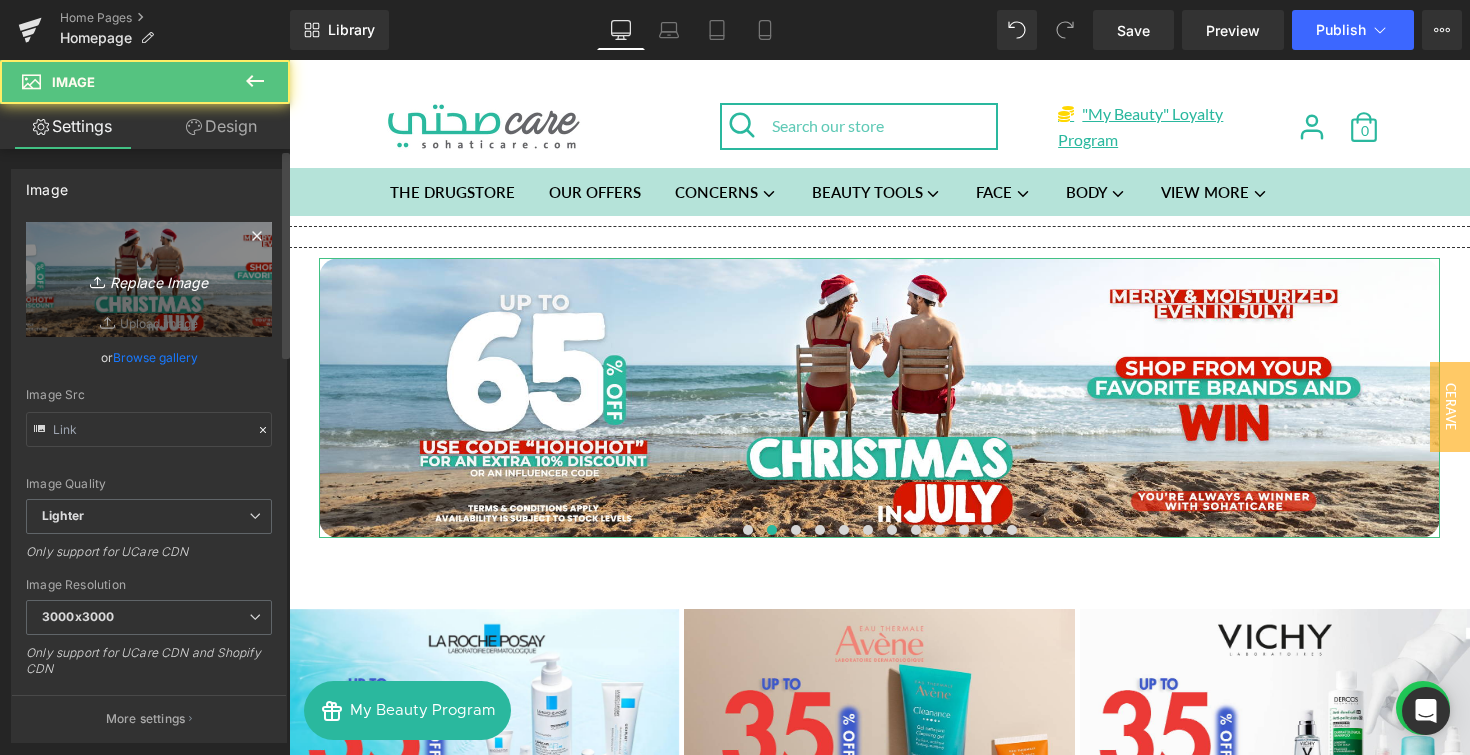 click on "Replace Image" at bounding box center [149, 279] 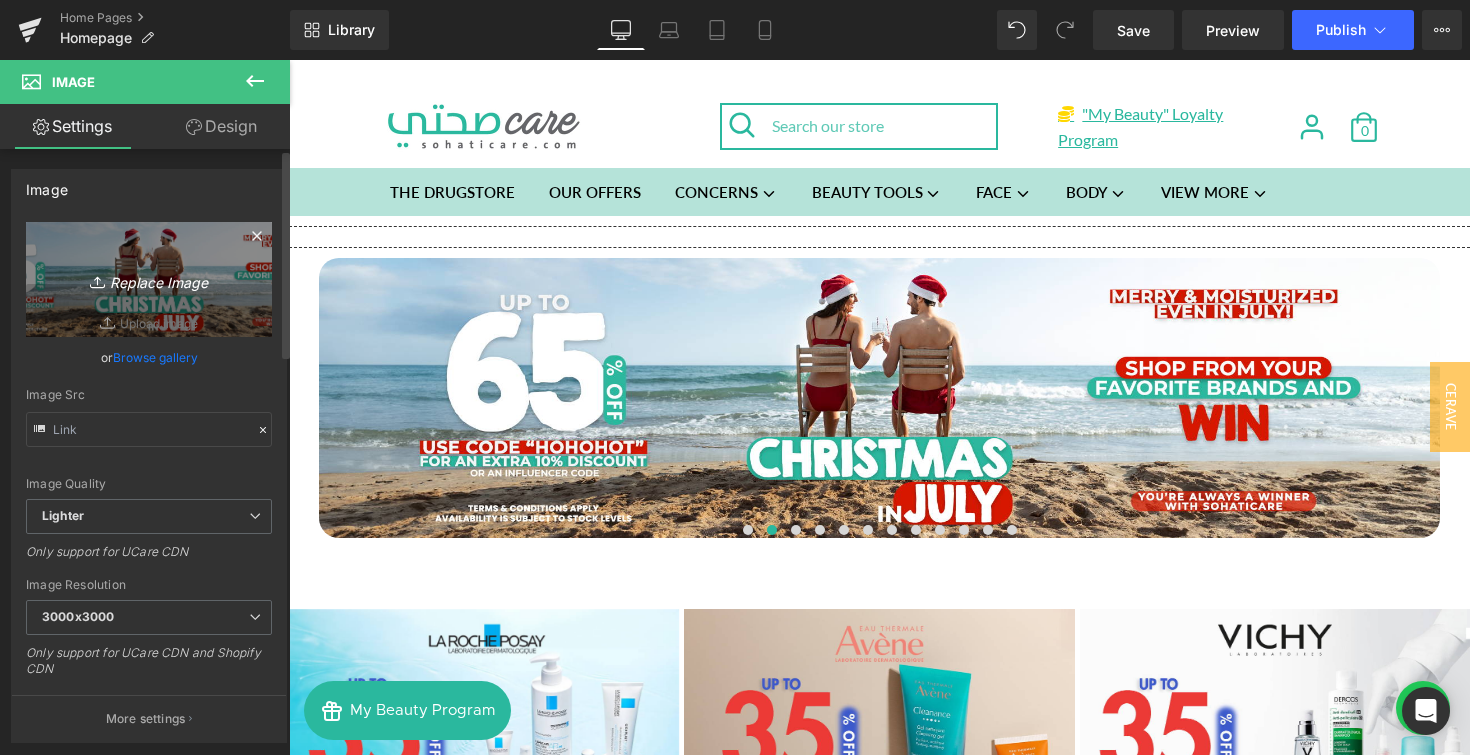type on "C:\fakepath\Biosphere Summer Kit Desktop Banner.jpg" 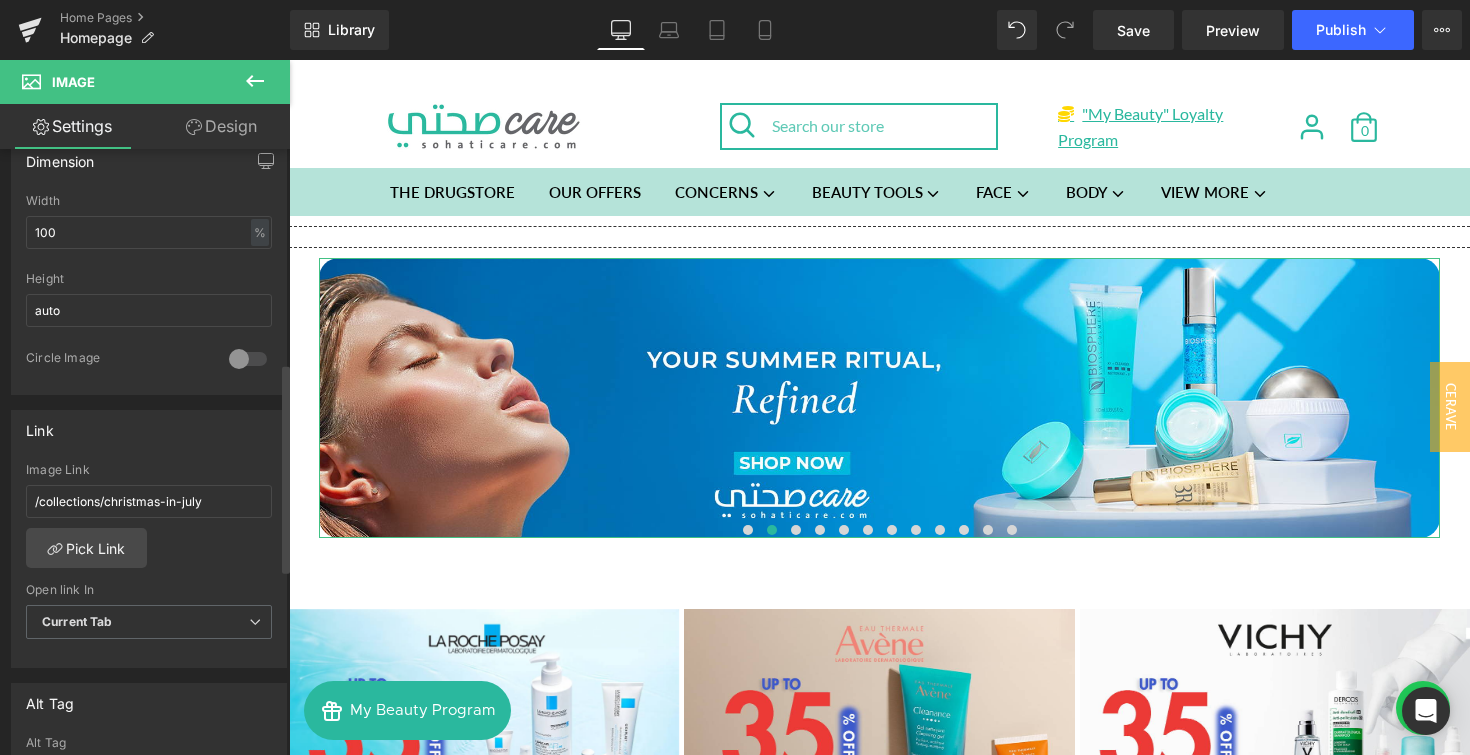 scroll, scrollTop: 641, scrollLeft: 0, axis: vertical 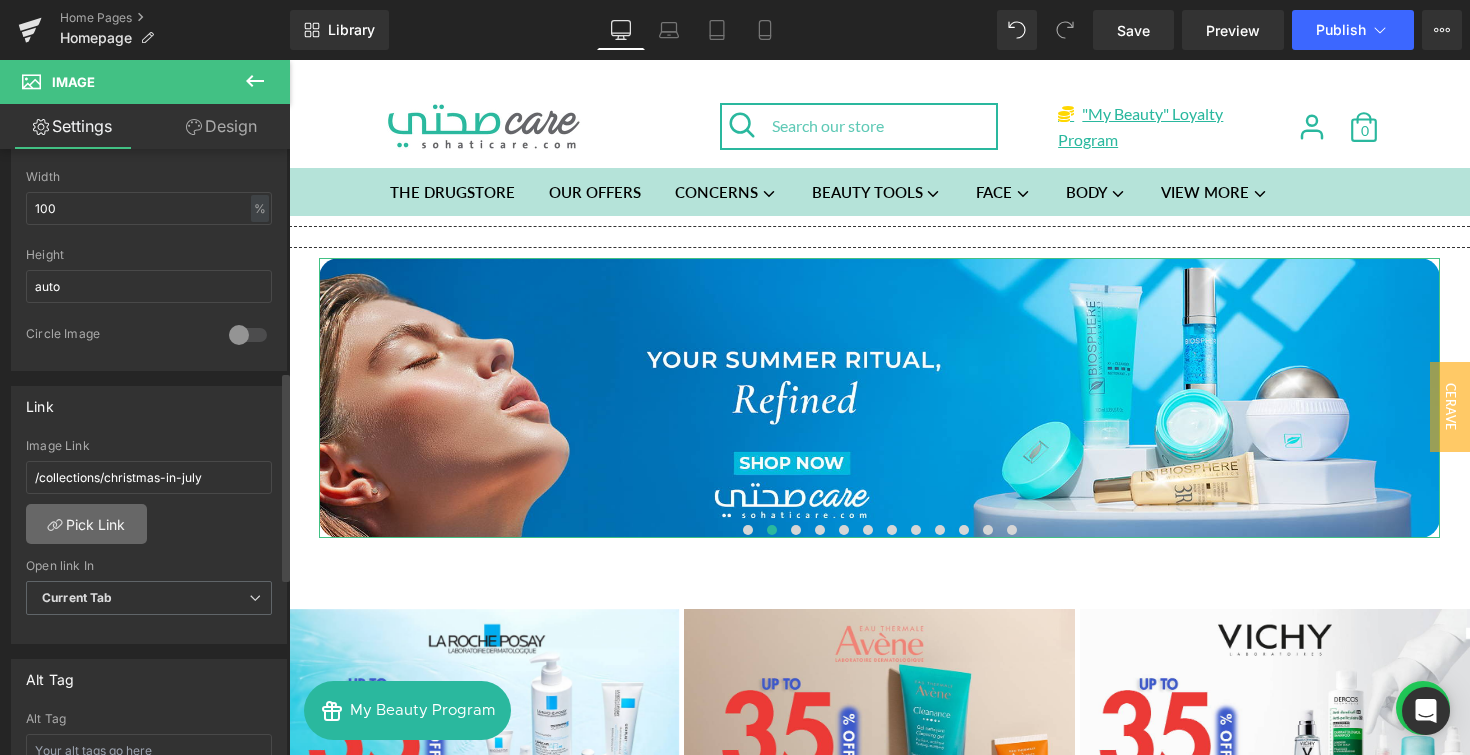 click on "Pick Link" at bounding box center (86, 524) 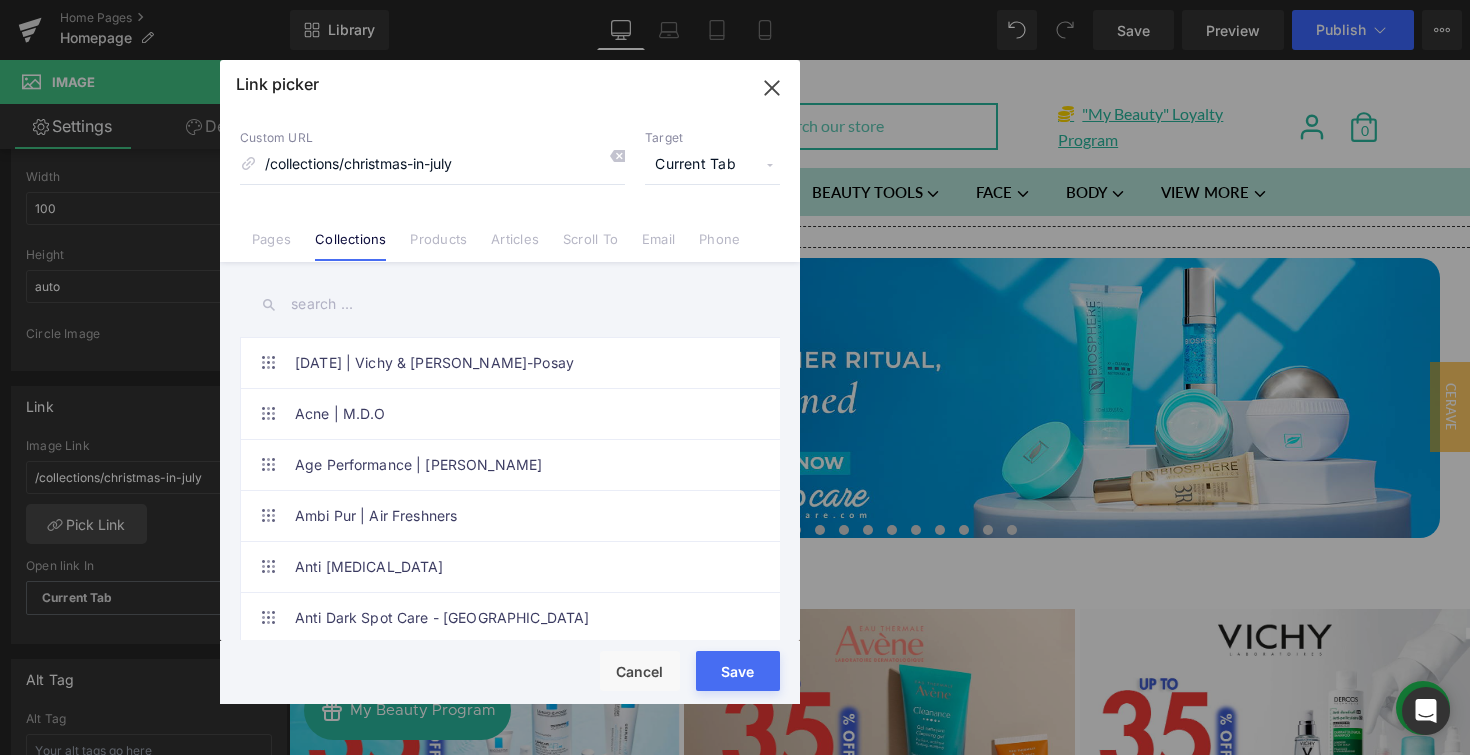 click at bounding box center [510, 304] 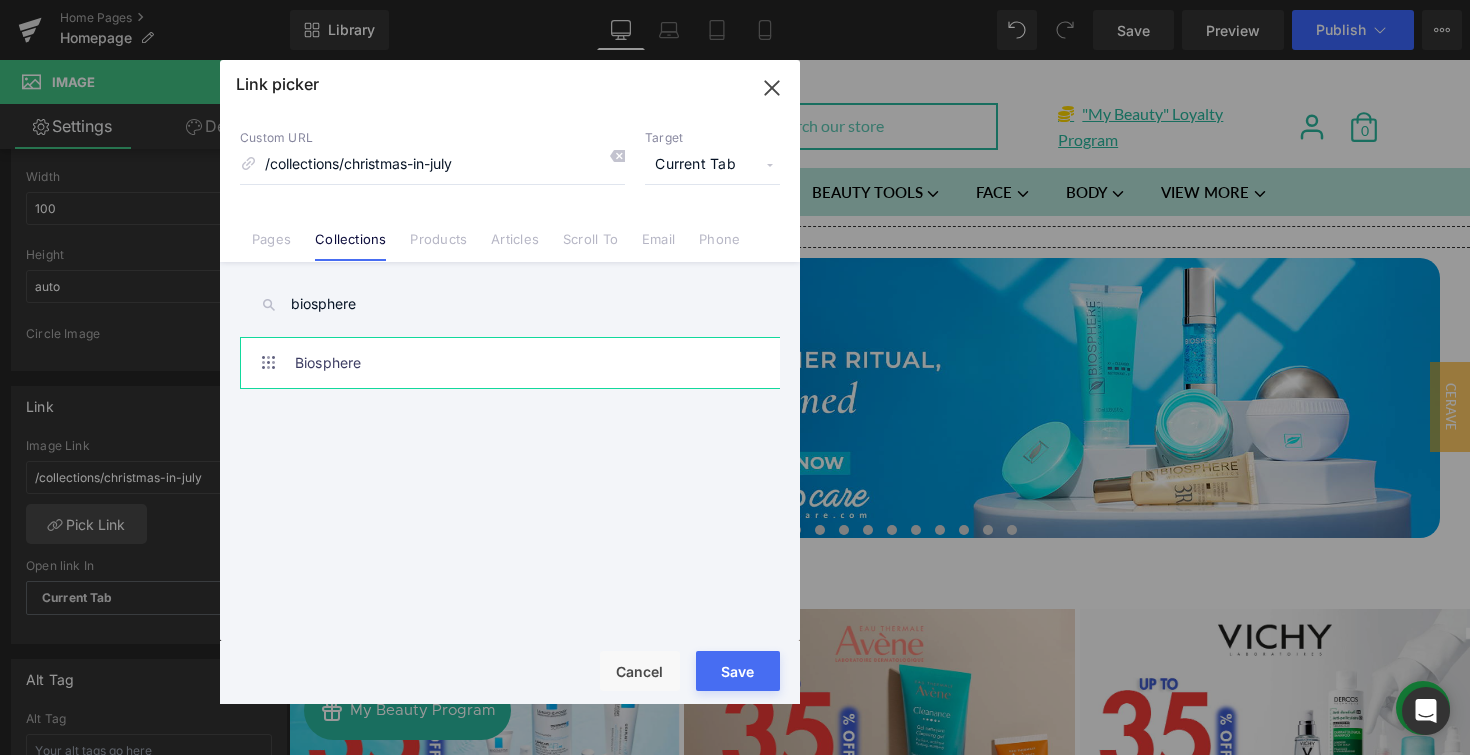 type on "biosphere" 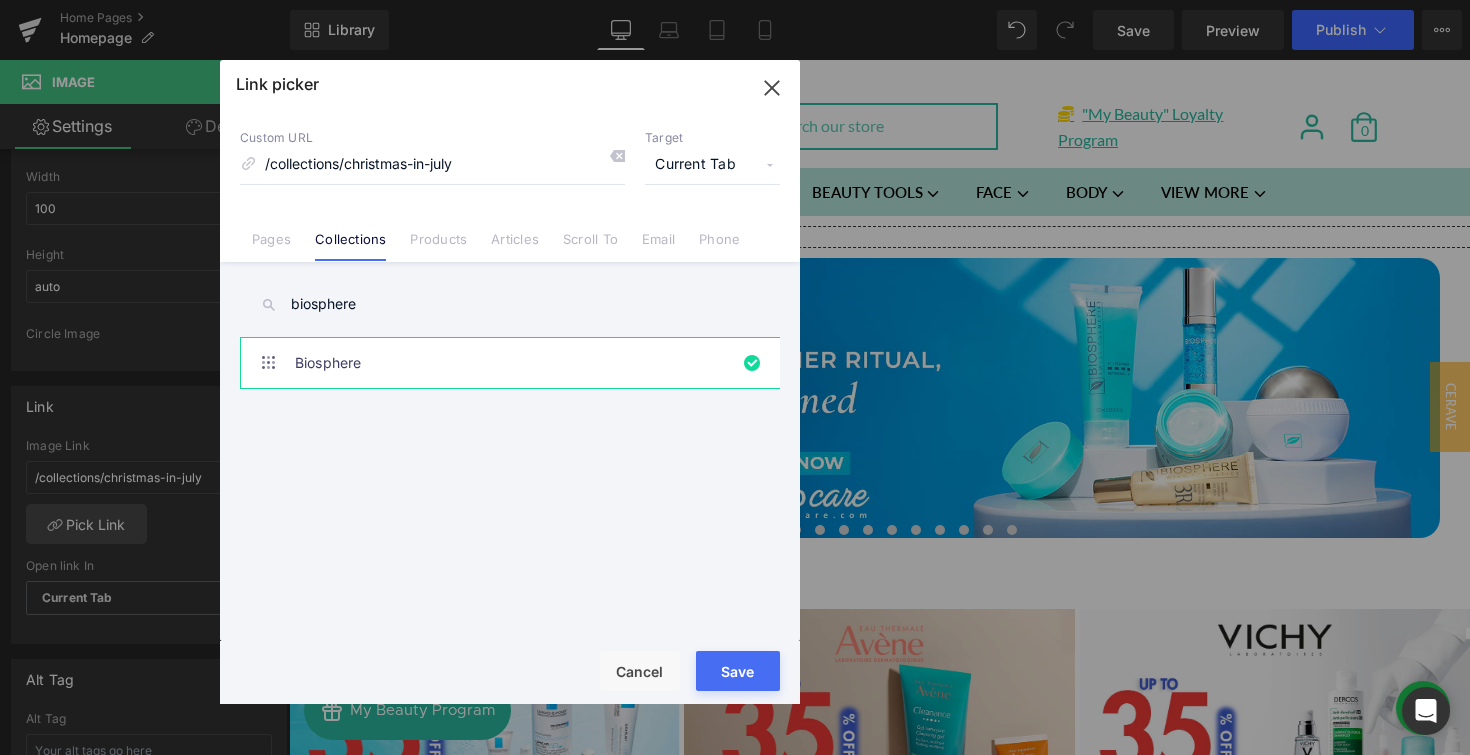 click on "Save" at bounding box center [738, 671] 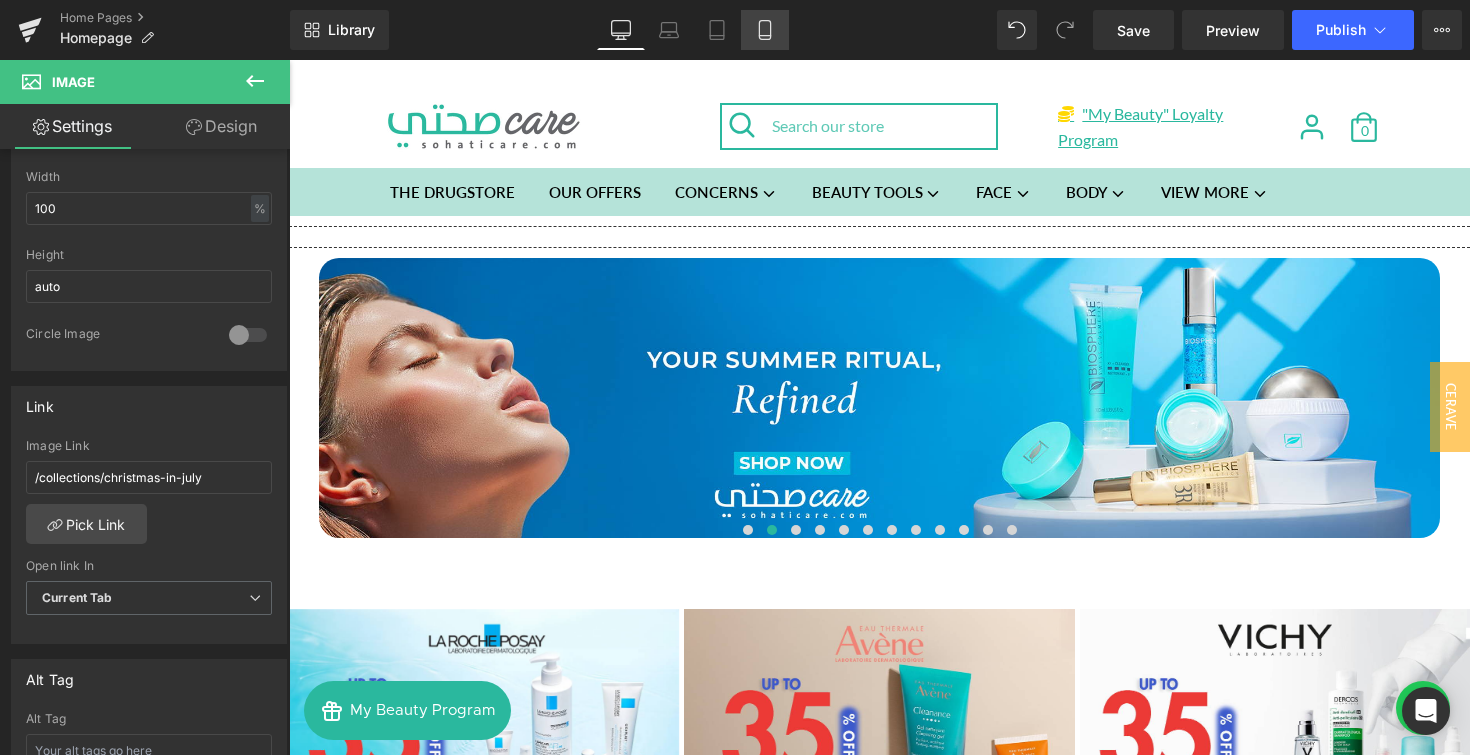 click 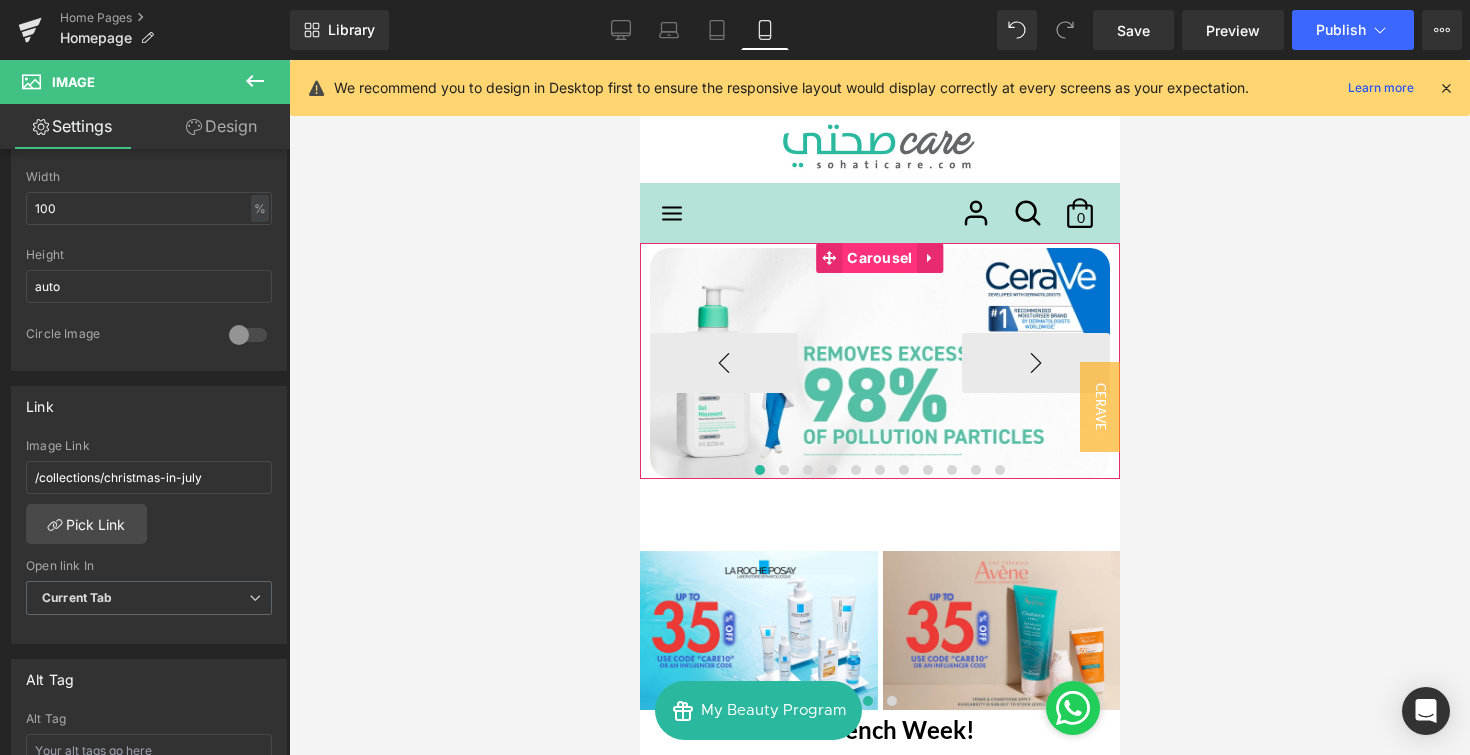 click on "Carousel" at bounding box center [878, 258] 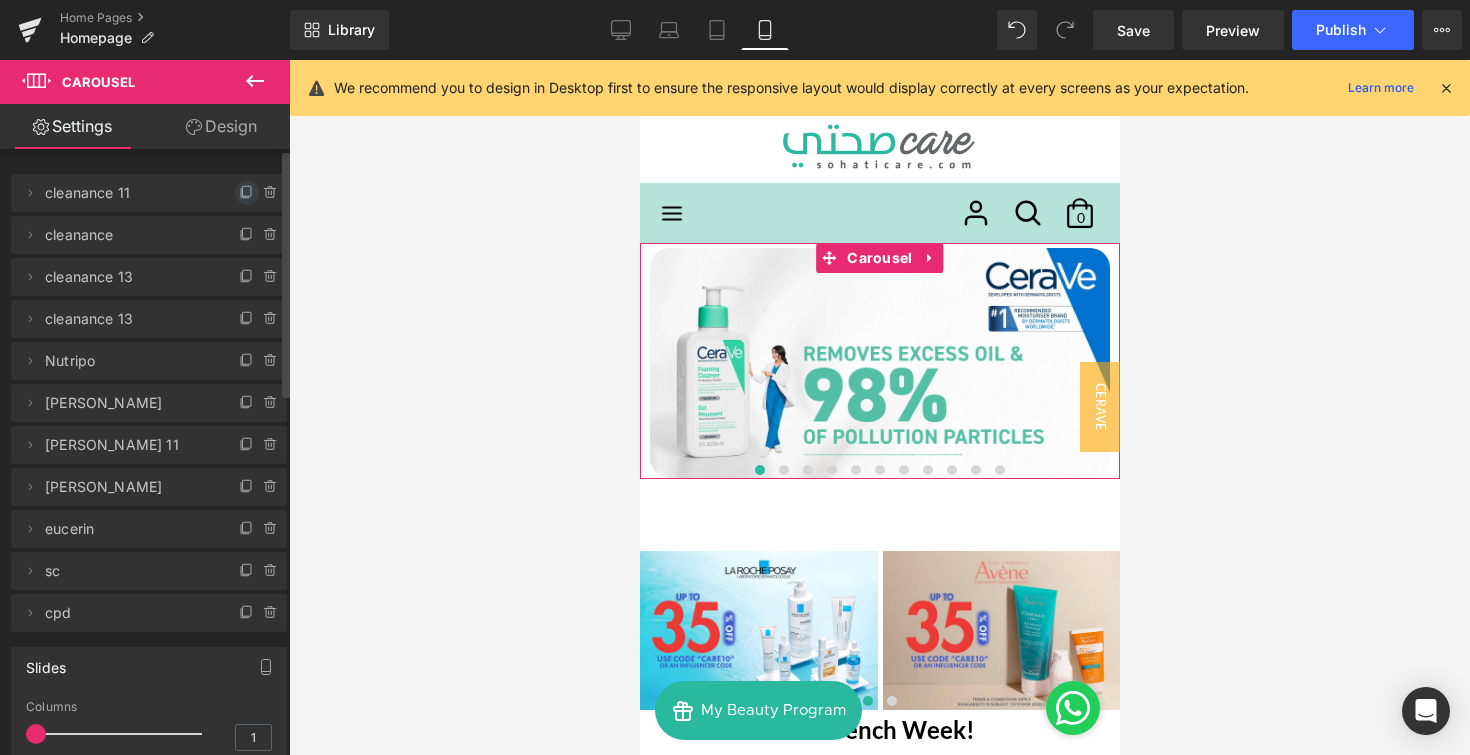 click 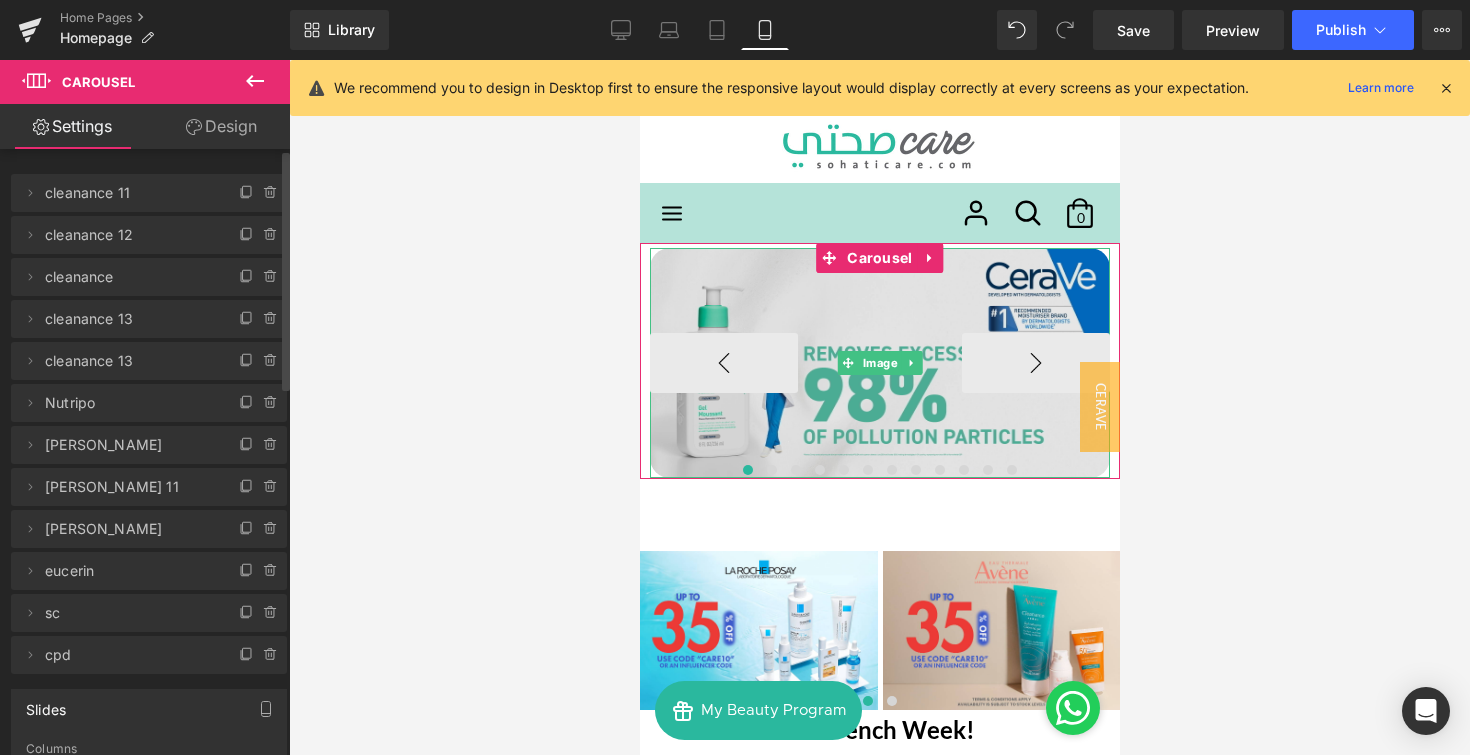 click at bounding box center [879, 363] 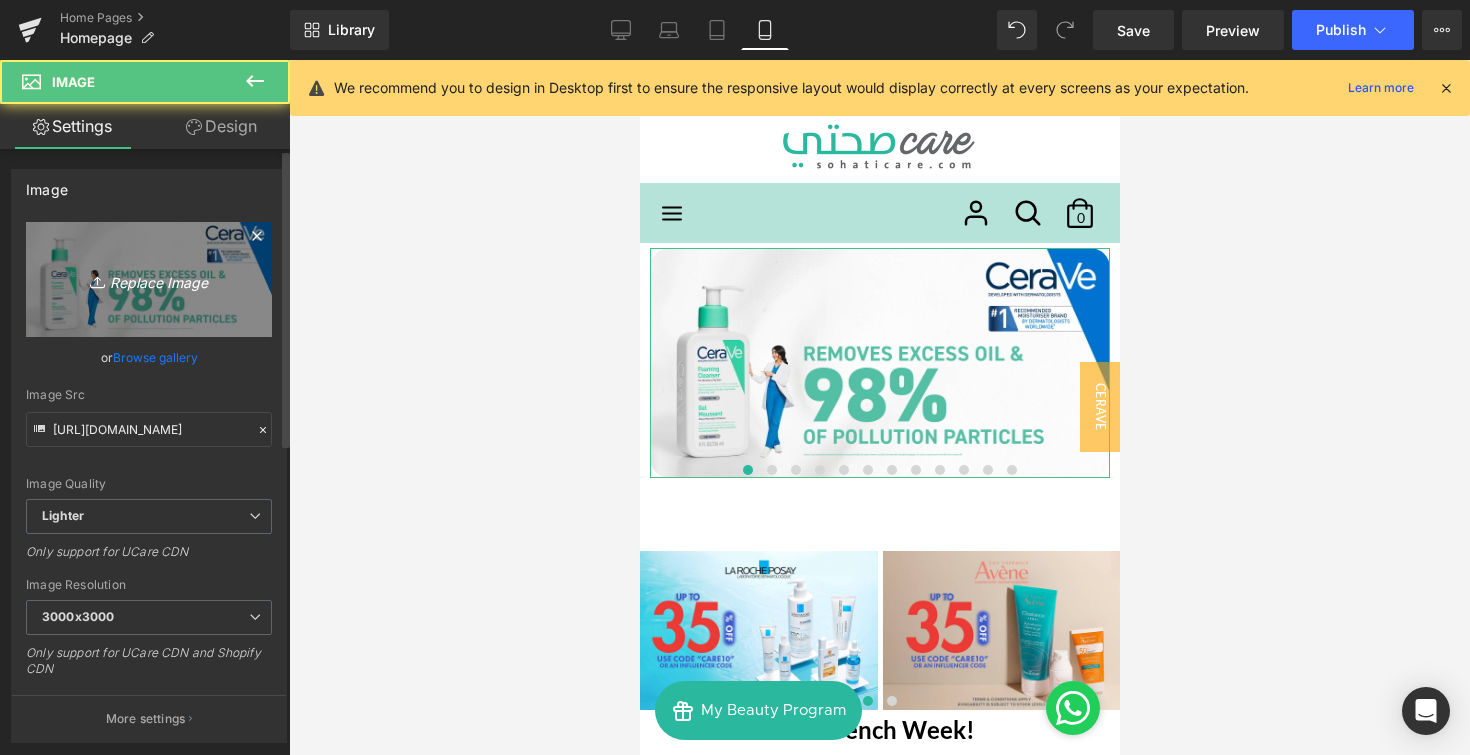 click on "Replace Image" at bounding box center (149, 279) 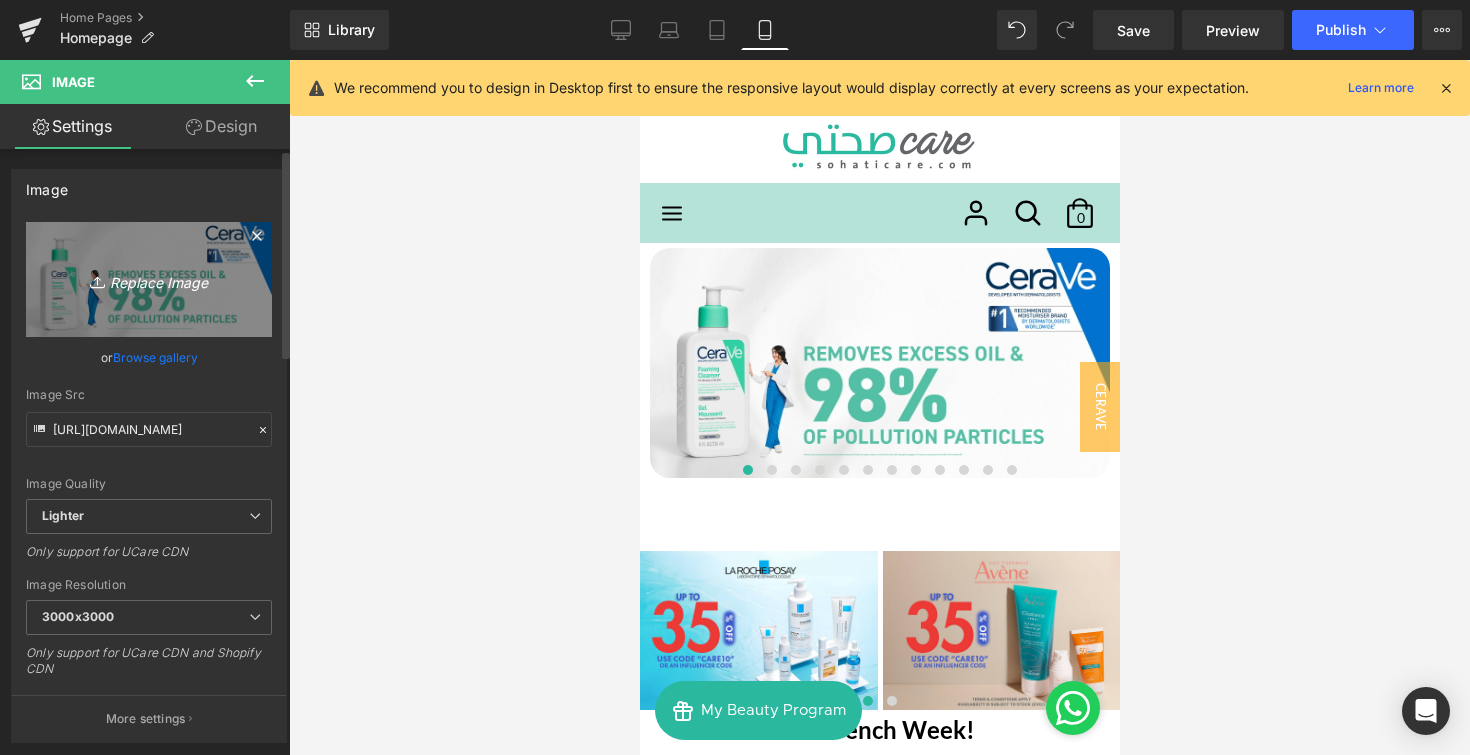 type on "C:\fakepath\Christmas In July banner mobile.png" 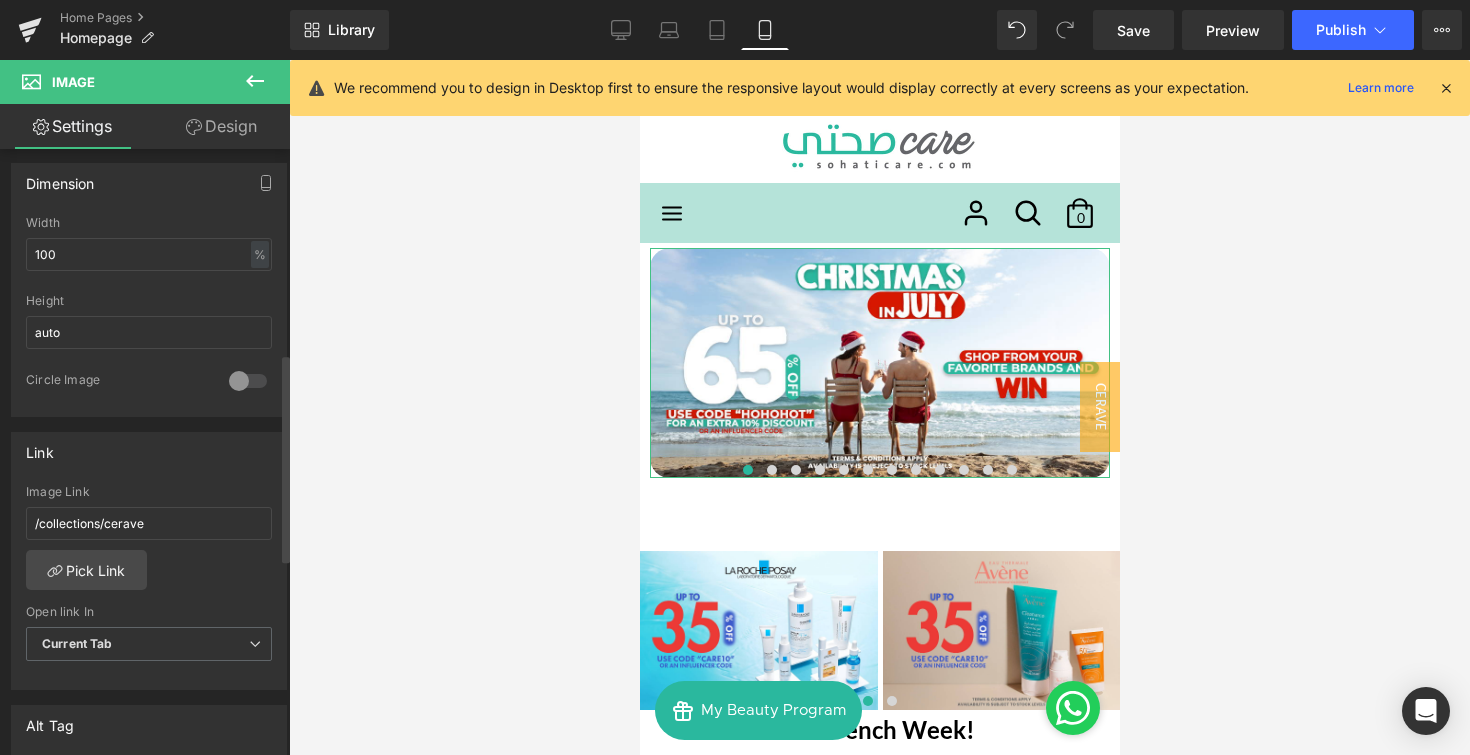 scroll, scrollTop: 600, scrollLeft: 0, axis: vertical 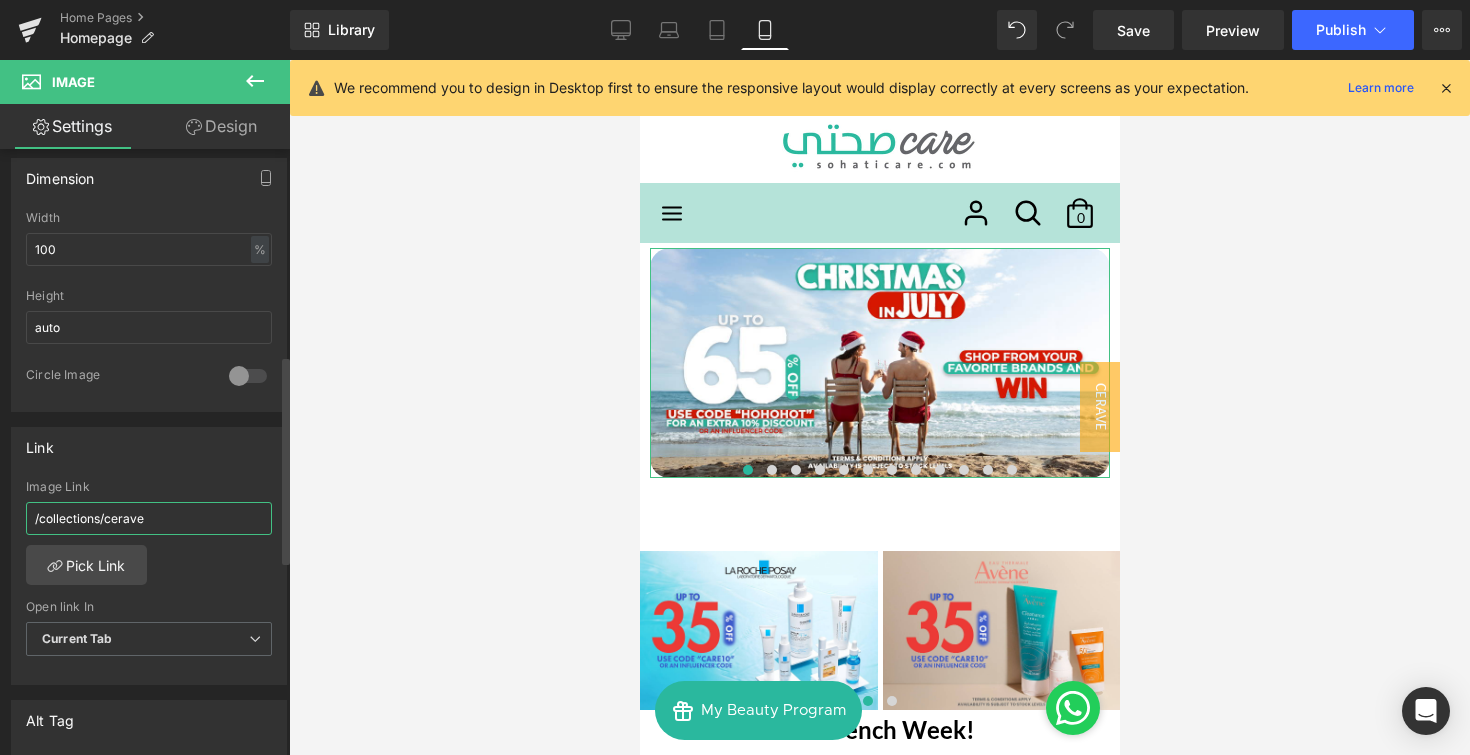 click on "/collections/cerave" at bounding box center [149, 518] 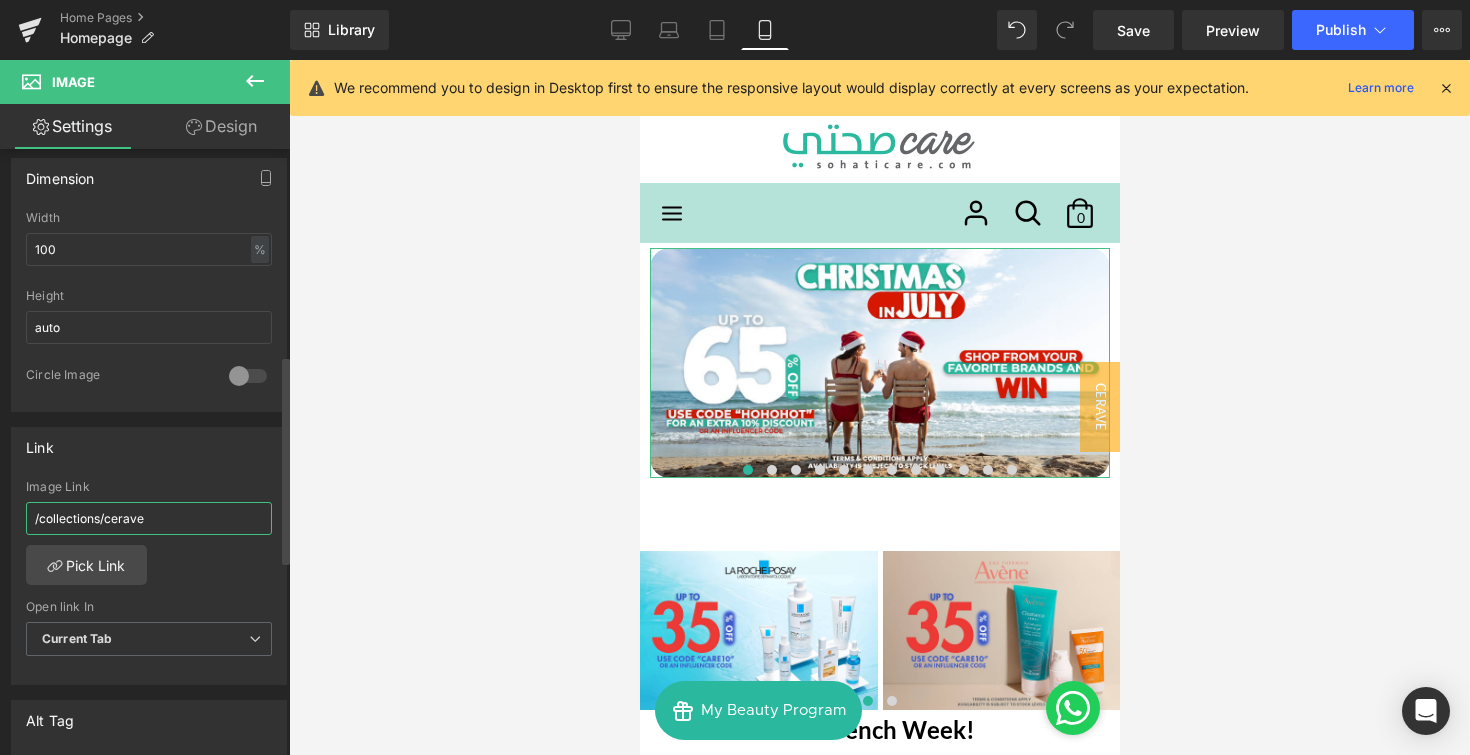 click on "/collections/cerave" at bounding box center [149, 518] 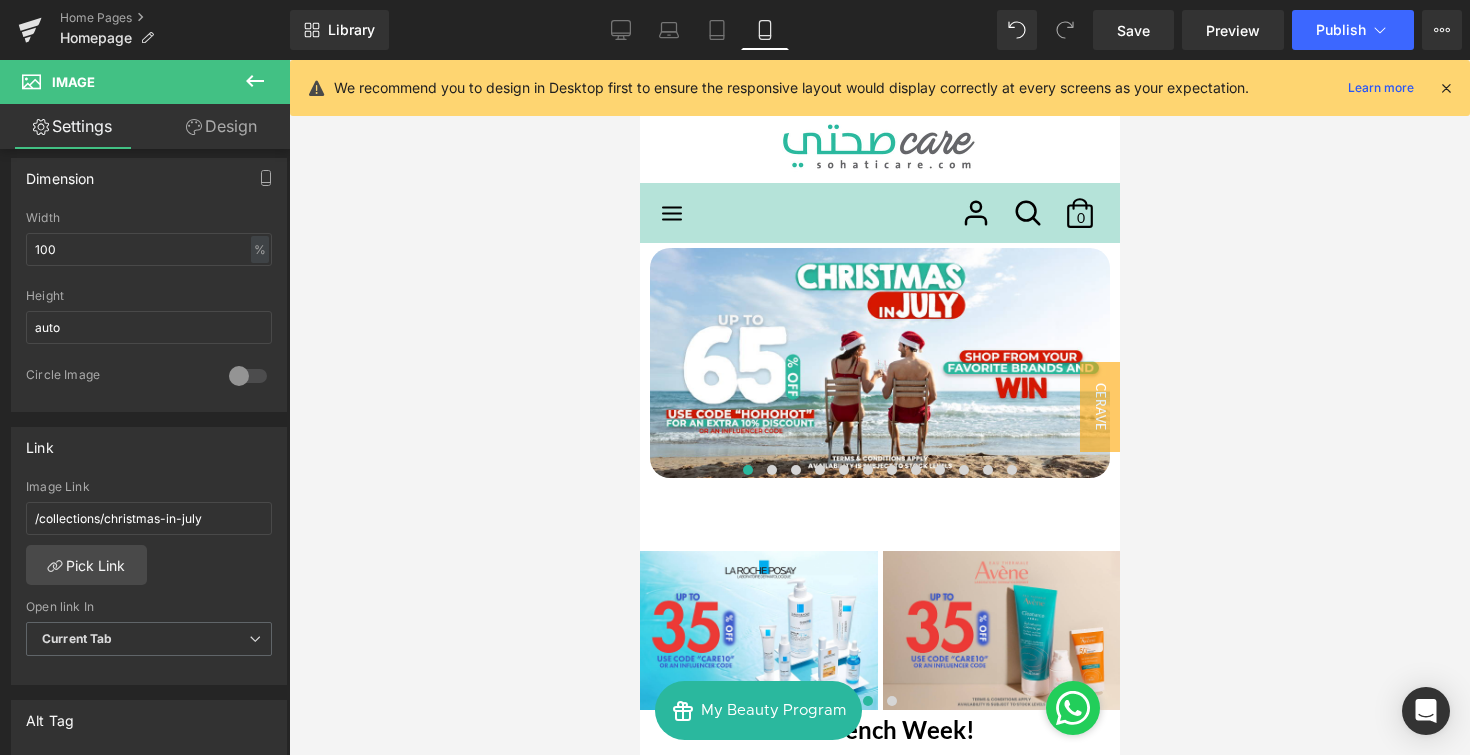 click at bounding box center (879, 407) 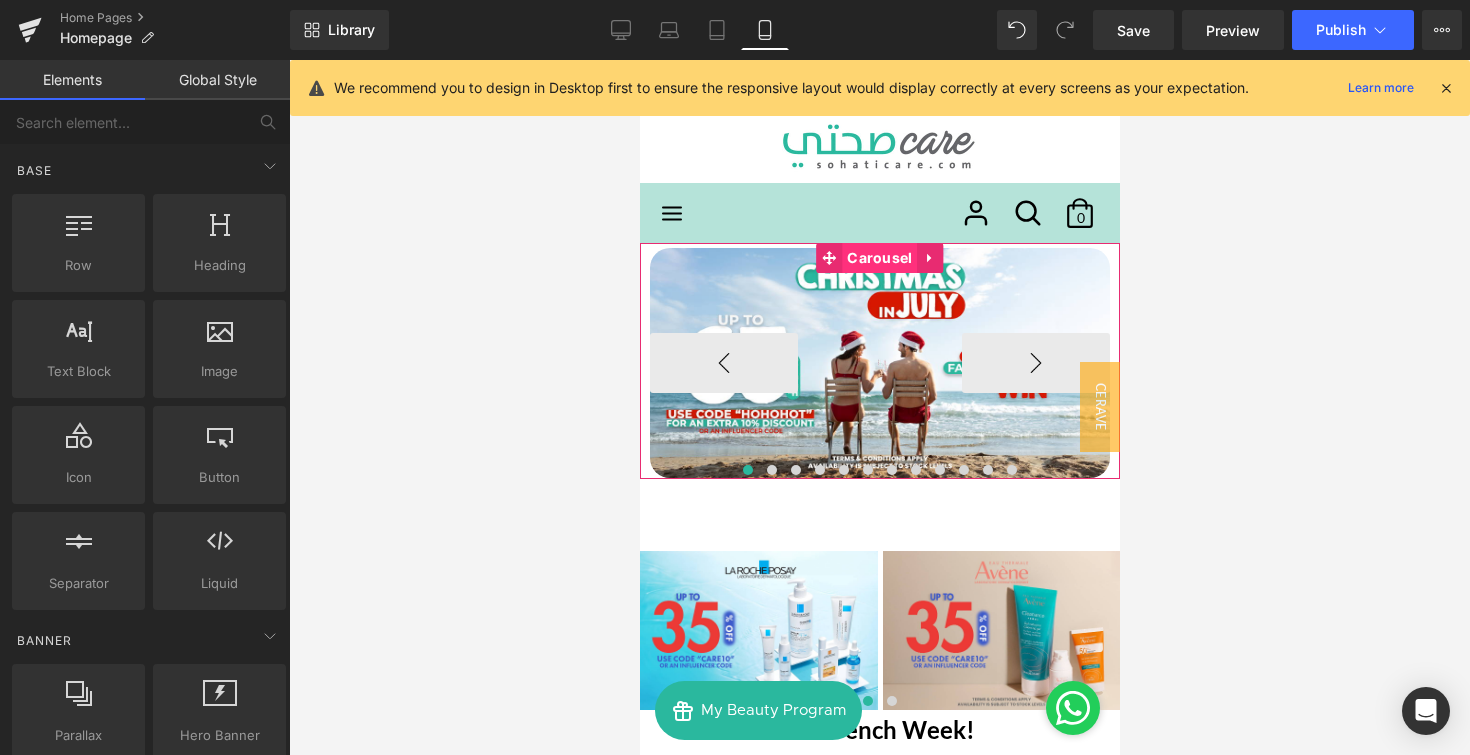 click on "Carousel" at bounding box center (878, 258) 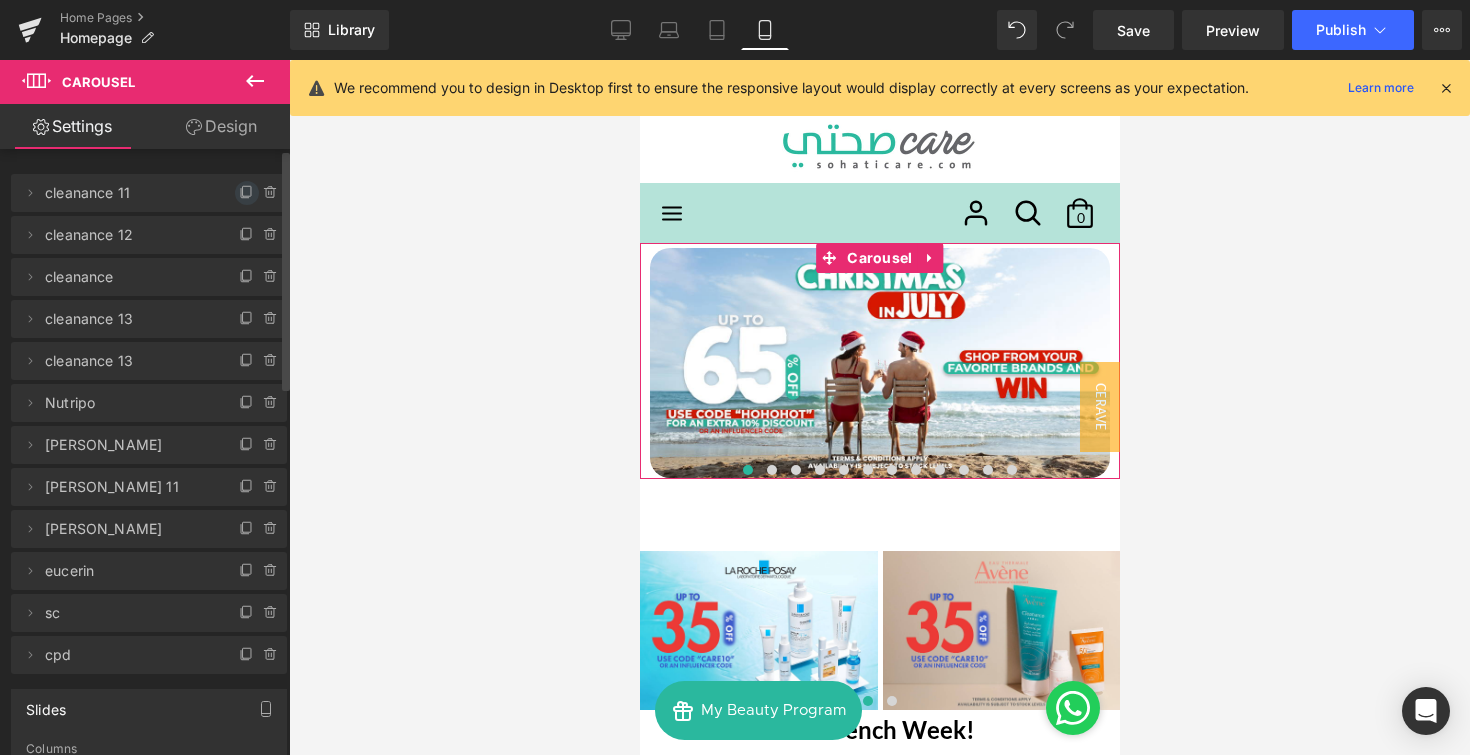 click 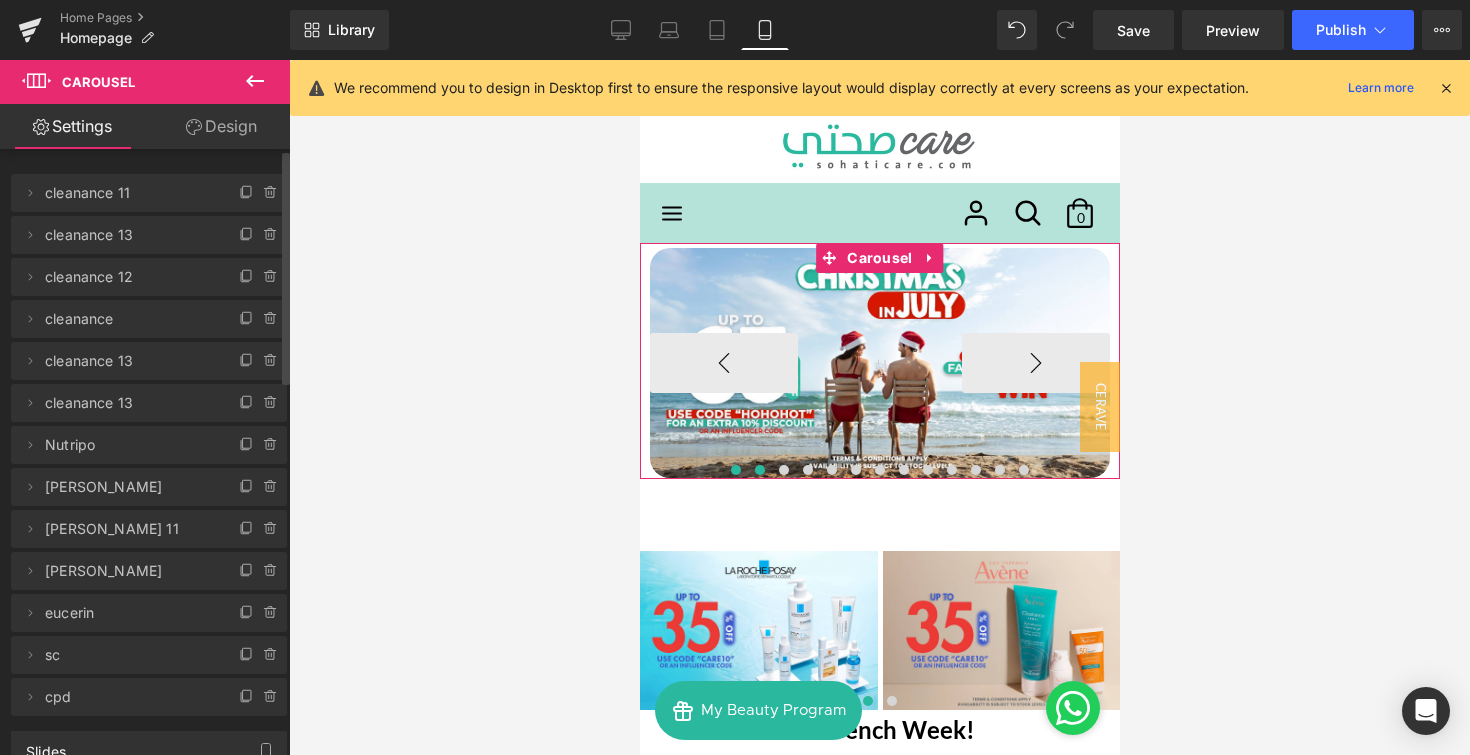 click at bounding box center [759, 470] 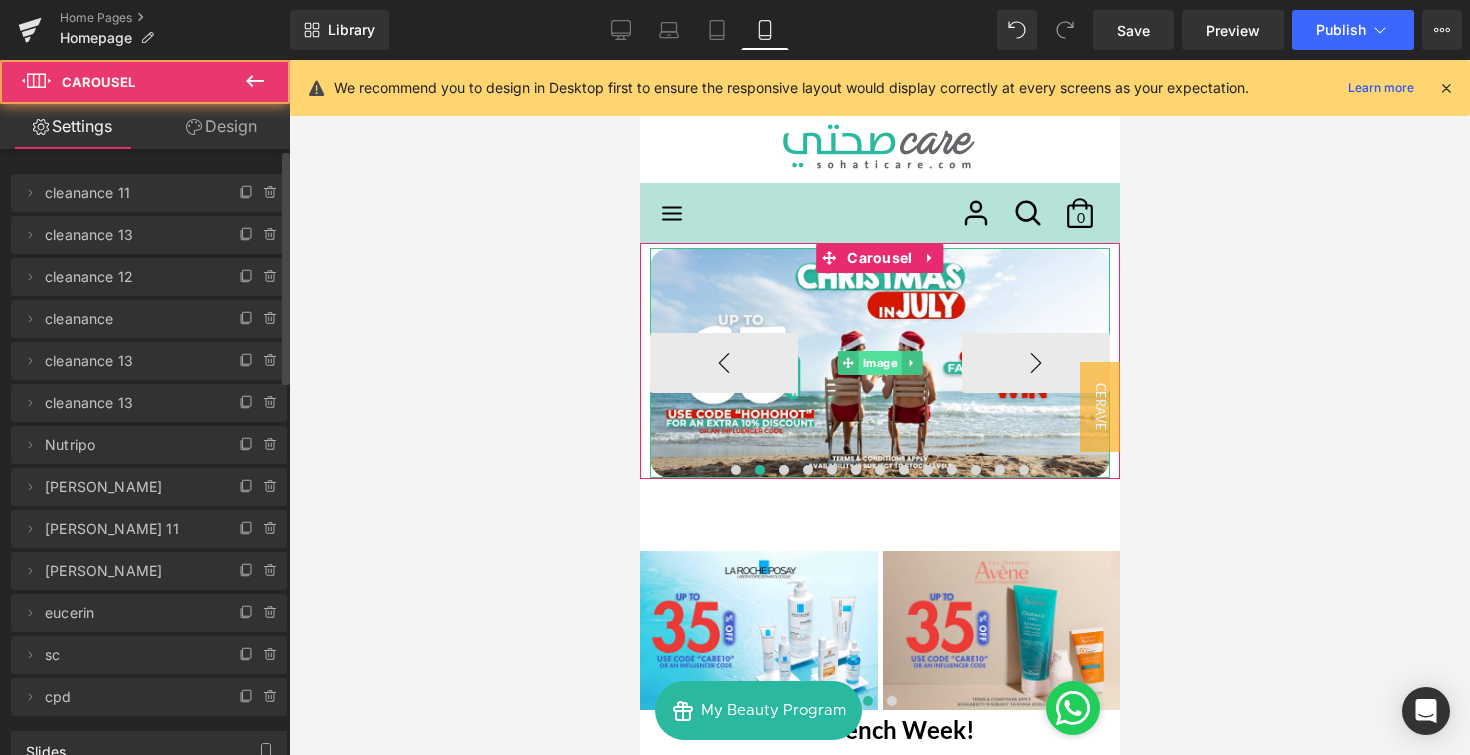 click on "Image" at bounding box center (879, 363) 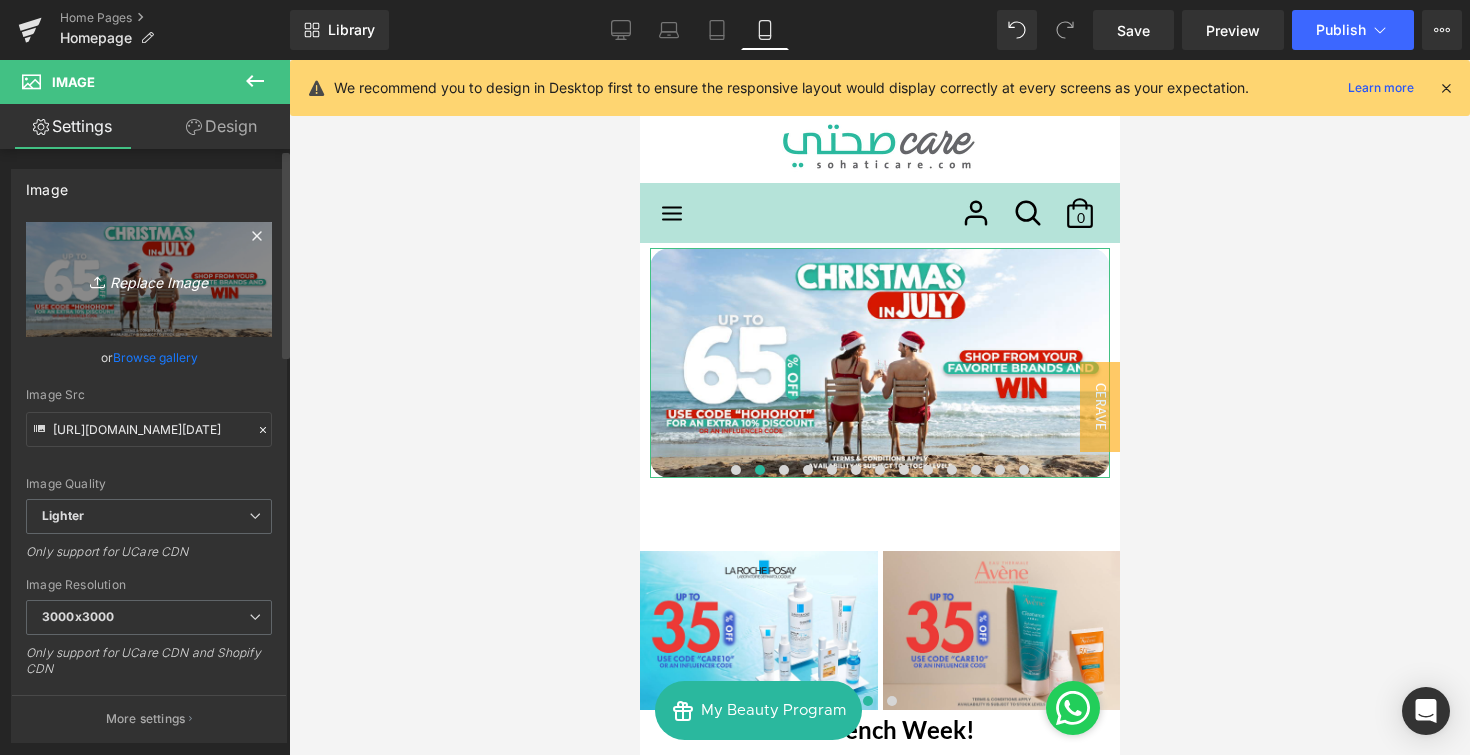 click on "Replace Image" at bounding box center (149, 279) 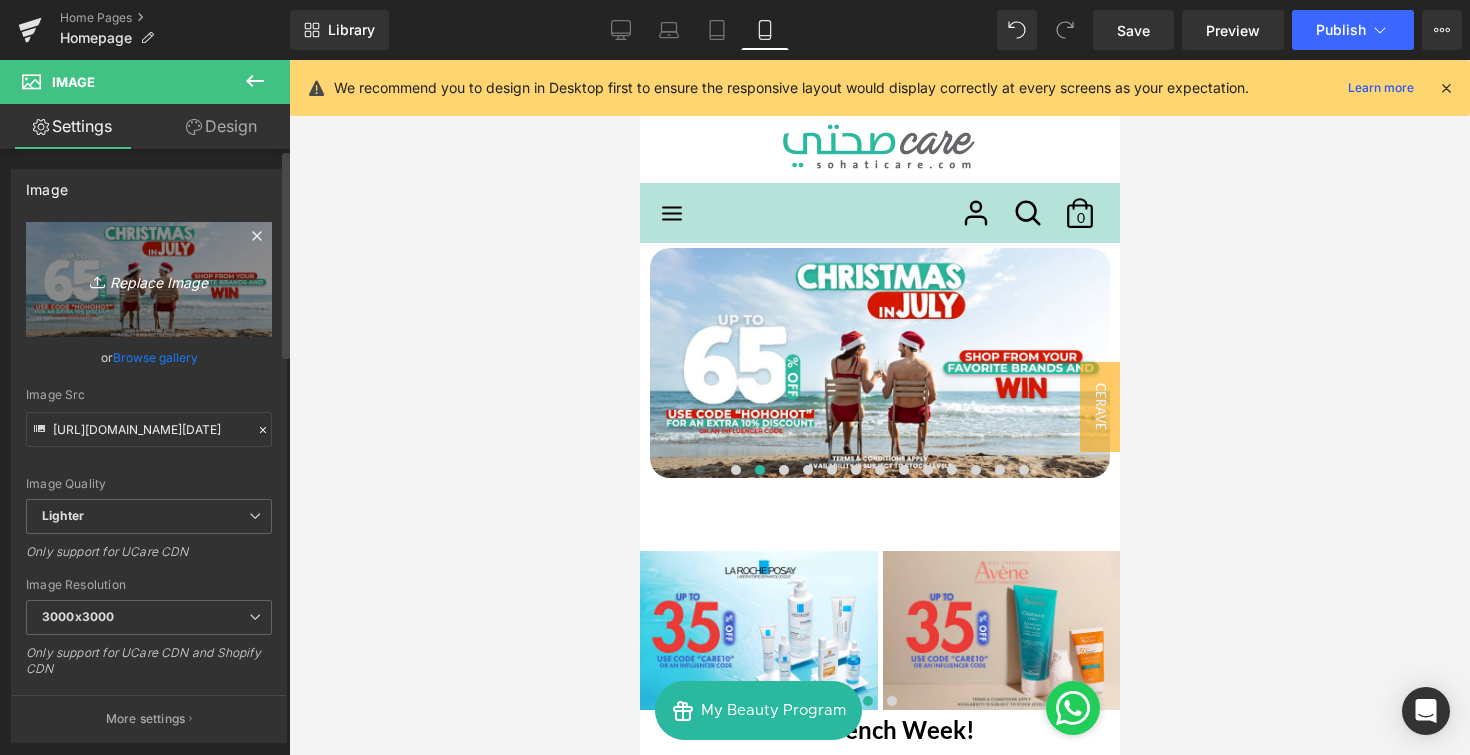 type on "C:\fakepath\Biosphere Summer Kit Mobile Banner.jpg" 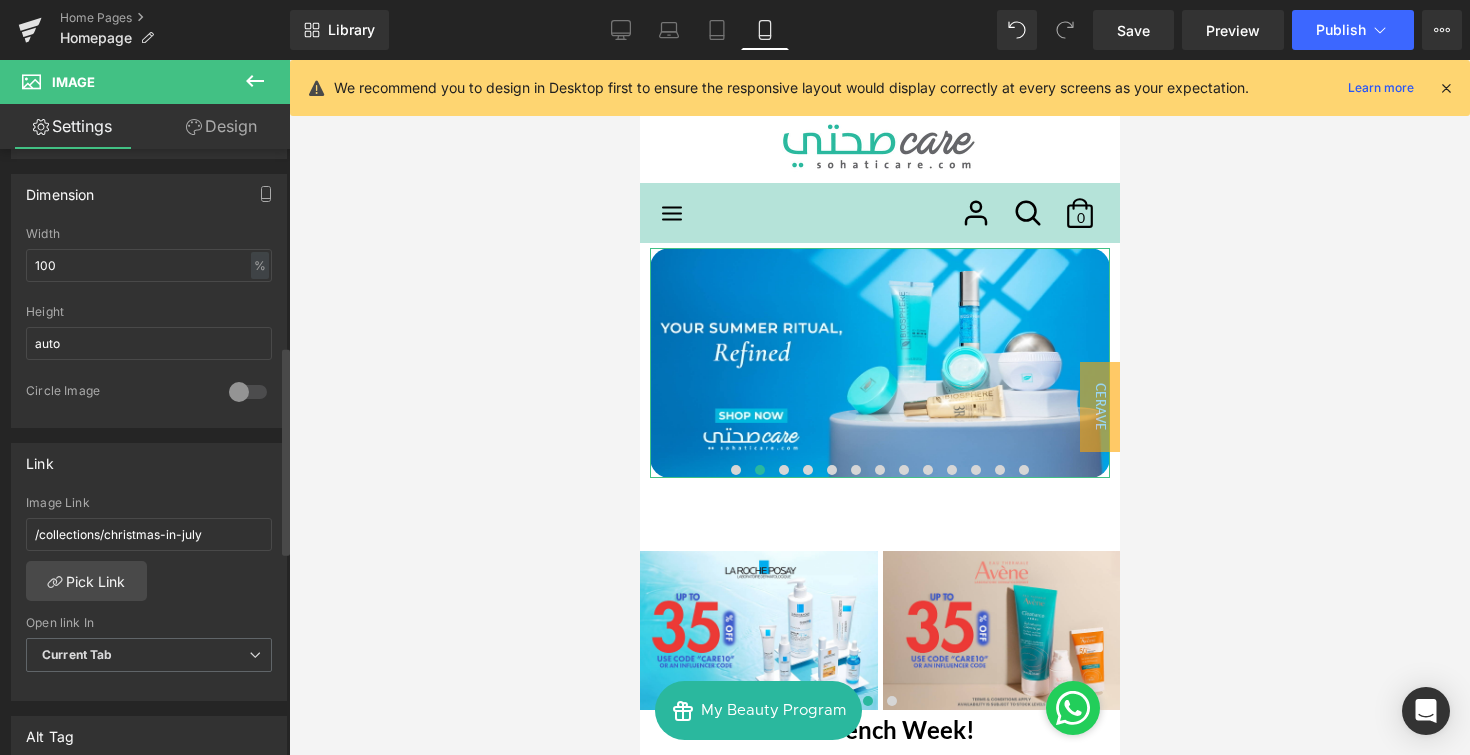 scroll, scrollTop: 608, scrollLeft: 0, axis: vertical 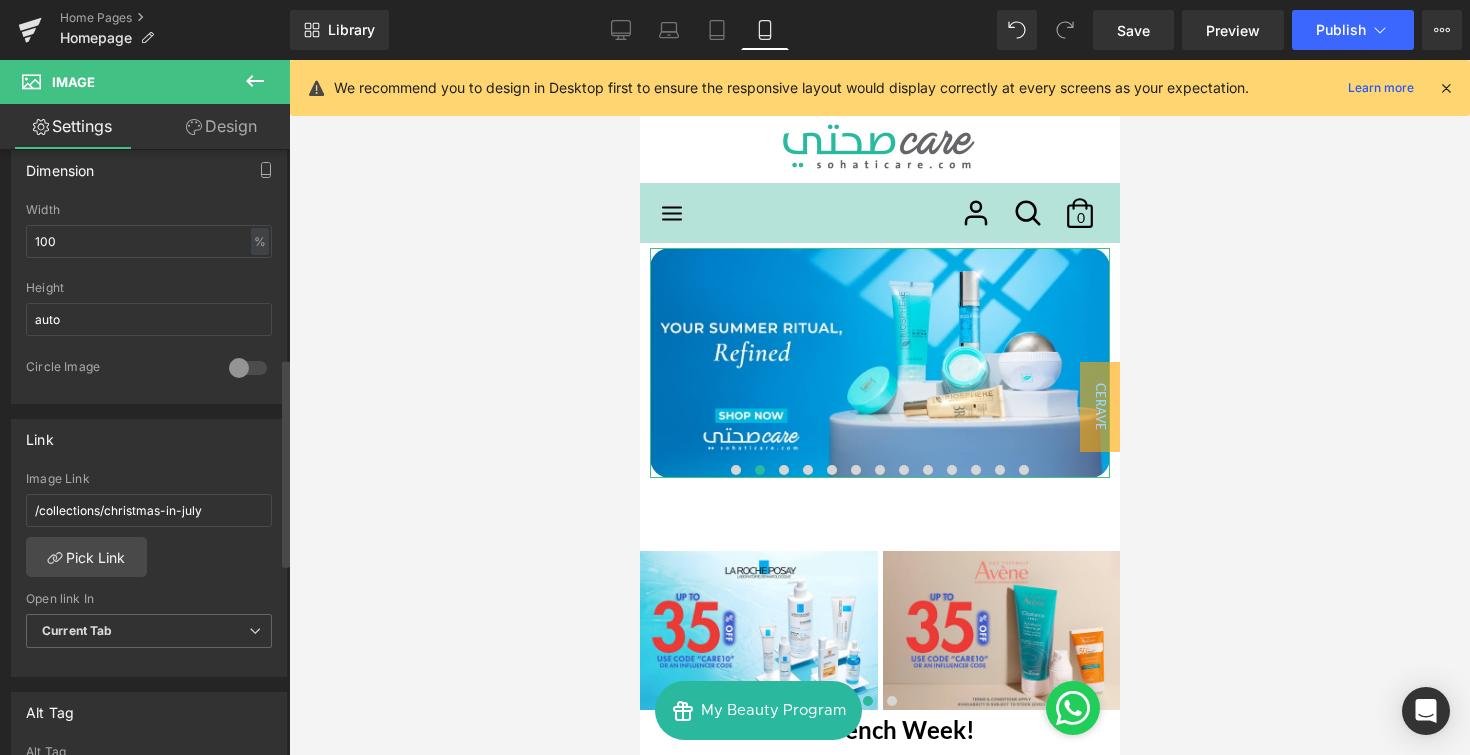 click on "Image Link /collections/christmas-in-july" at bounding box center (149, 504) 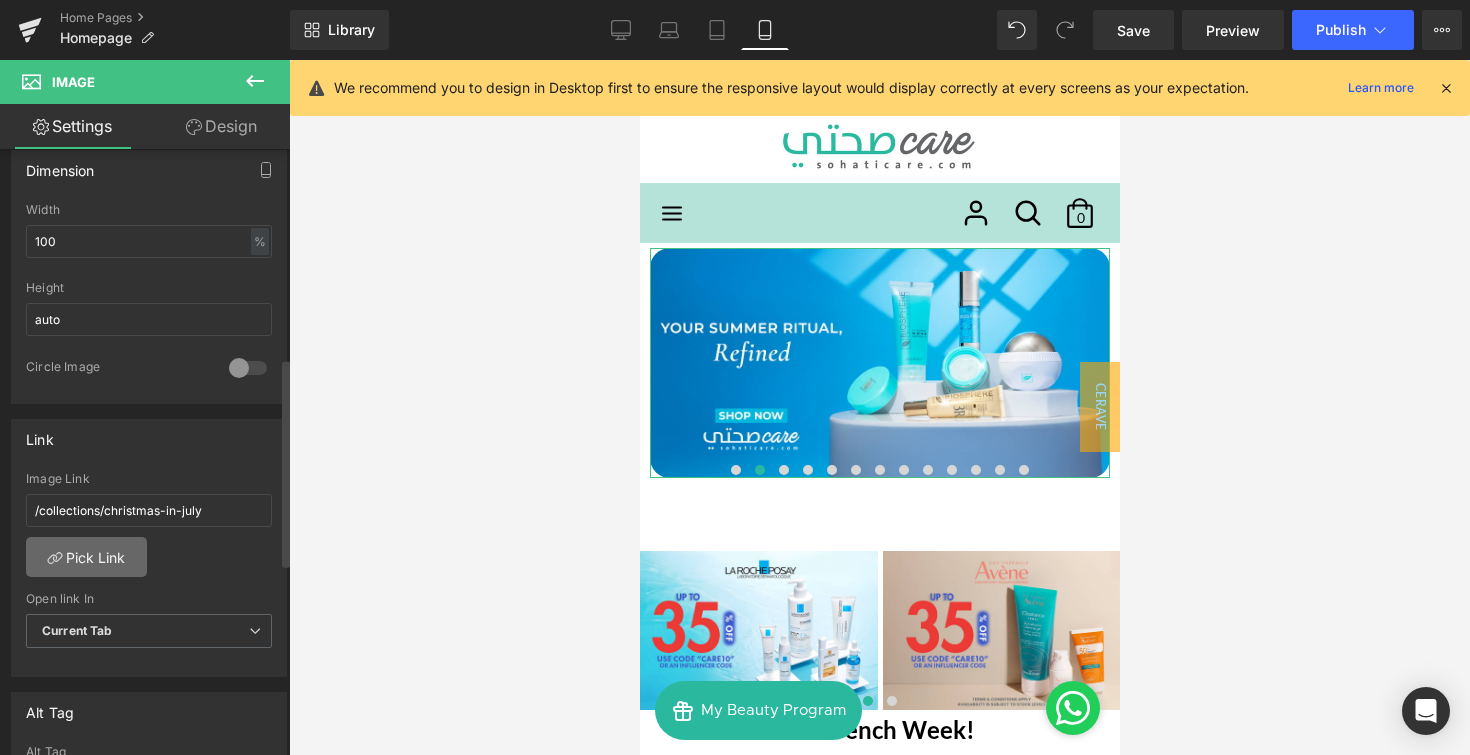 click on "Pick Link" at bounding box center (86, 557) 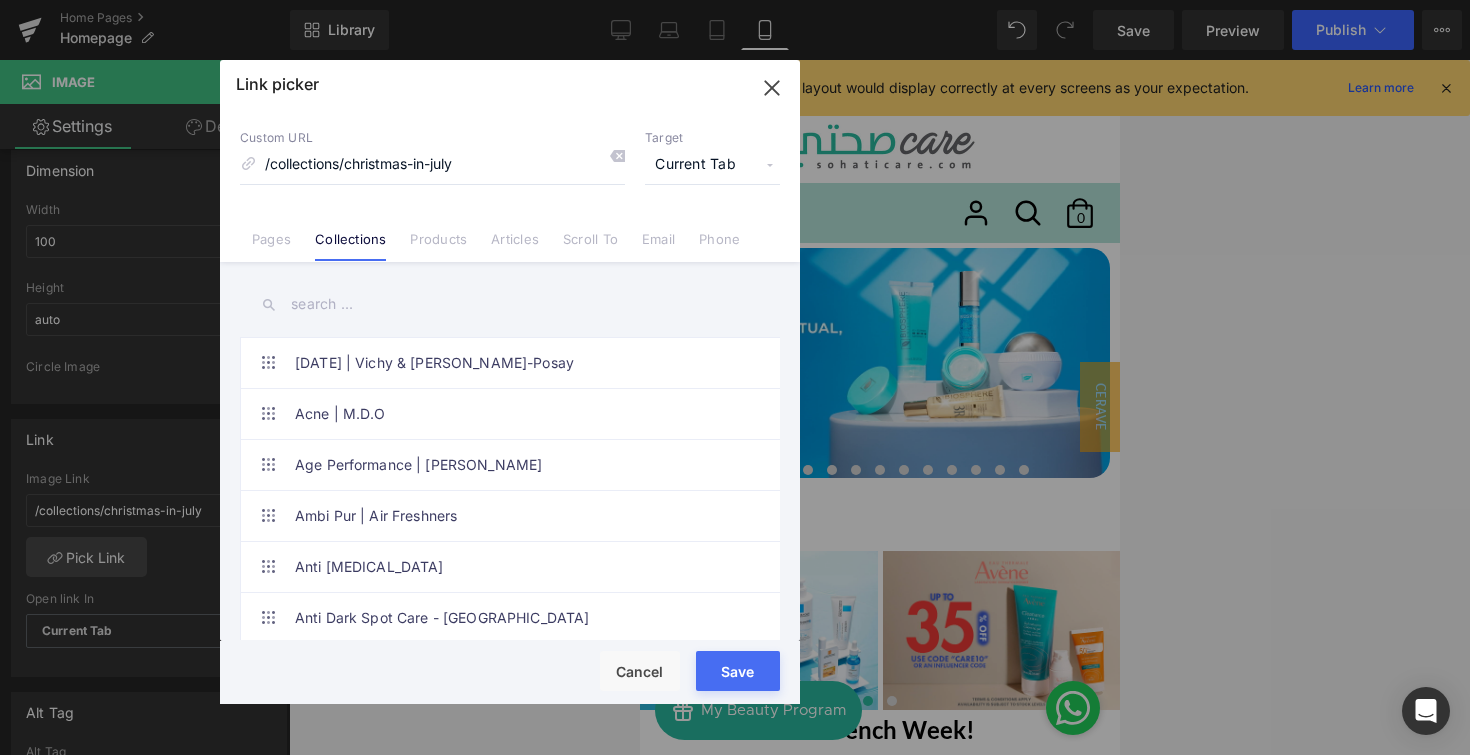 click at bounding box center (510, 304) 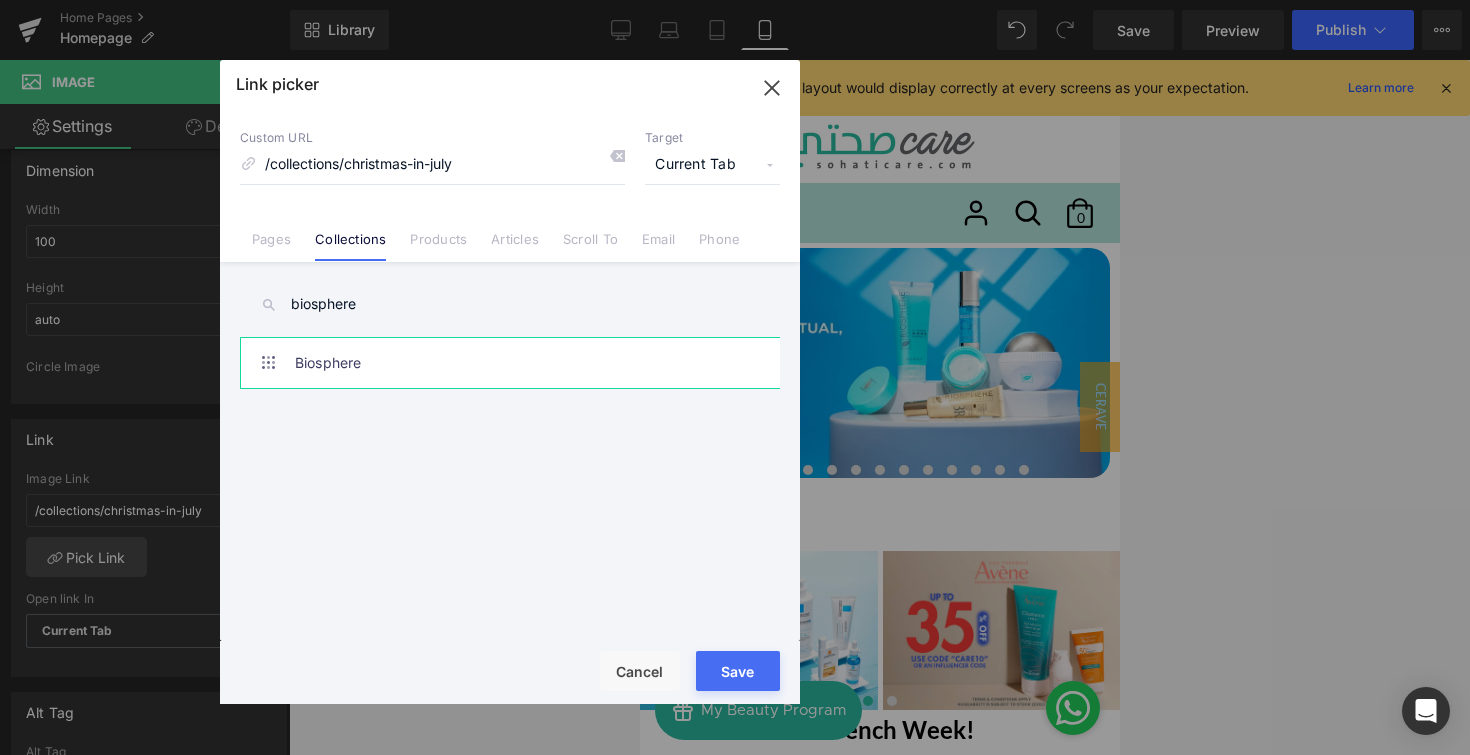 type on "biosphere" 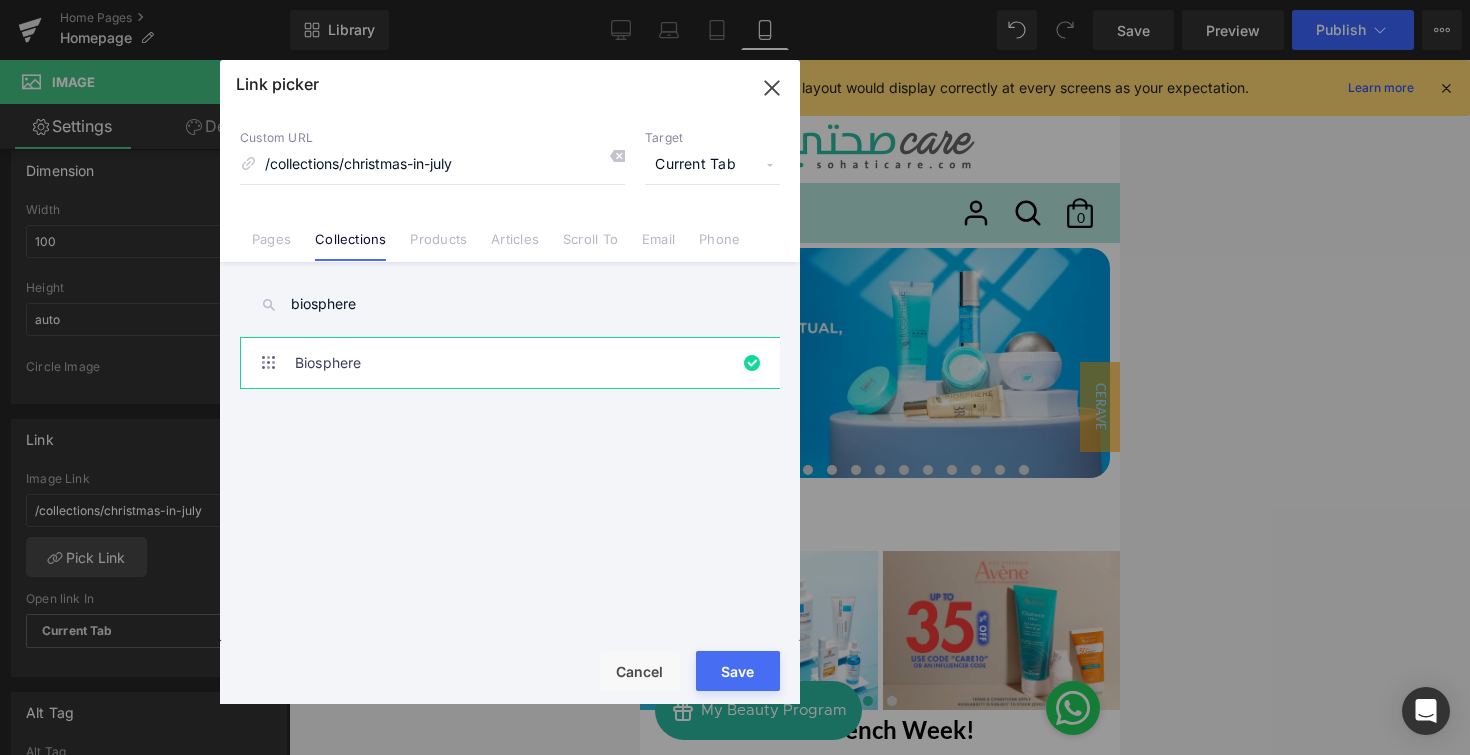 click on "Save" at bounding box center (738, 671) 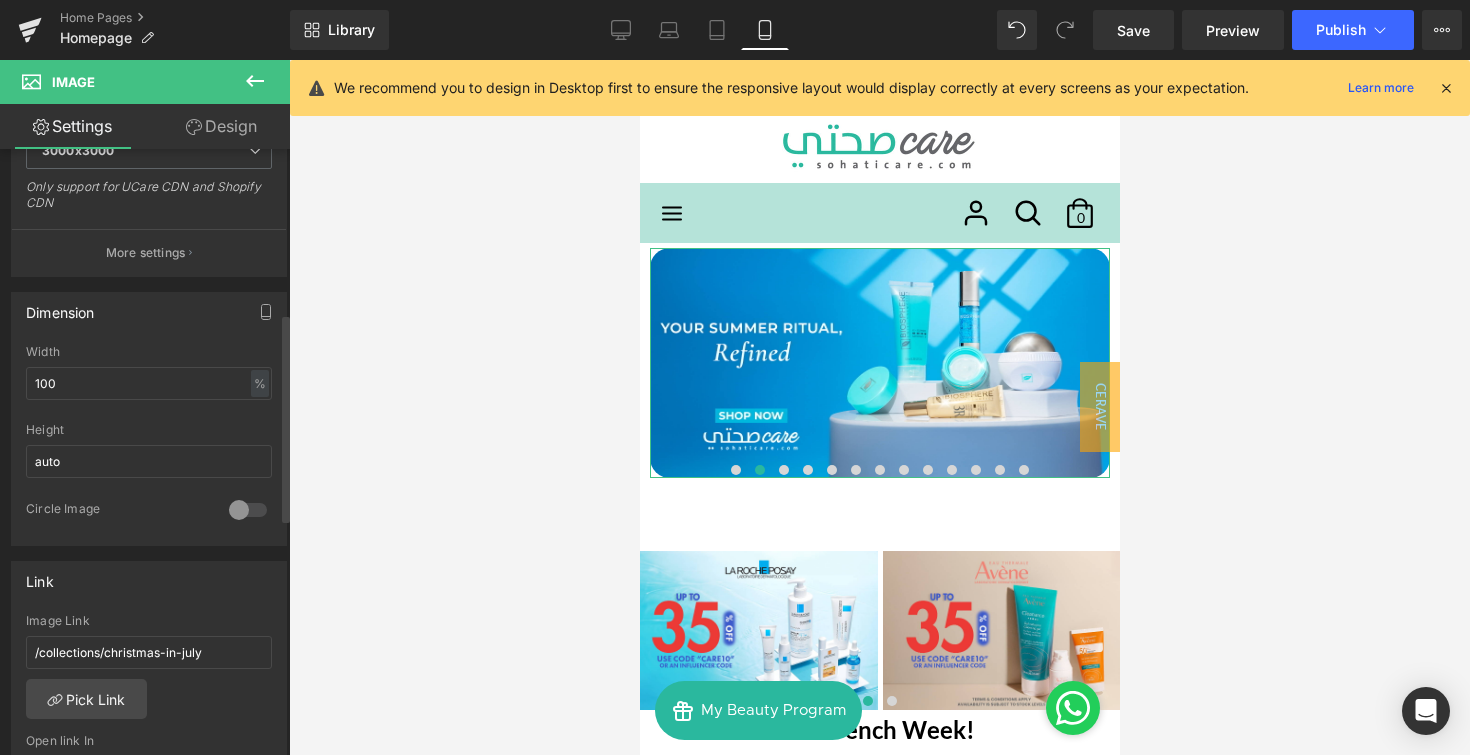scroll, scrollTop: 435, scrollLeft: 0, axis: vertical 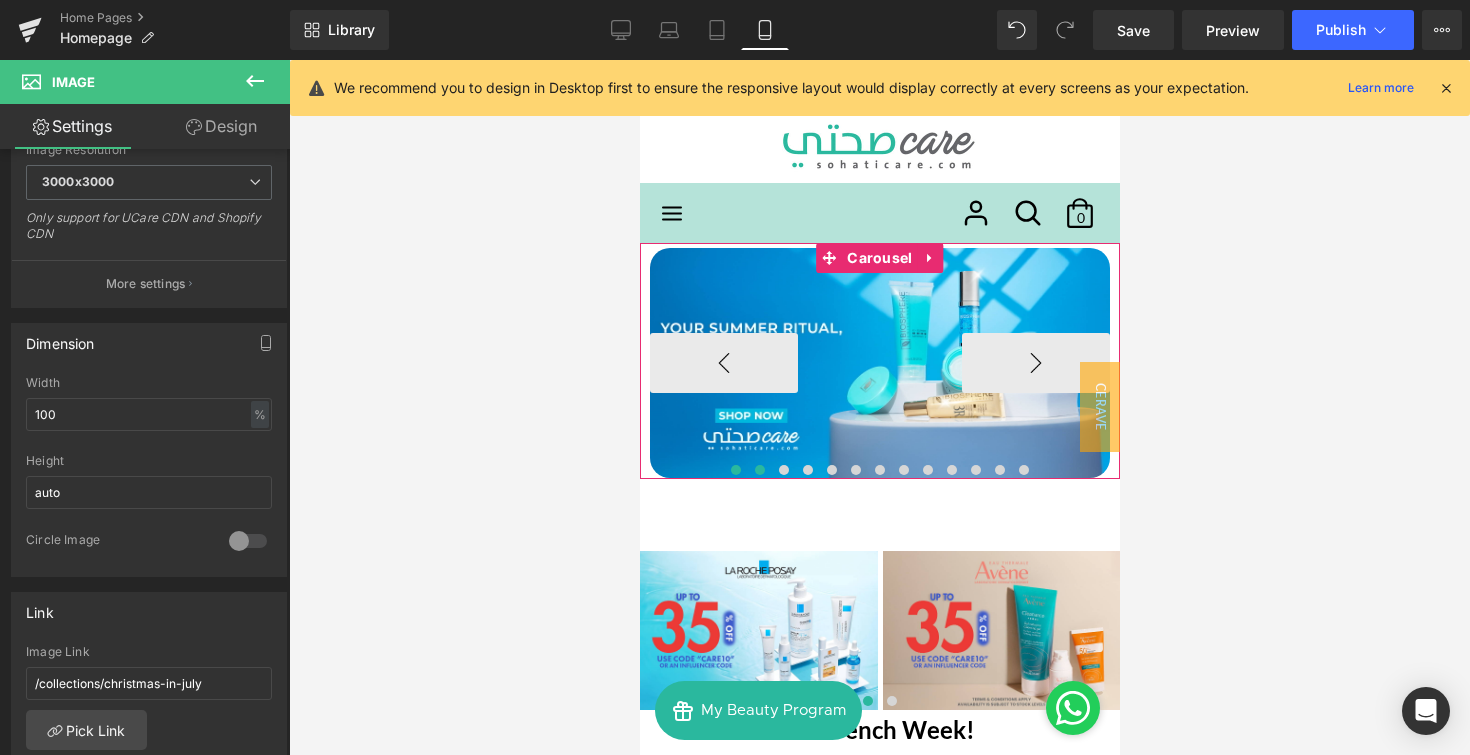 click at bounding box center [735, 470] 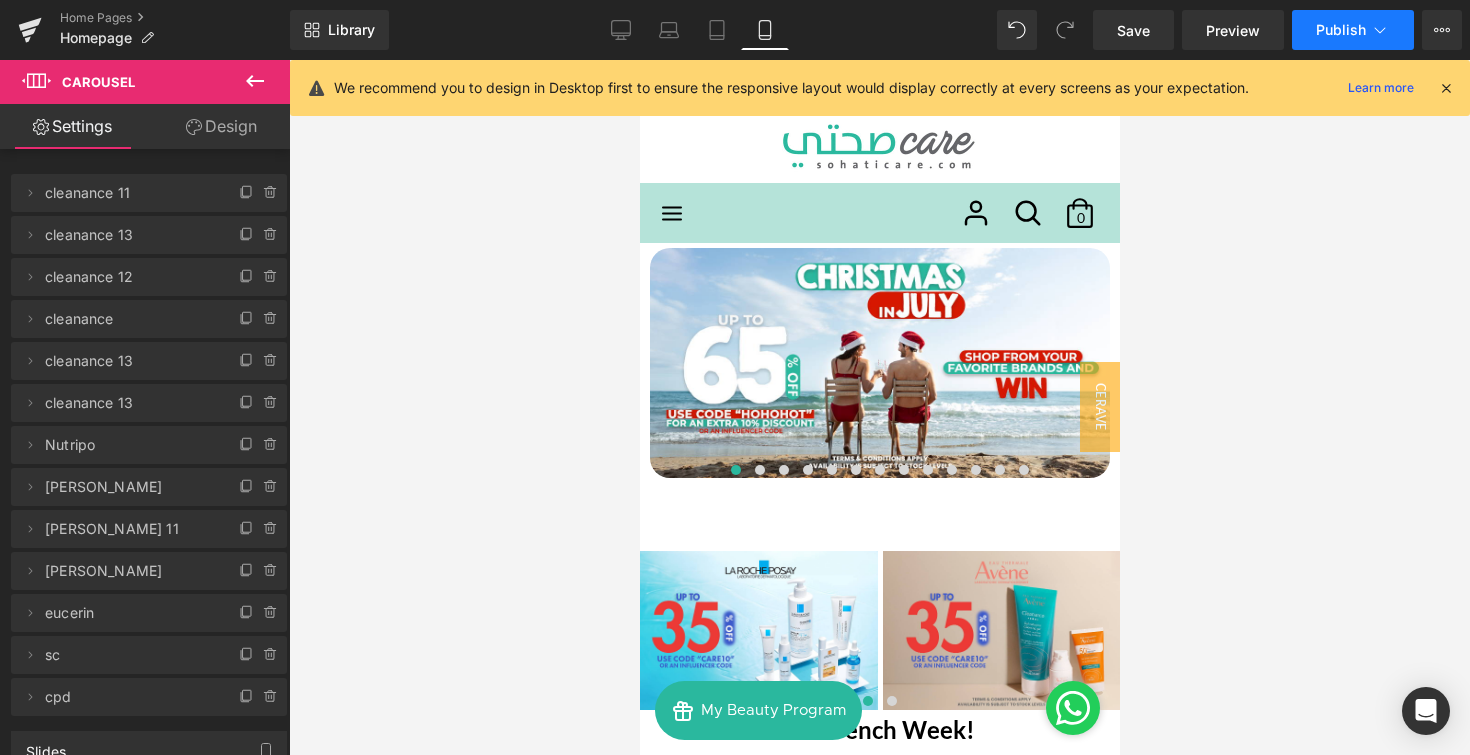 click on "Publish" at bounding box center [1341, 30] 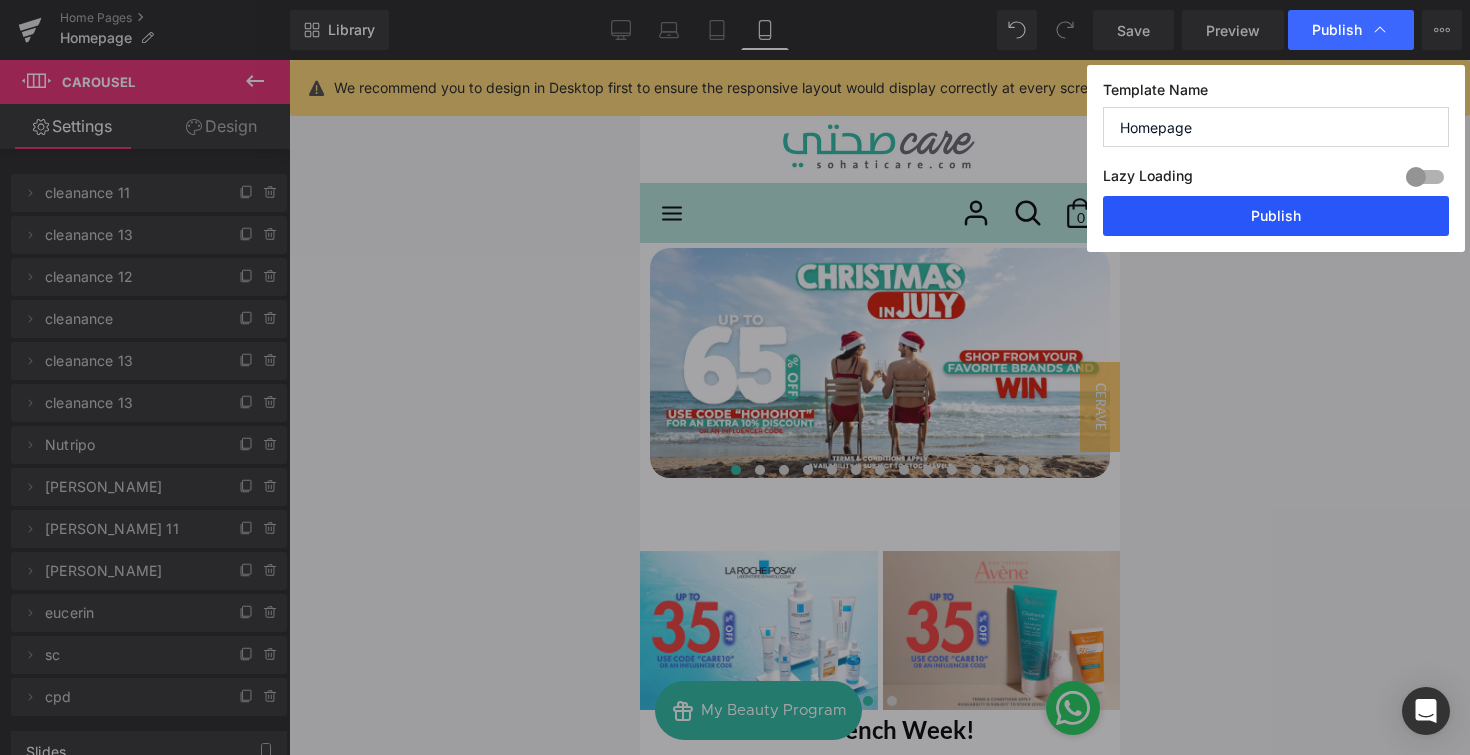 click on "Publish" at bounding box center [1276, 216] 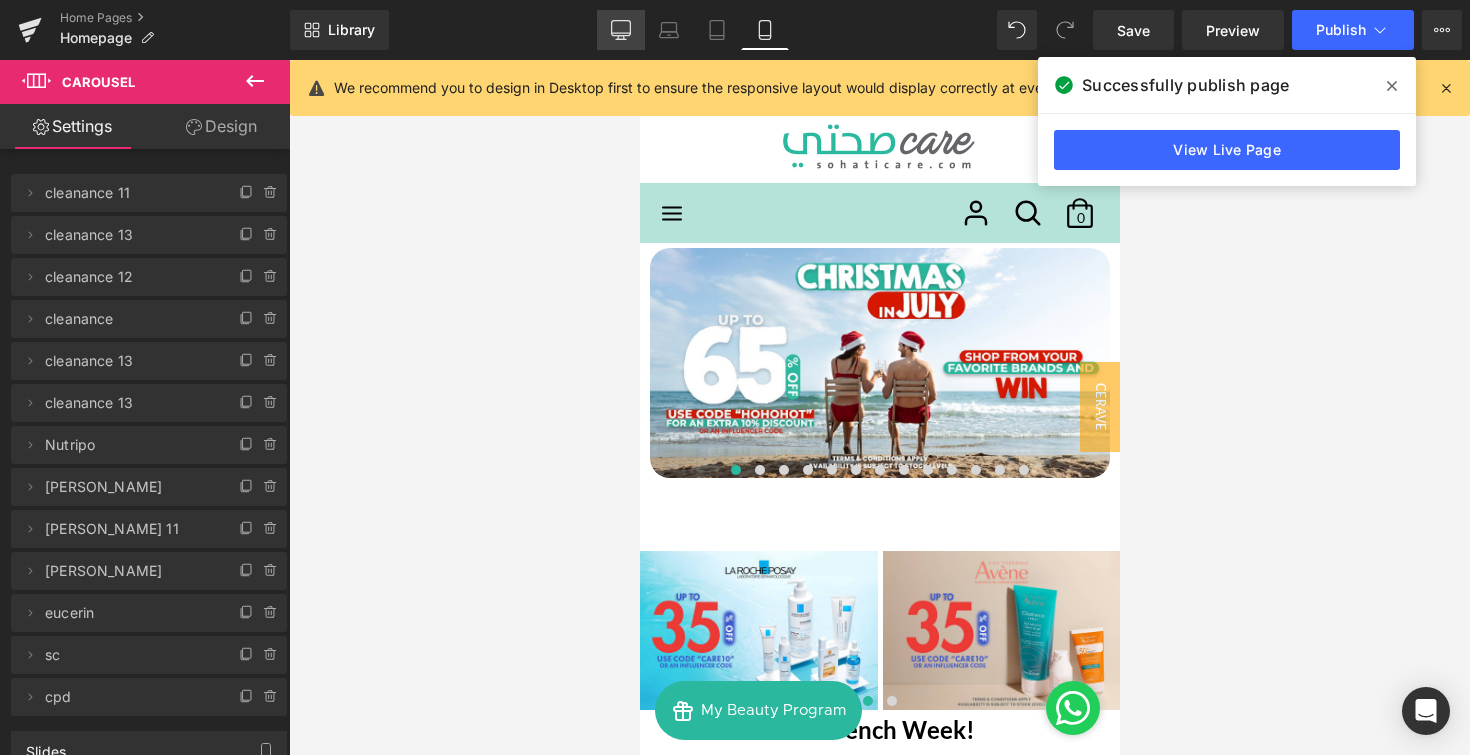 click on "Desktop" at bounding box center (621, 30) 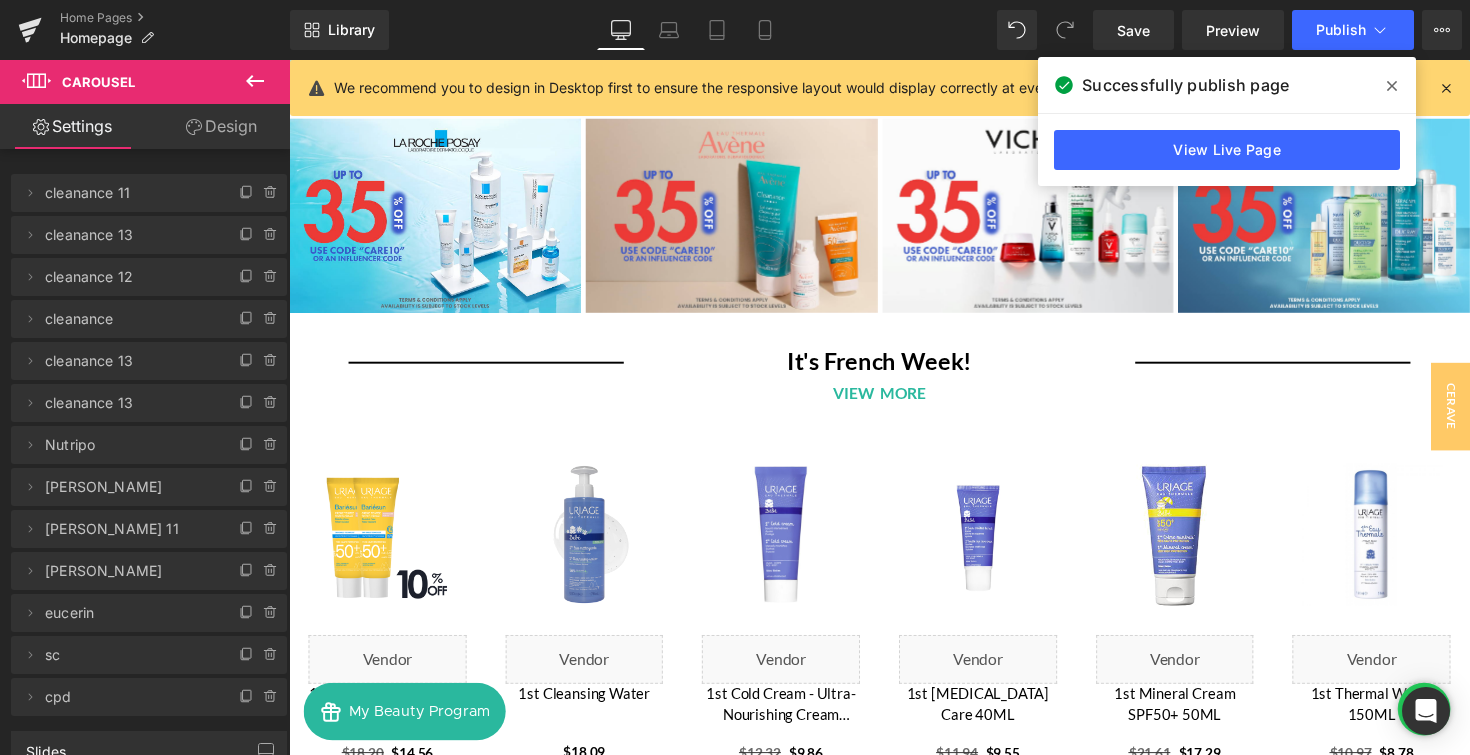 scroll, scrollTop: 476, scrollLeft: 0, axis: vertical 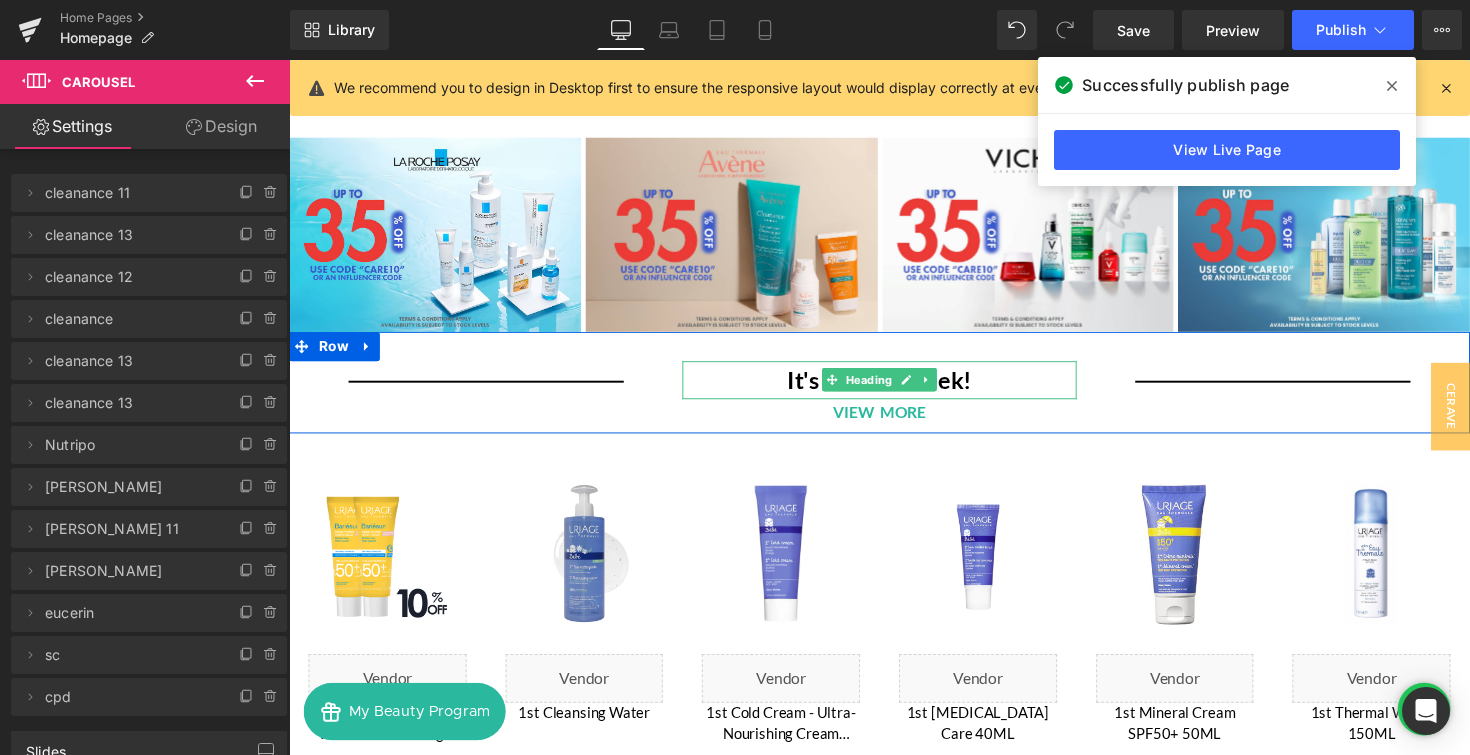 click on "It's French Week!" at bounding box center (894, 387) 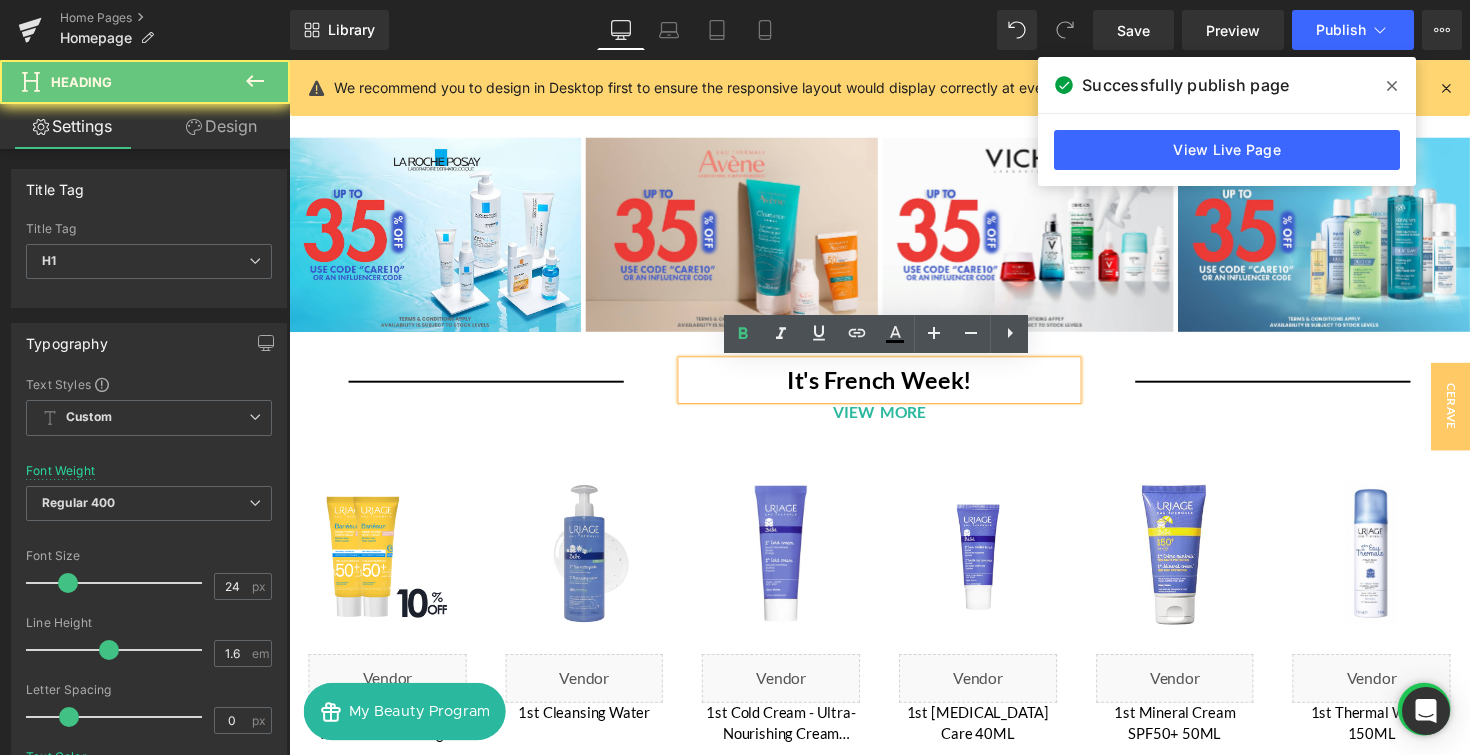 click on "It's French Week!" at bounding box center [894, 387] 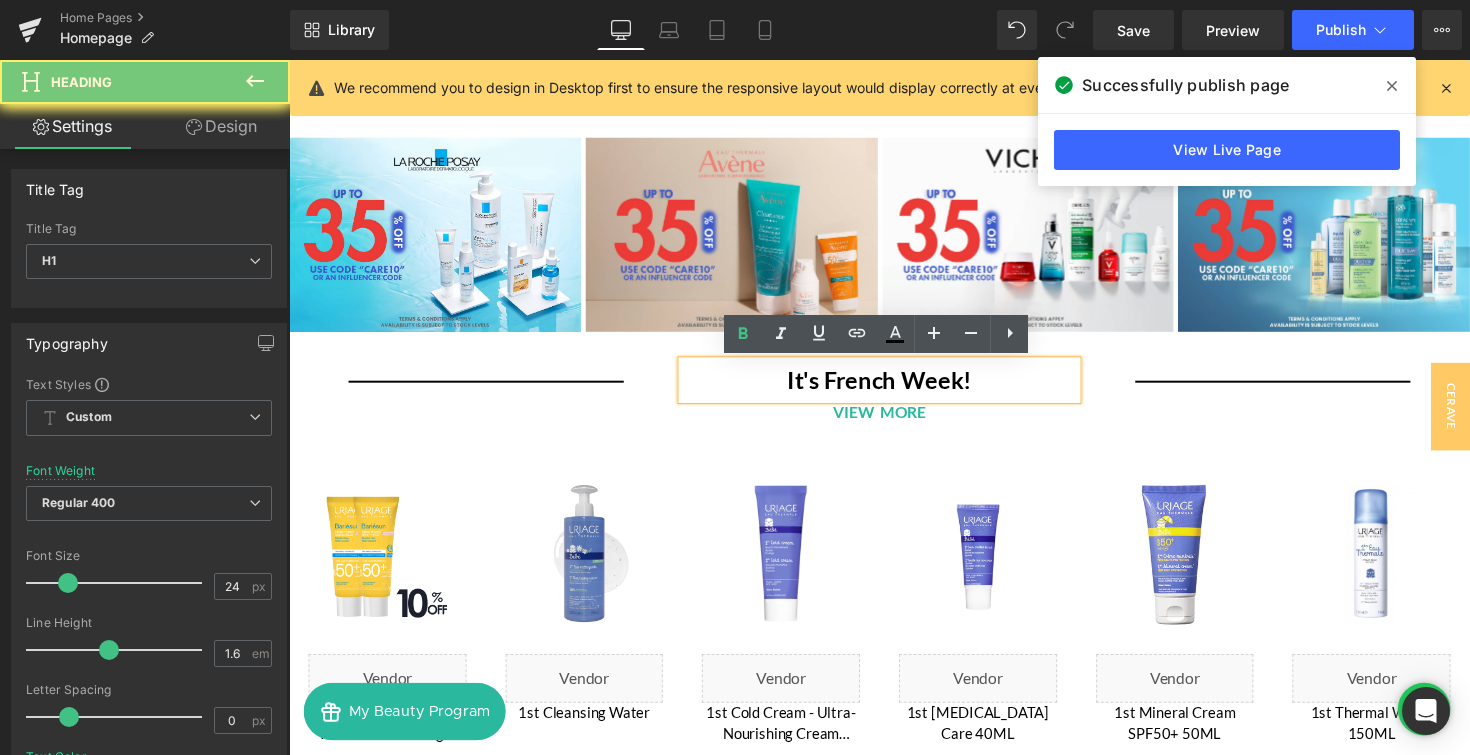 click on "It's French Week!" at bounding box center [894, 387] 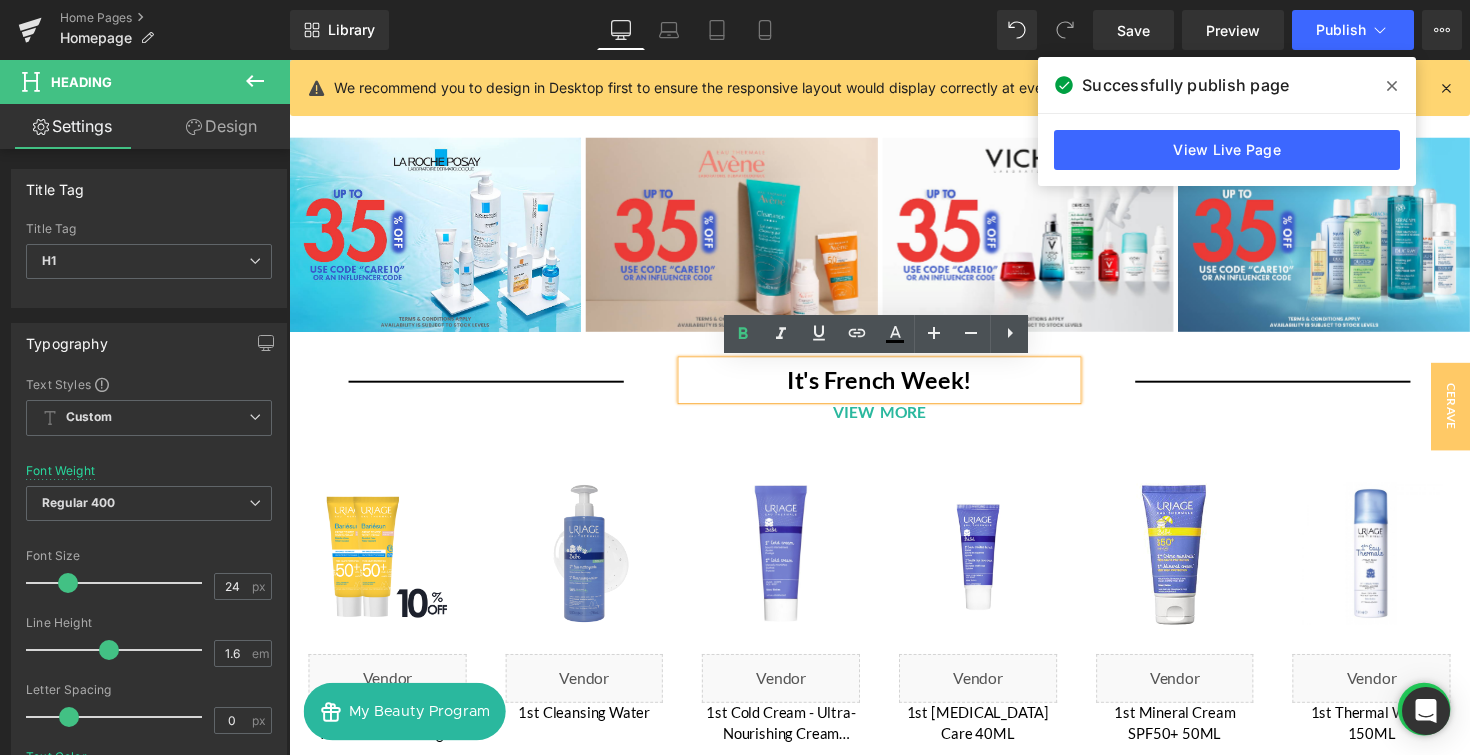 type 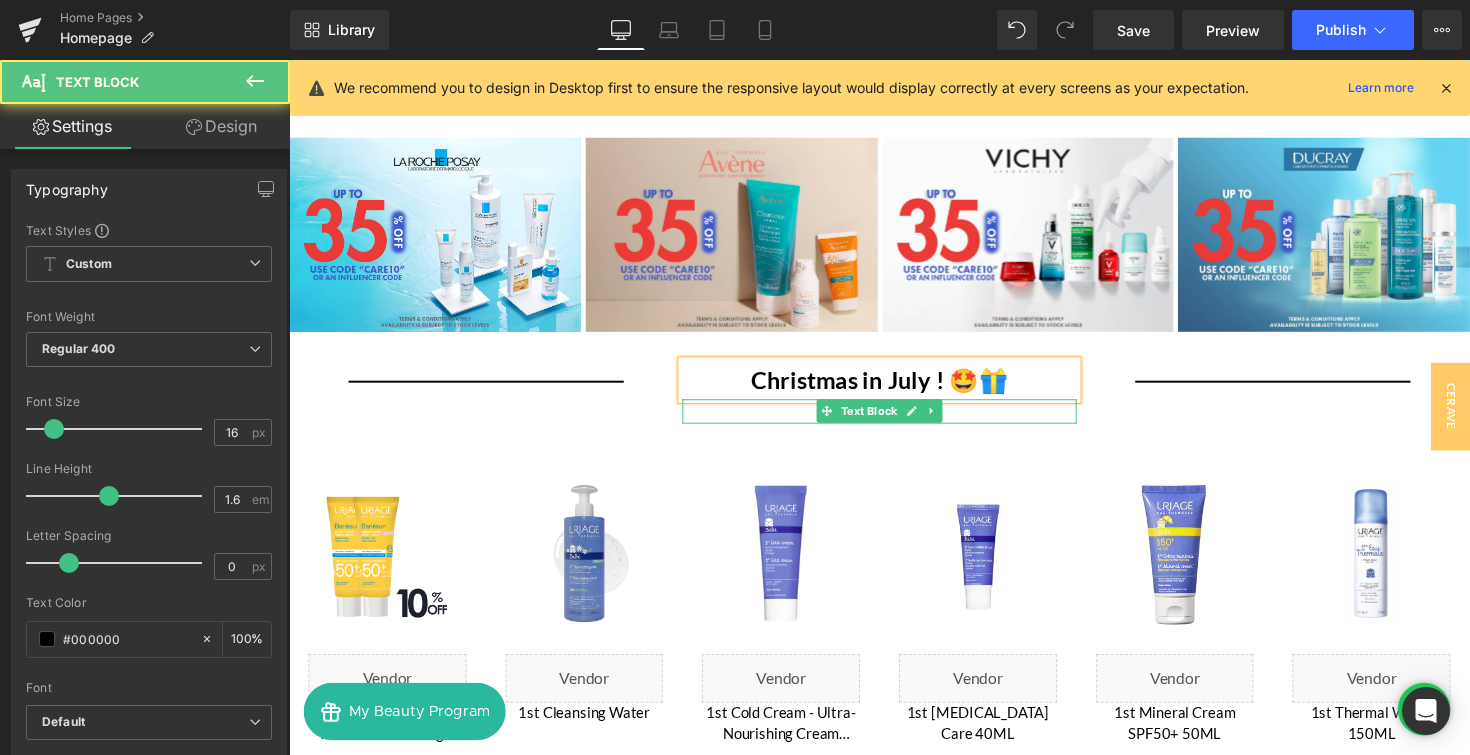 click on "VIEW  MORE" at bounding box center [893, 421] 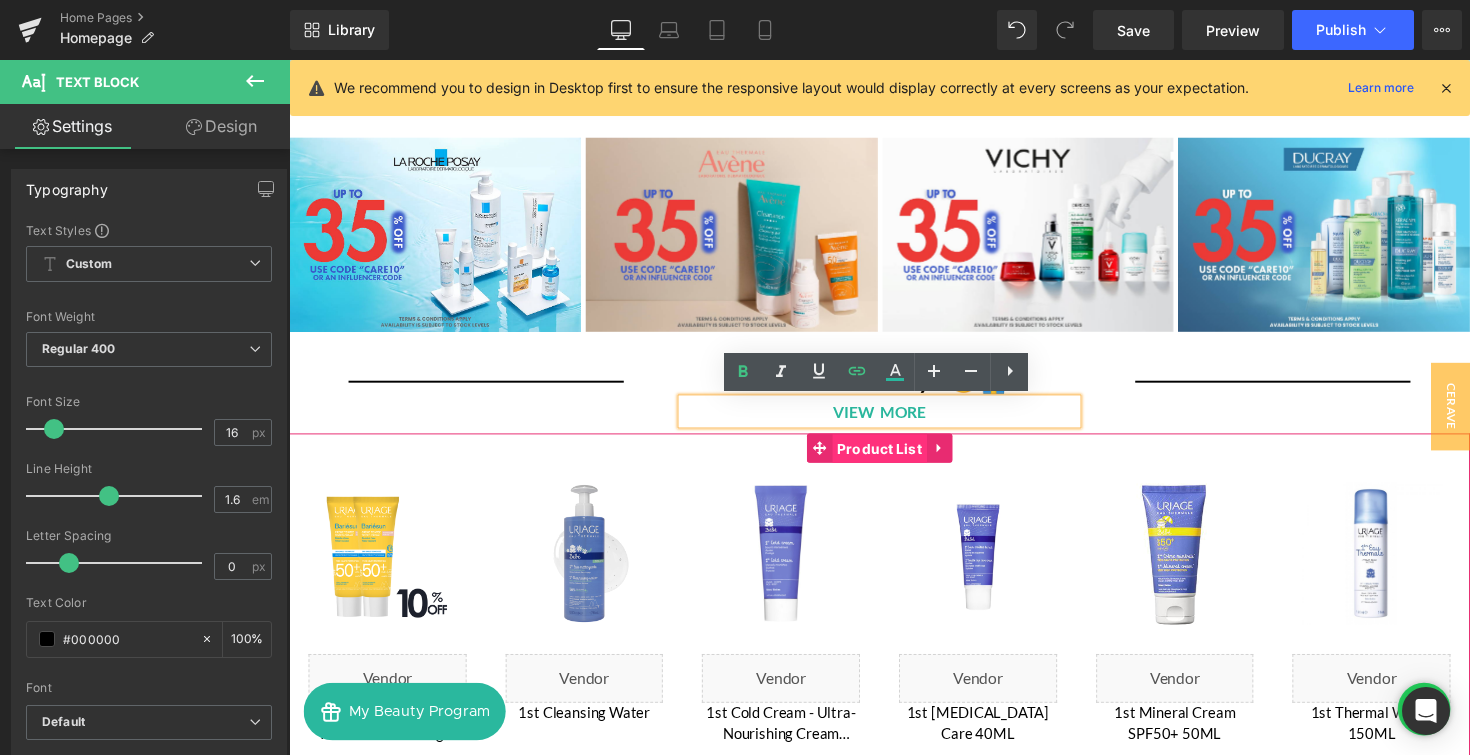 click on "Product List" at bounding box center (894, 459) 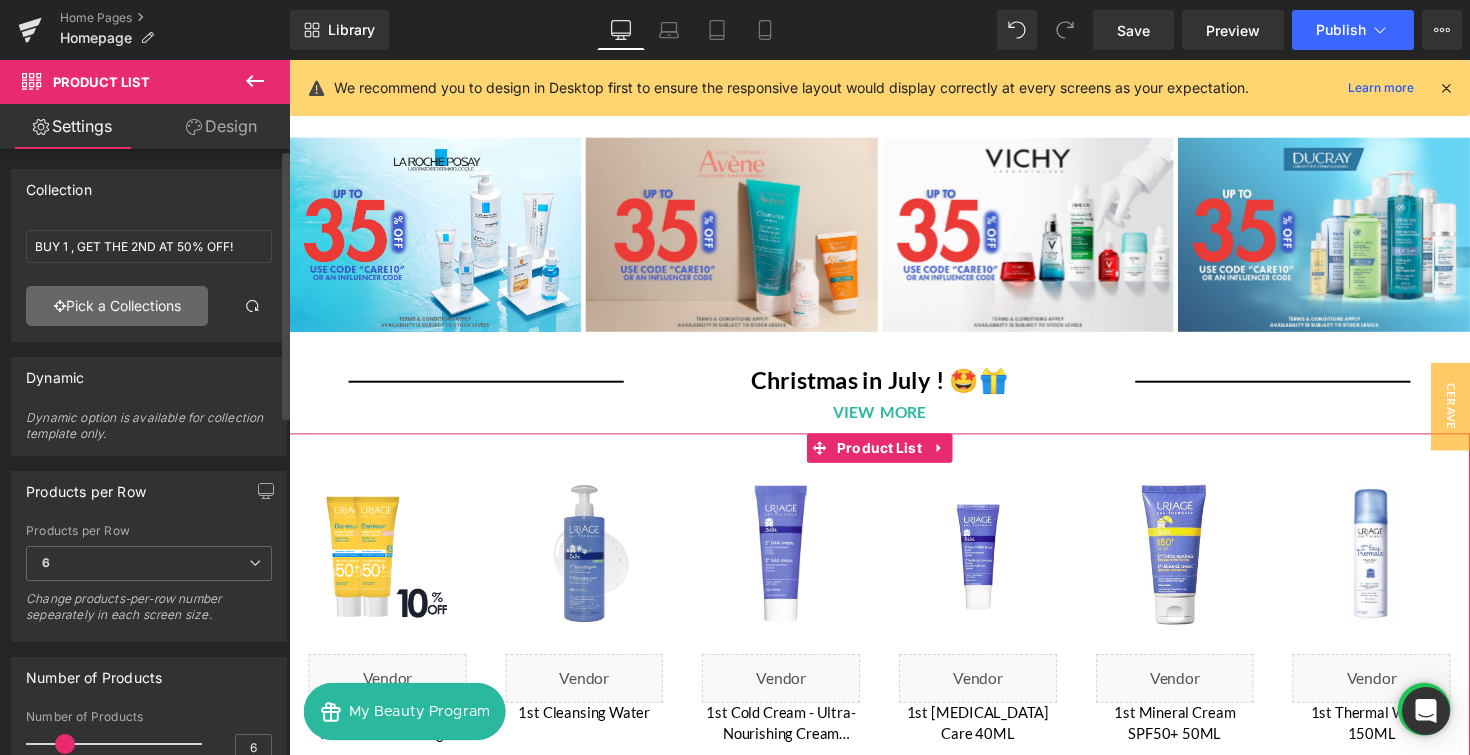 click on "Pick a Collections" at bounding box center [117, 306] 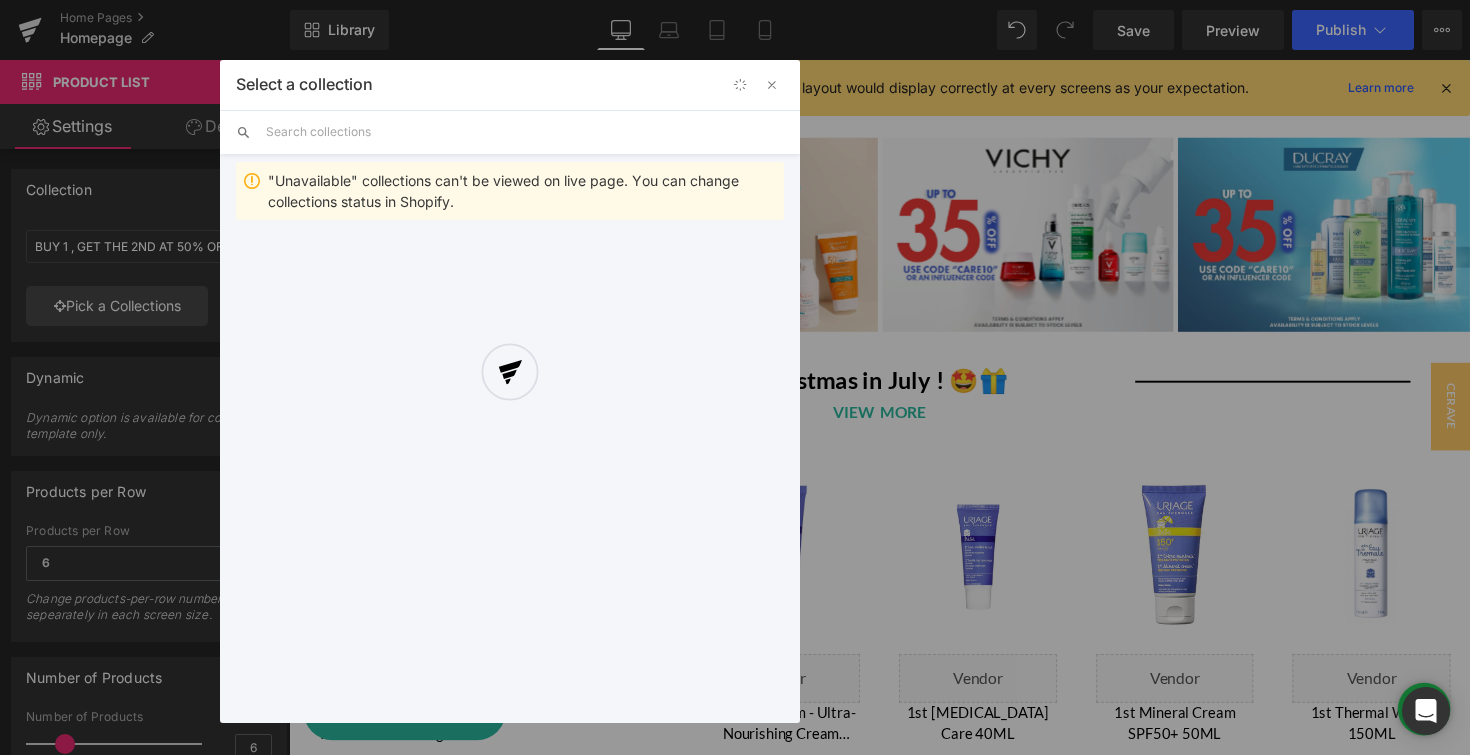 click at bounding box center (510, 391) 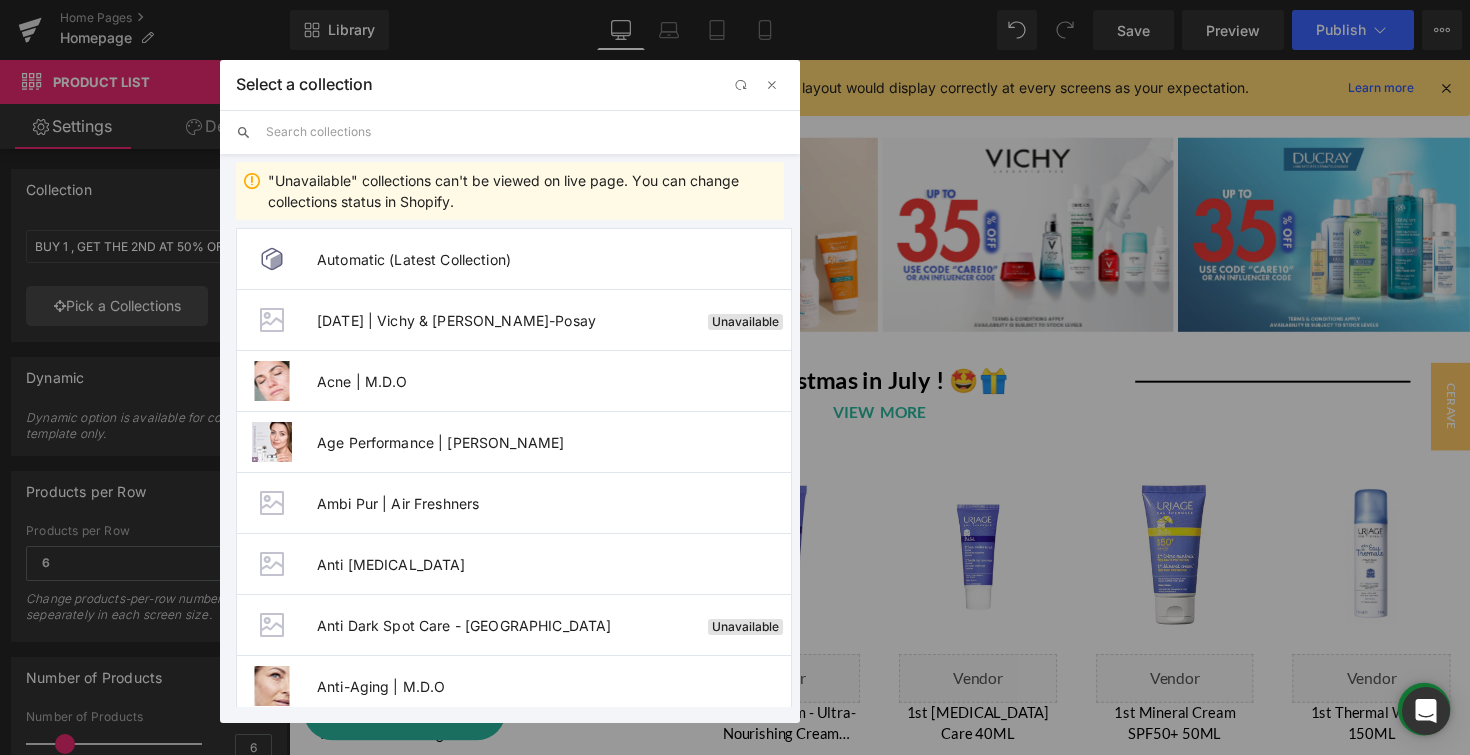 click at bounding box center (525, 132) 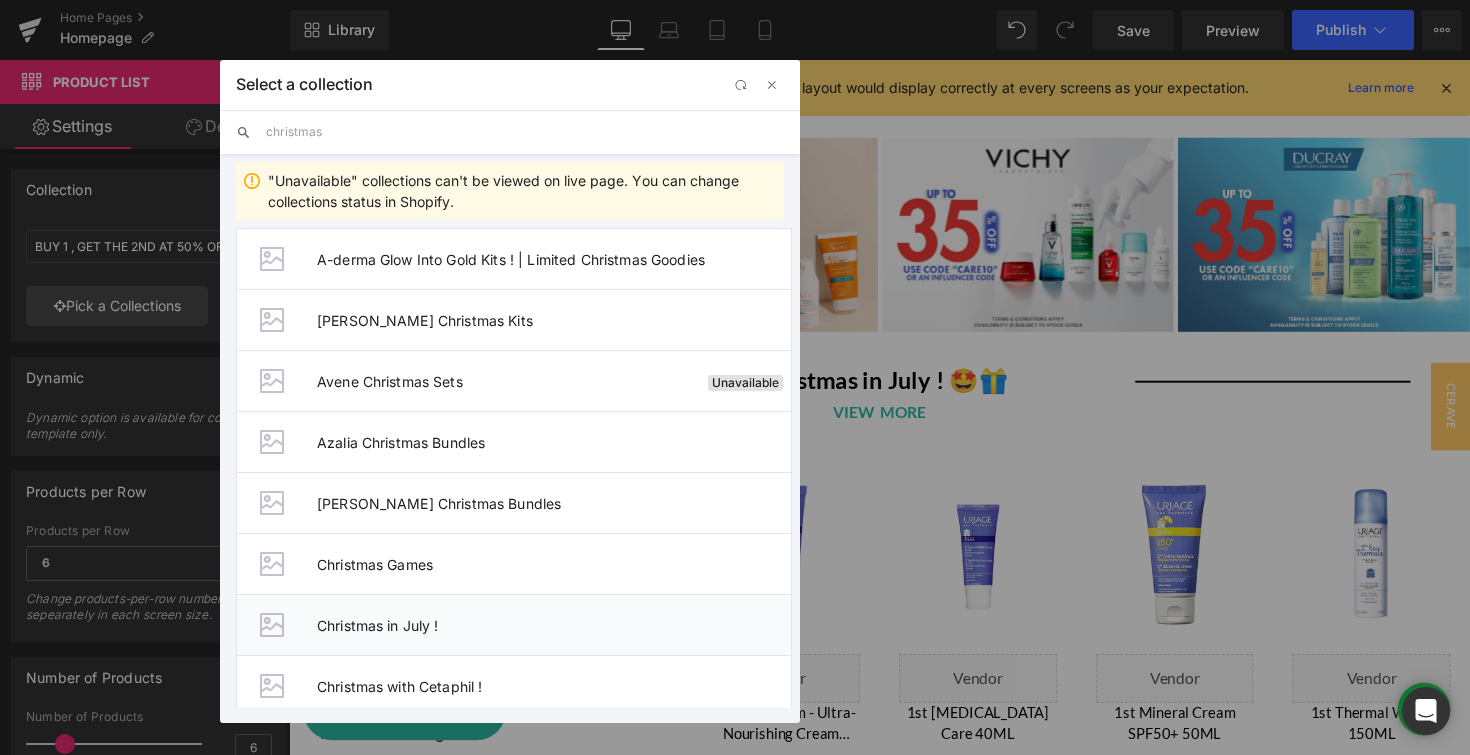 type on "christmas" 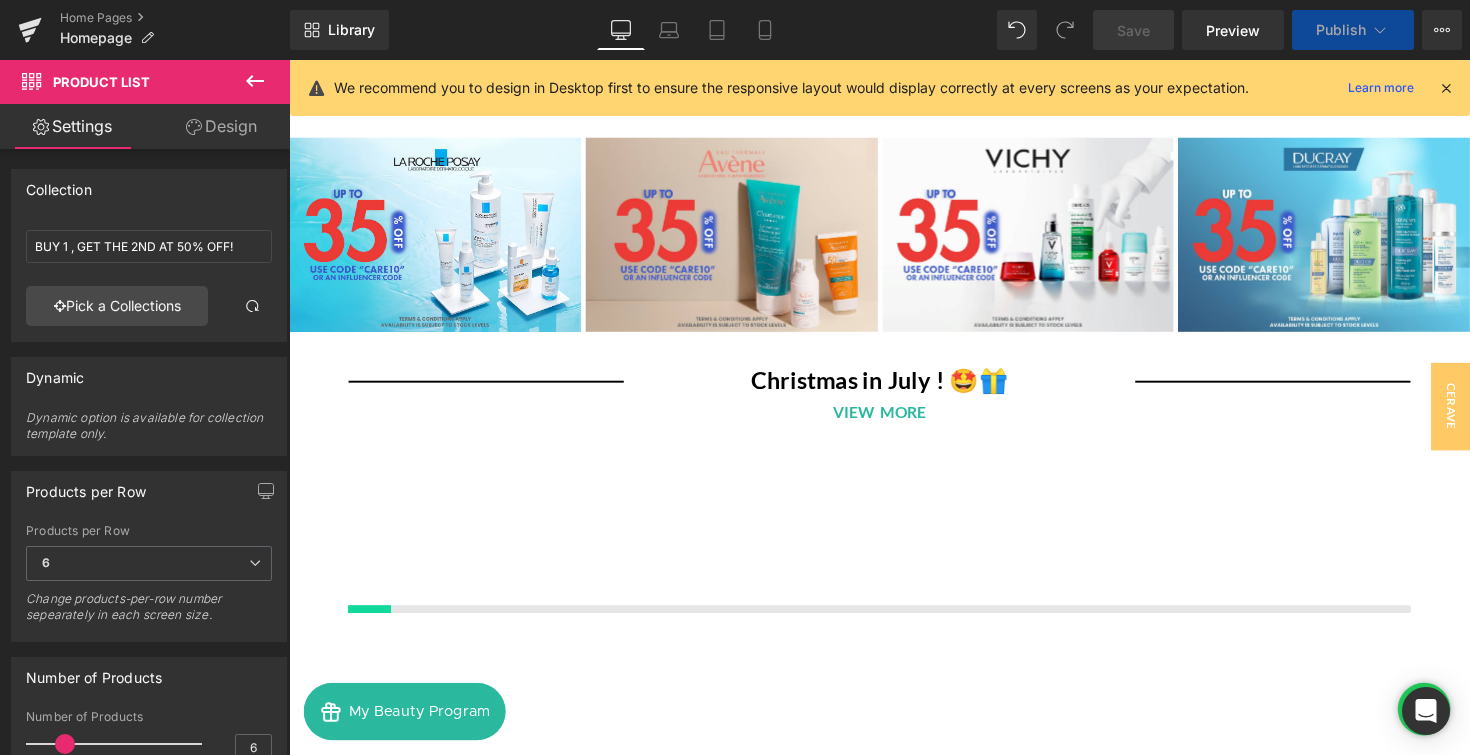 scroll, scrollTop: 0, scrollLeft: 0, axis: both 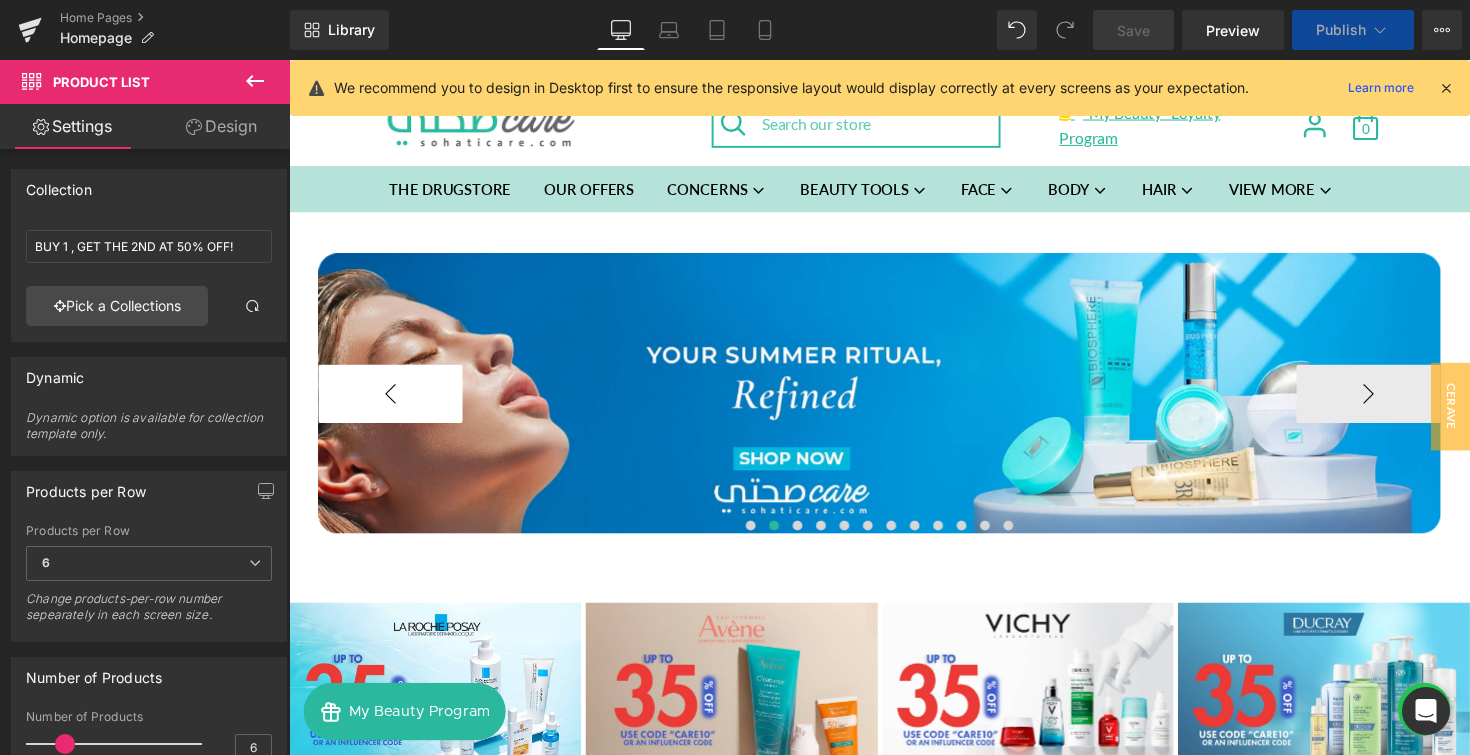 click on "‹" at bounding box center [393, 402] 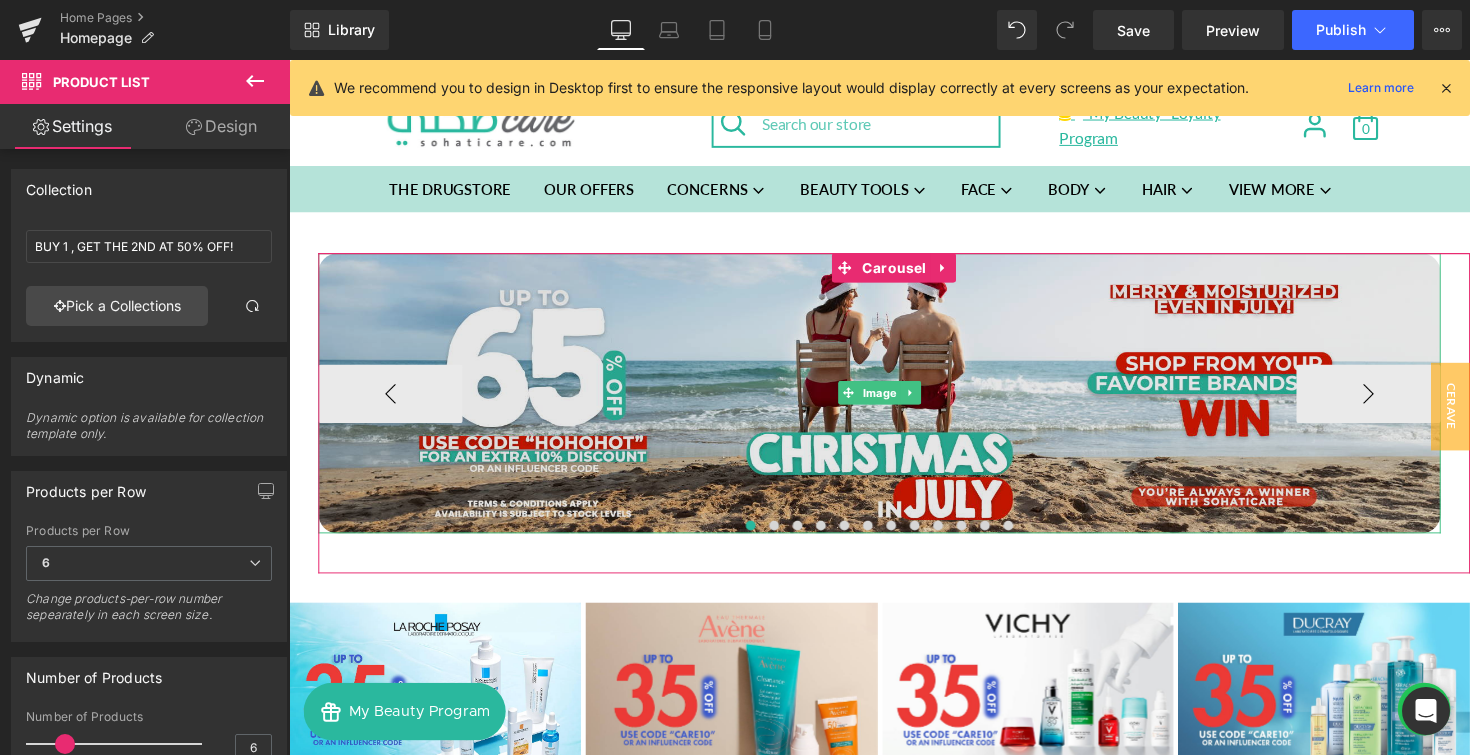 click at bounding box center (894, 402) 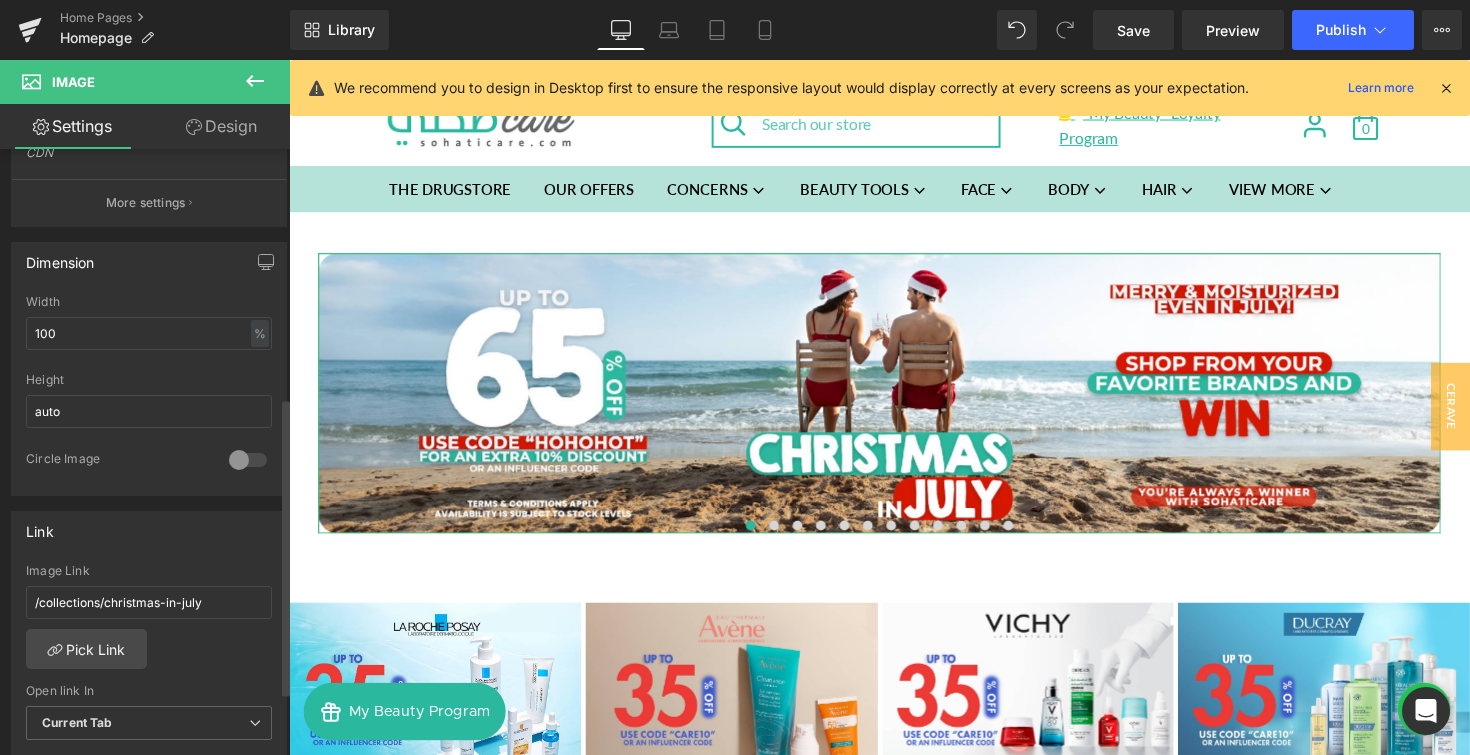 scroll, scrollTop: 518, scrollLeft: 0, axis: vertical 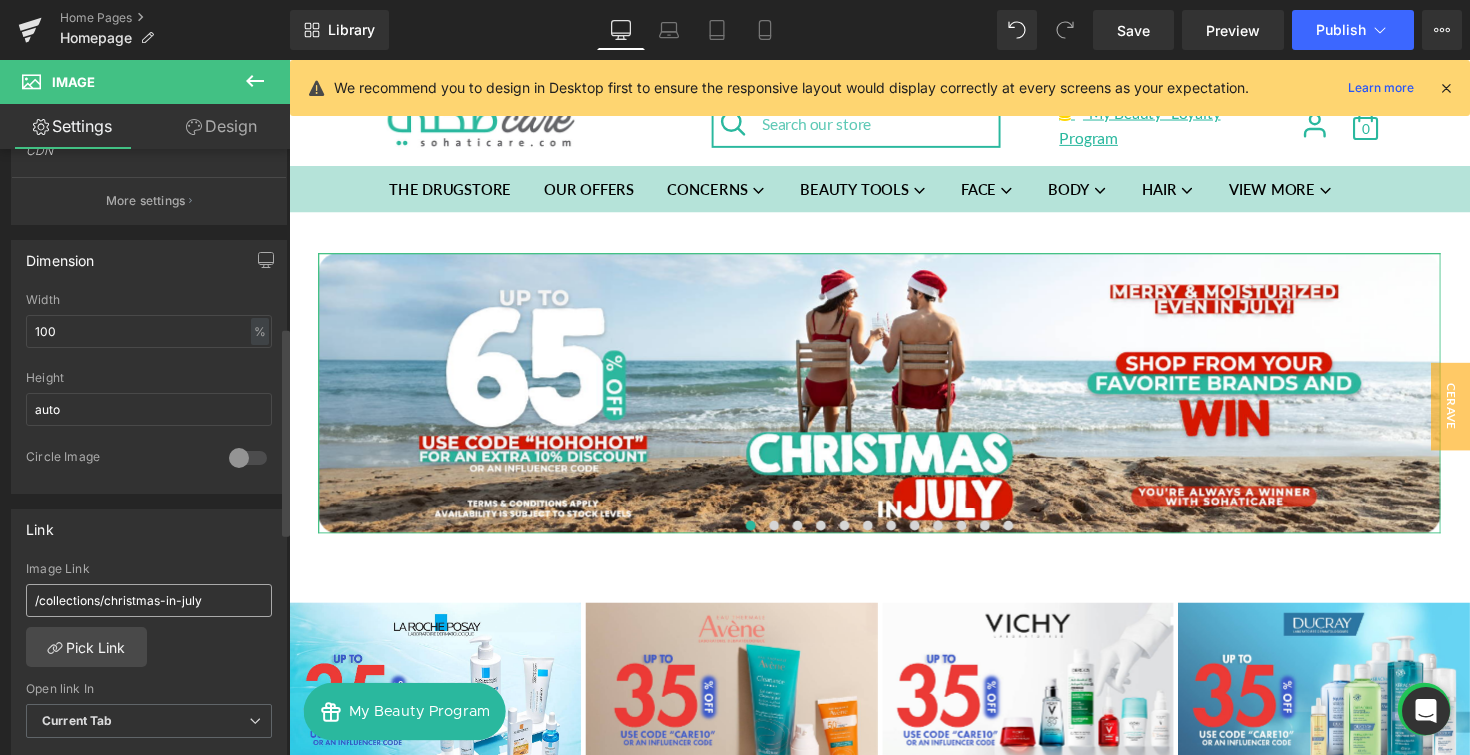 click on "/collections/christmas-in-july" at bounding box center [149, 600] 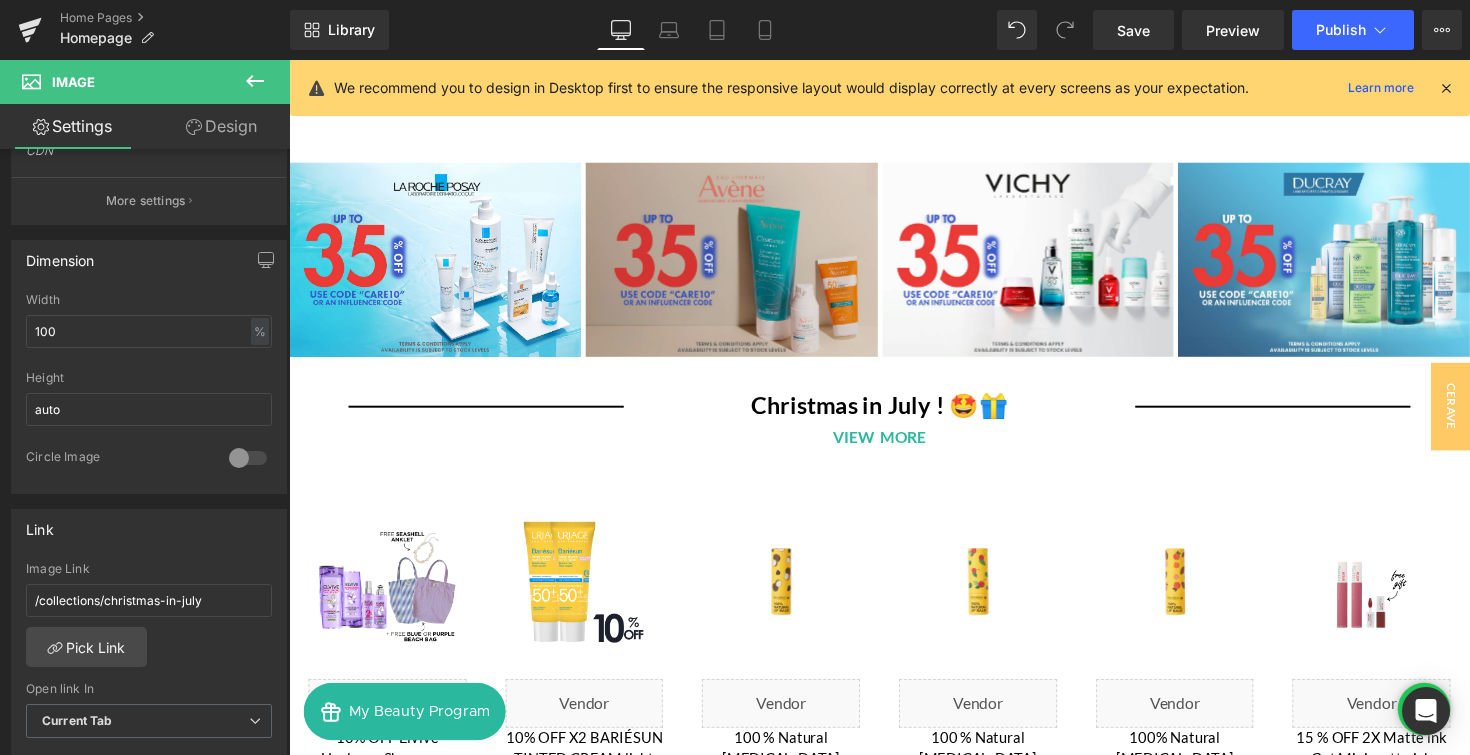 scroll, scrollTop: 500, scrollLeft: 0, axis: vertical 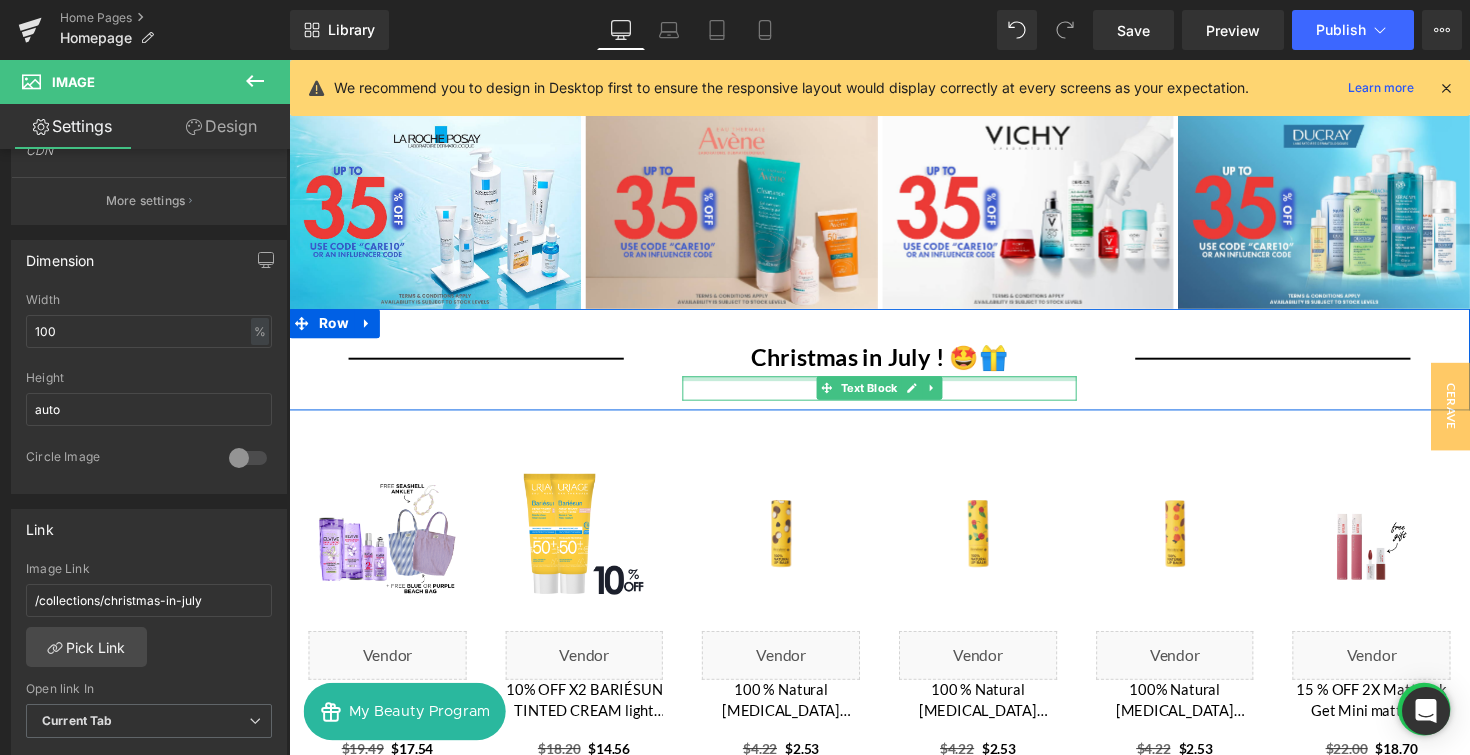 click at bounding box center (893, 386) 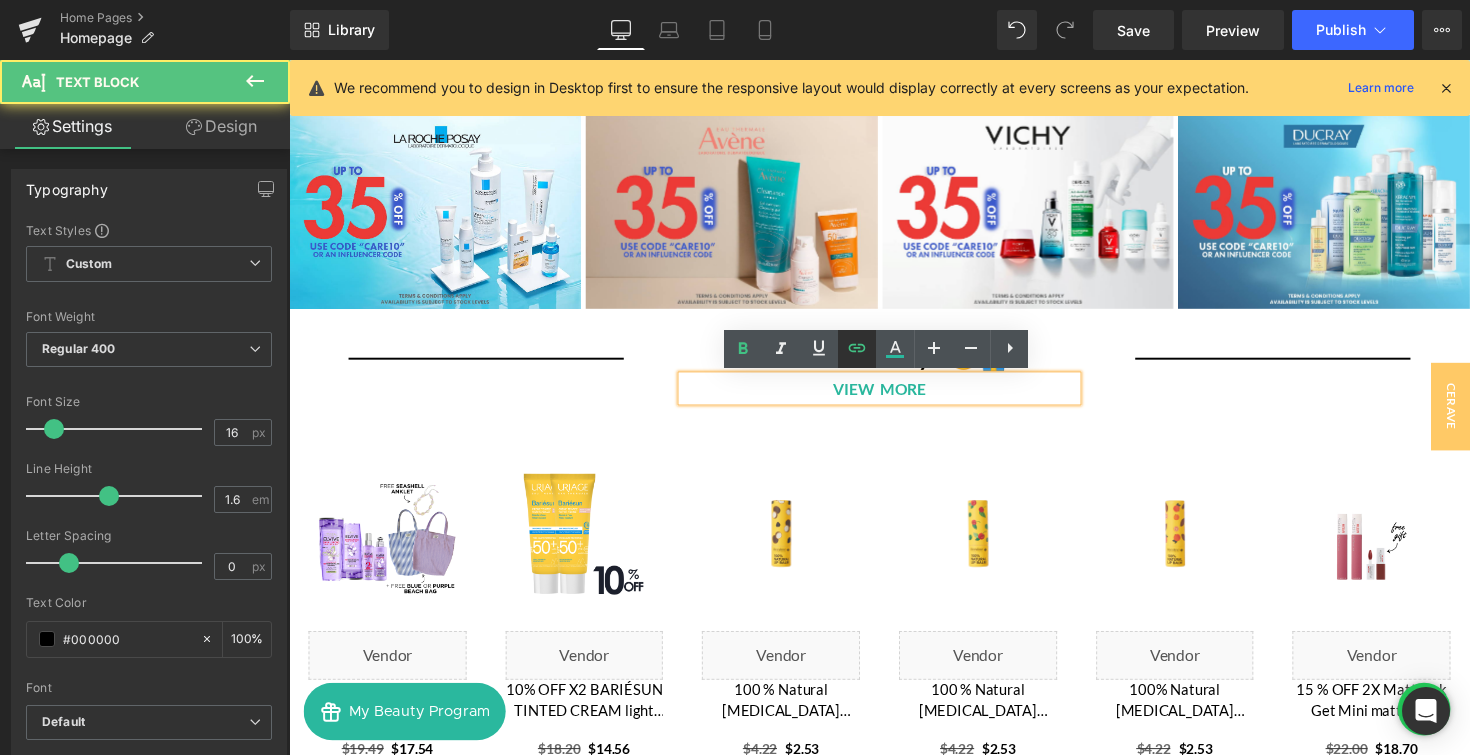click 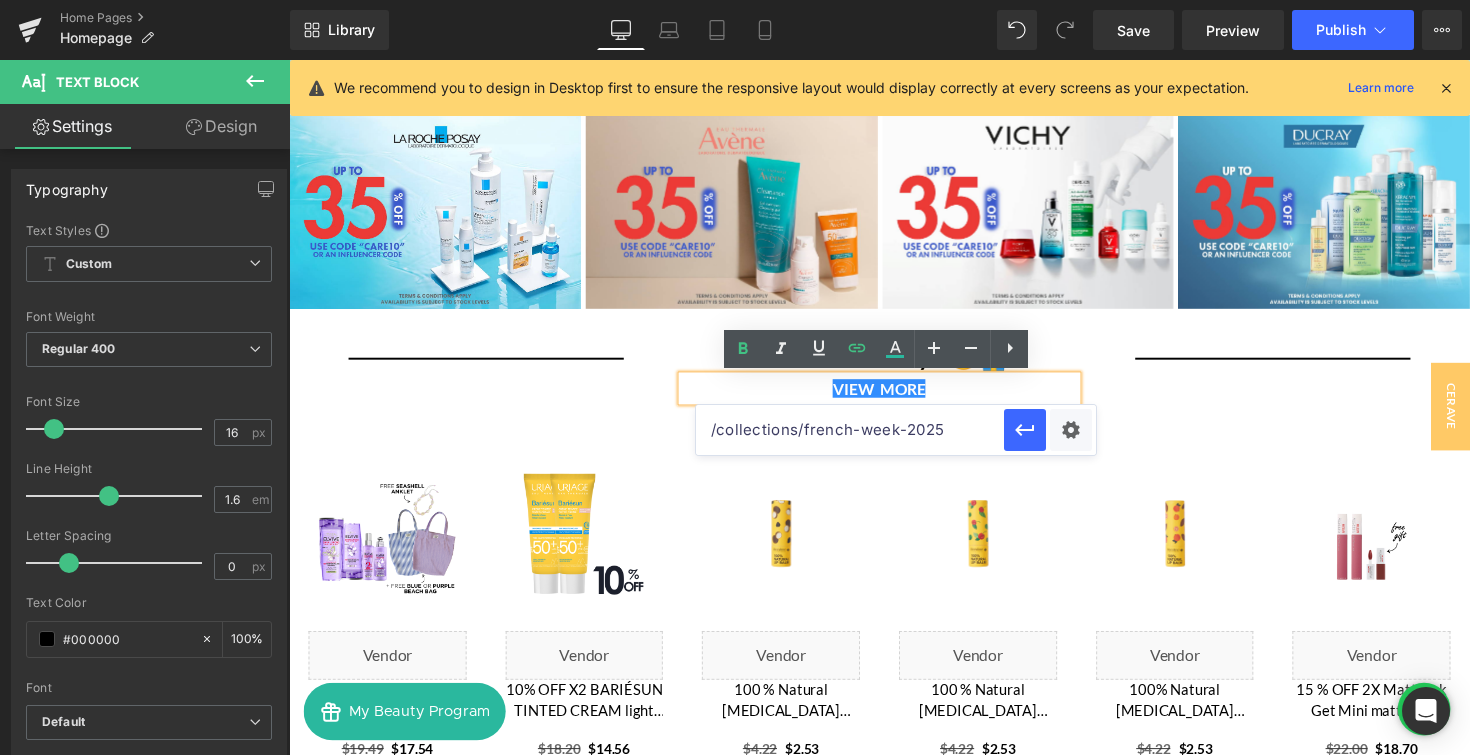 click on "/collections/french-week-2025" at bounding box center (850, 430) 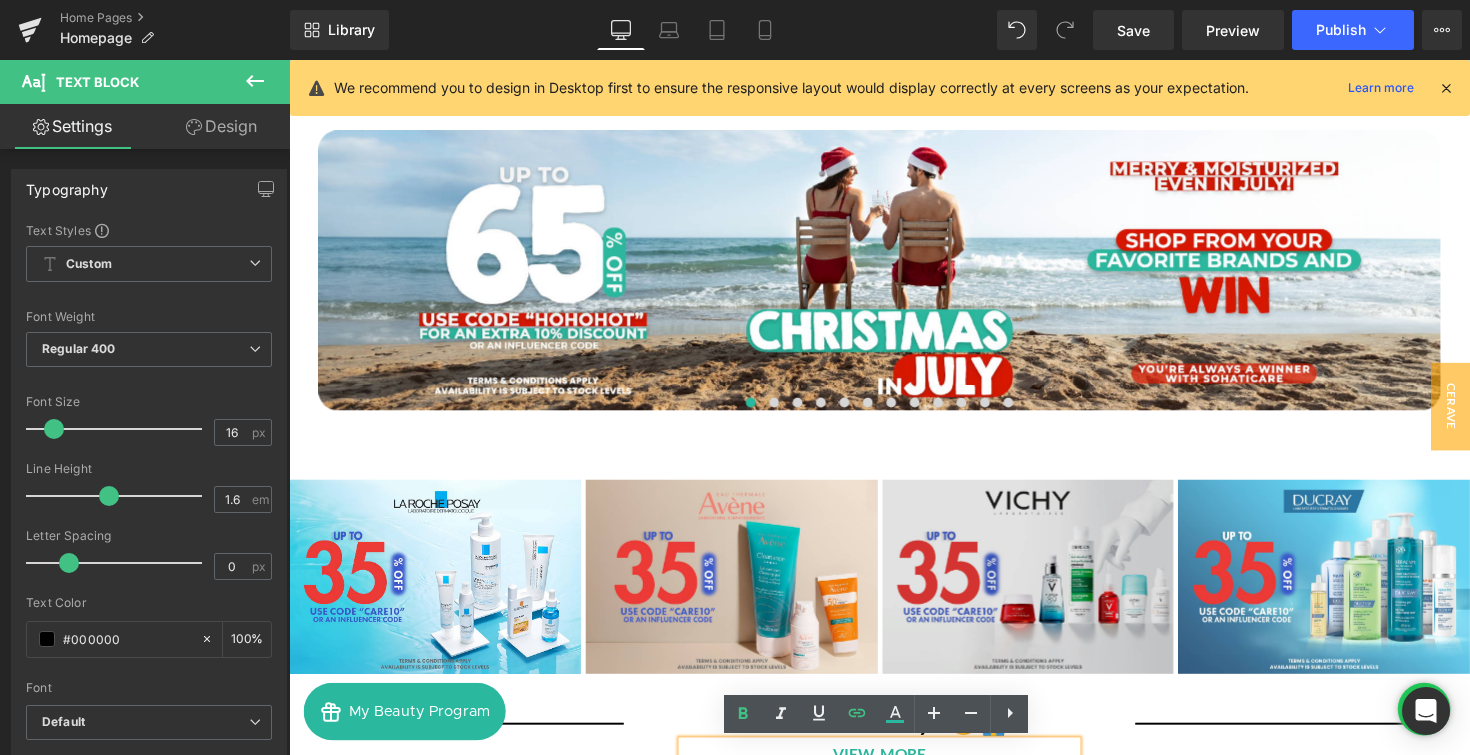scroll, scrollTop: 0, scrollLeft: 0, axis: both 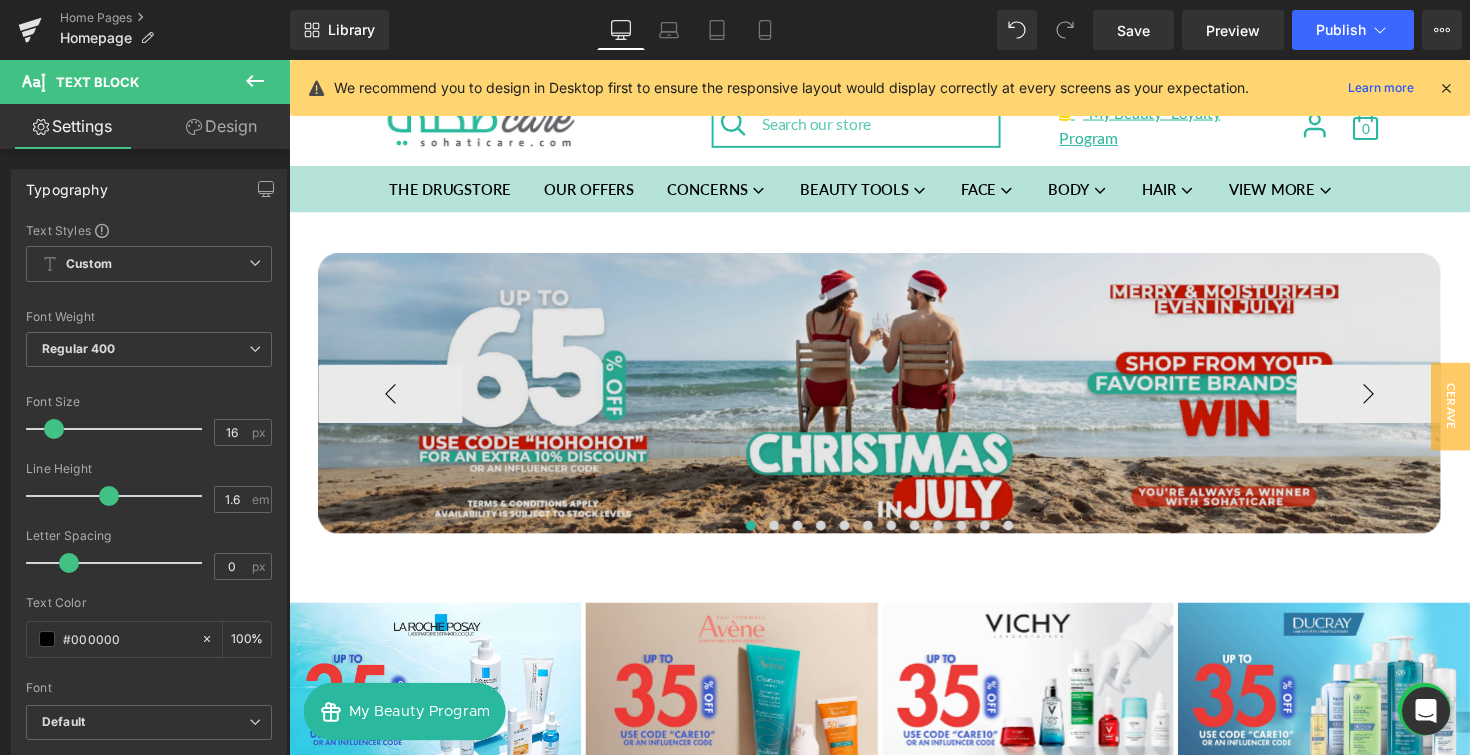 click on "Image
Image
Image
Image
Image
Image
Image
Image
Image" at bounding box center [909, 422] 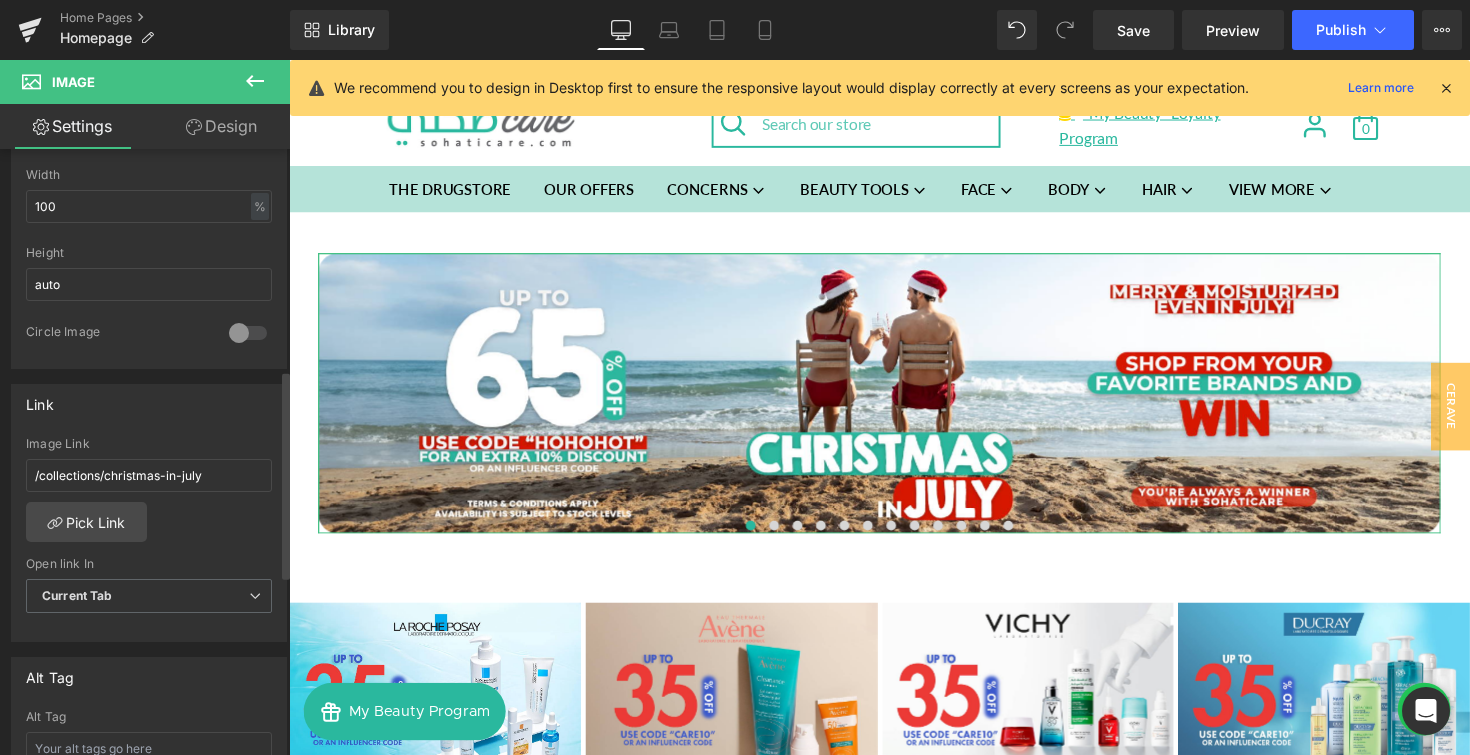 scroll, scrollTop: 796, scrollLeft: 0, axis: vertical 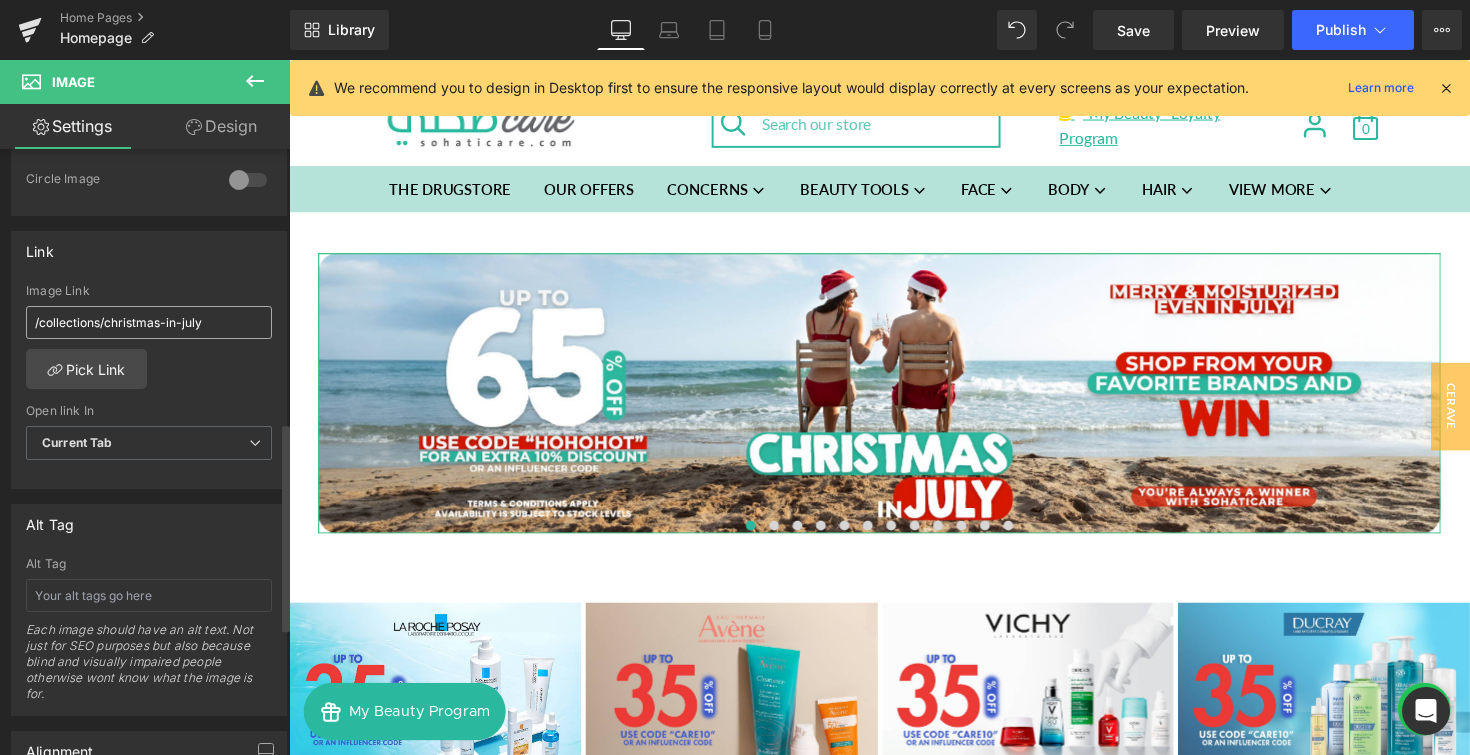 click on "/collections/christmas-in-july" at bounding box center (149, 322) 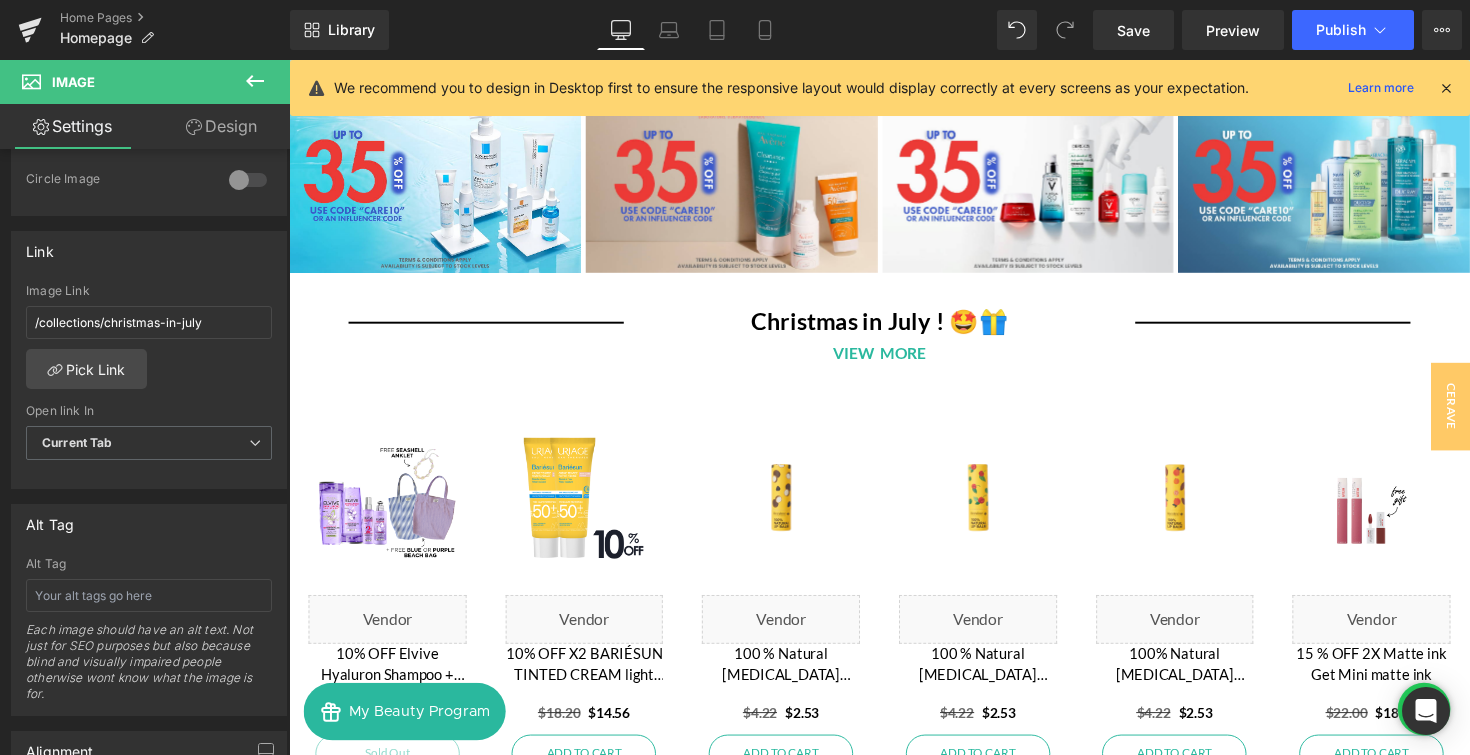scroll, scrollTop: 565, scrollLeft: 0, axis: vertical 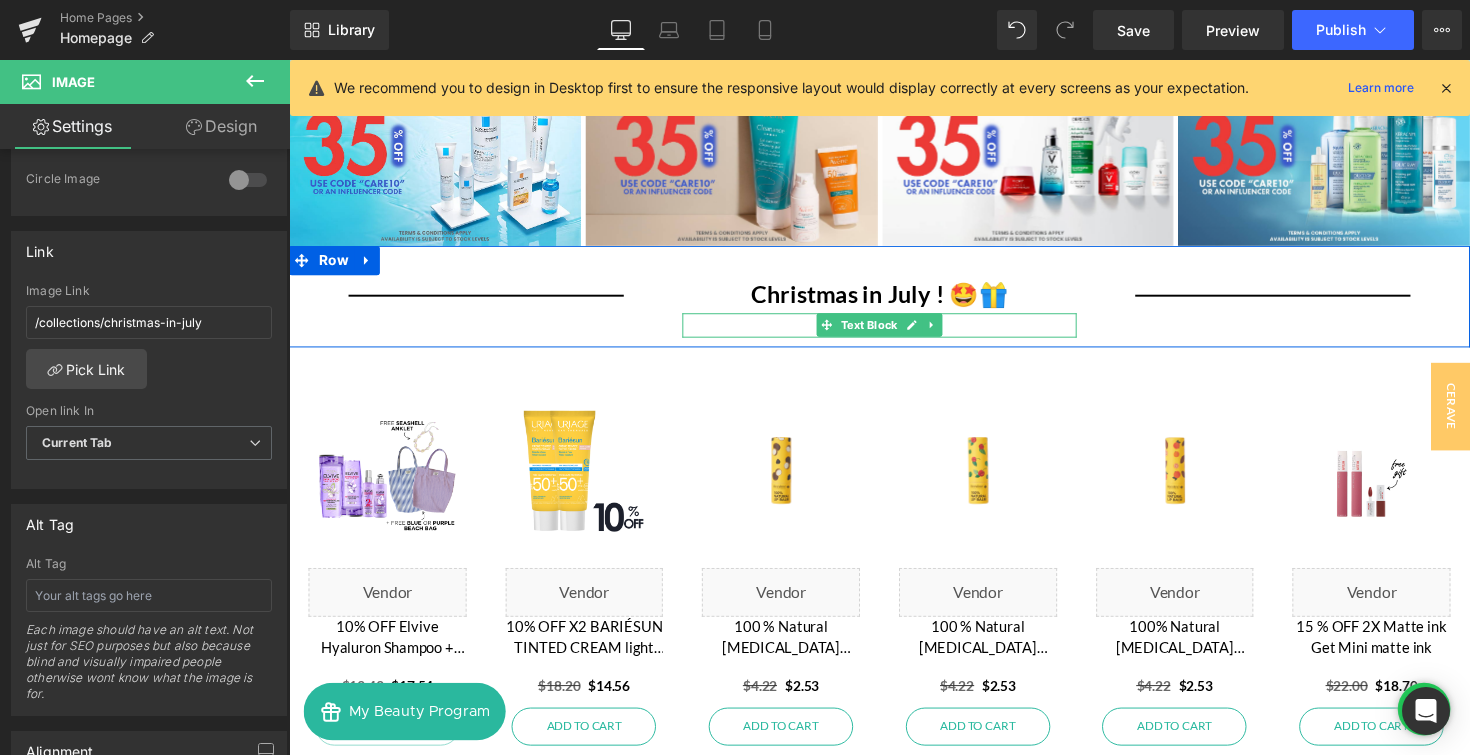 click on "VIEW  MORE" at bounding box center (893, 332) 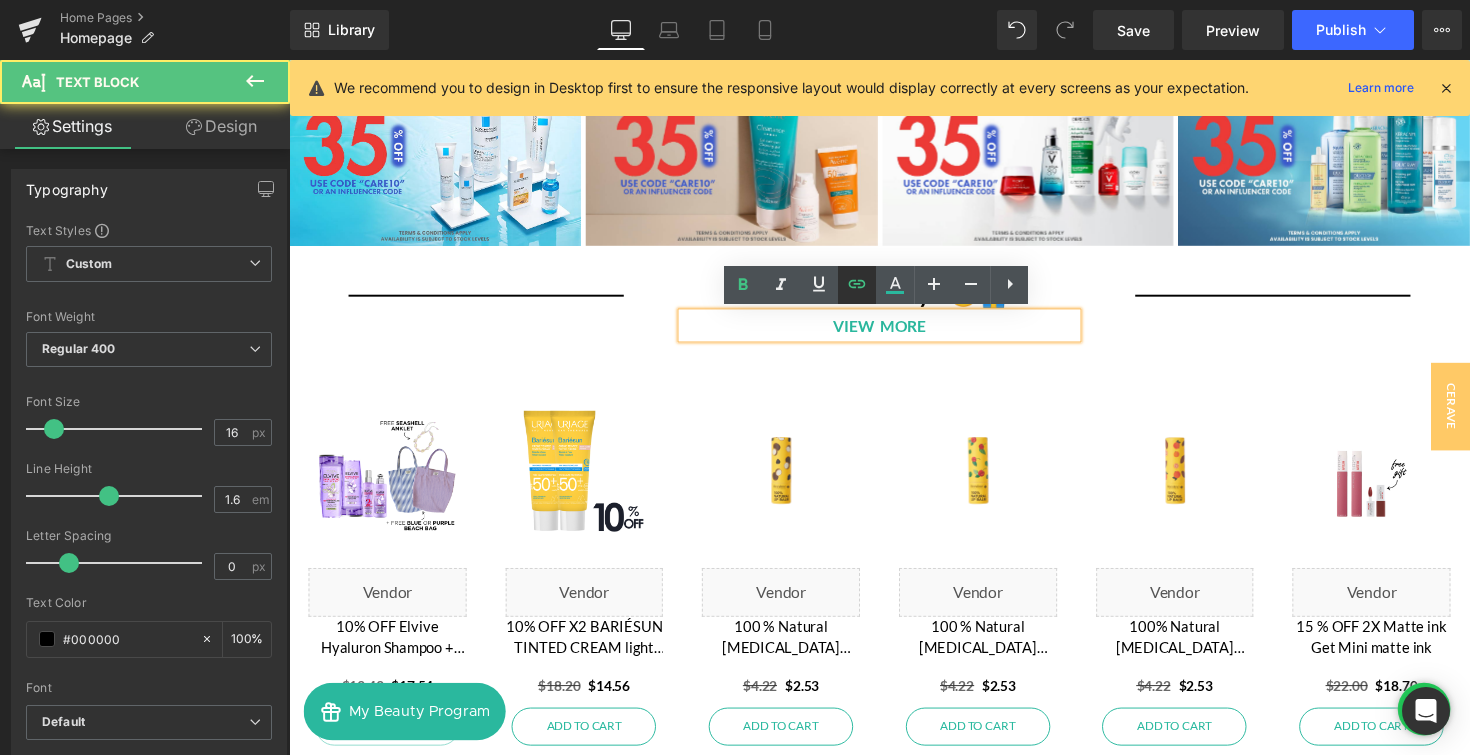 click 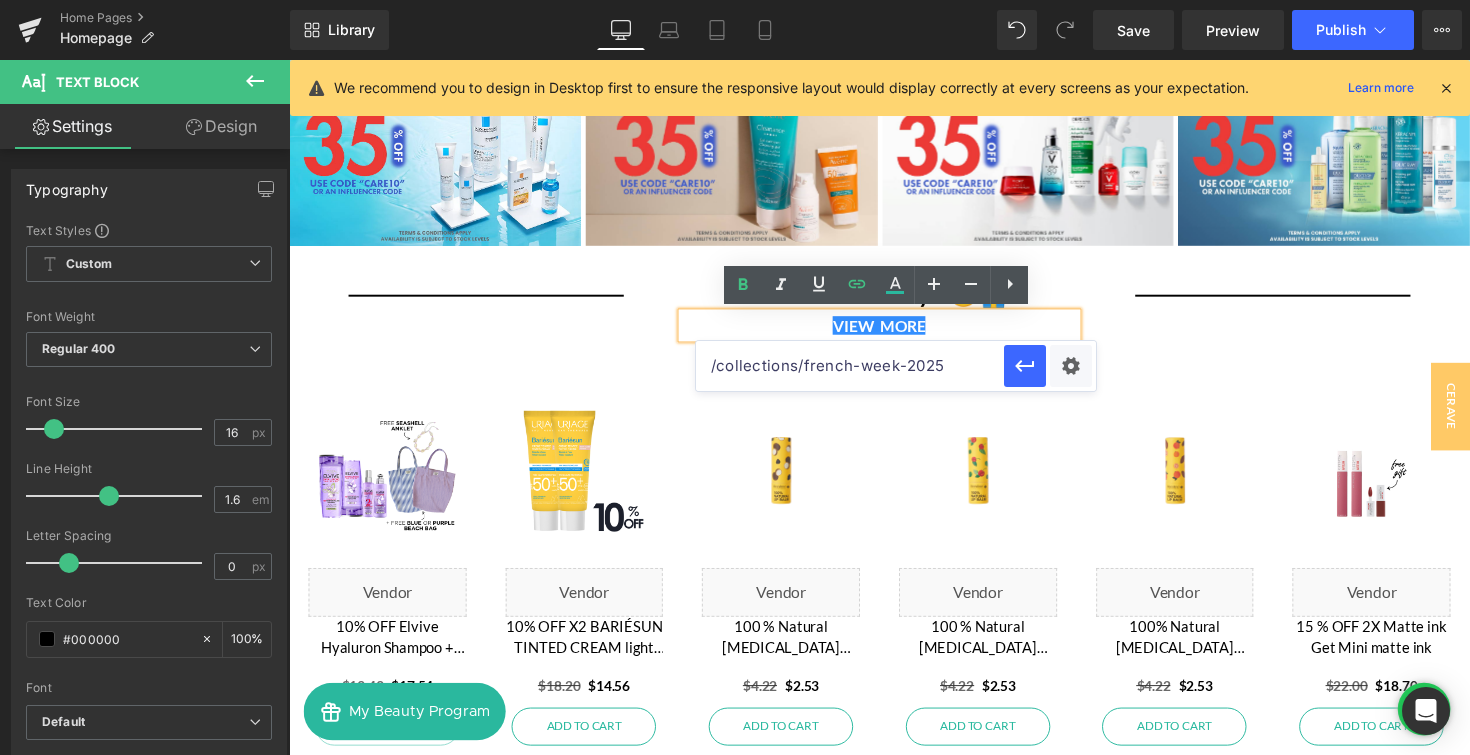 click on "/collections/french-week-2025" at bounding box center (850, 366) 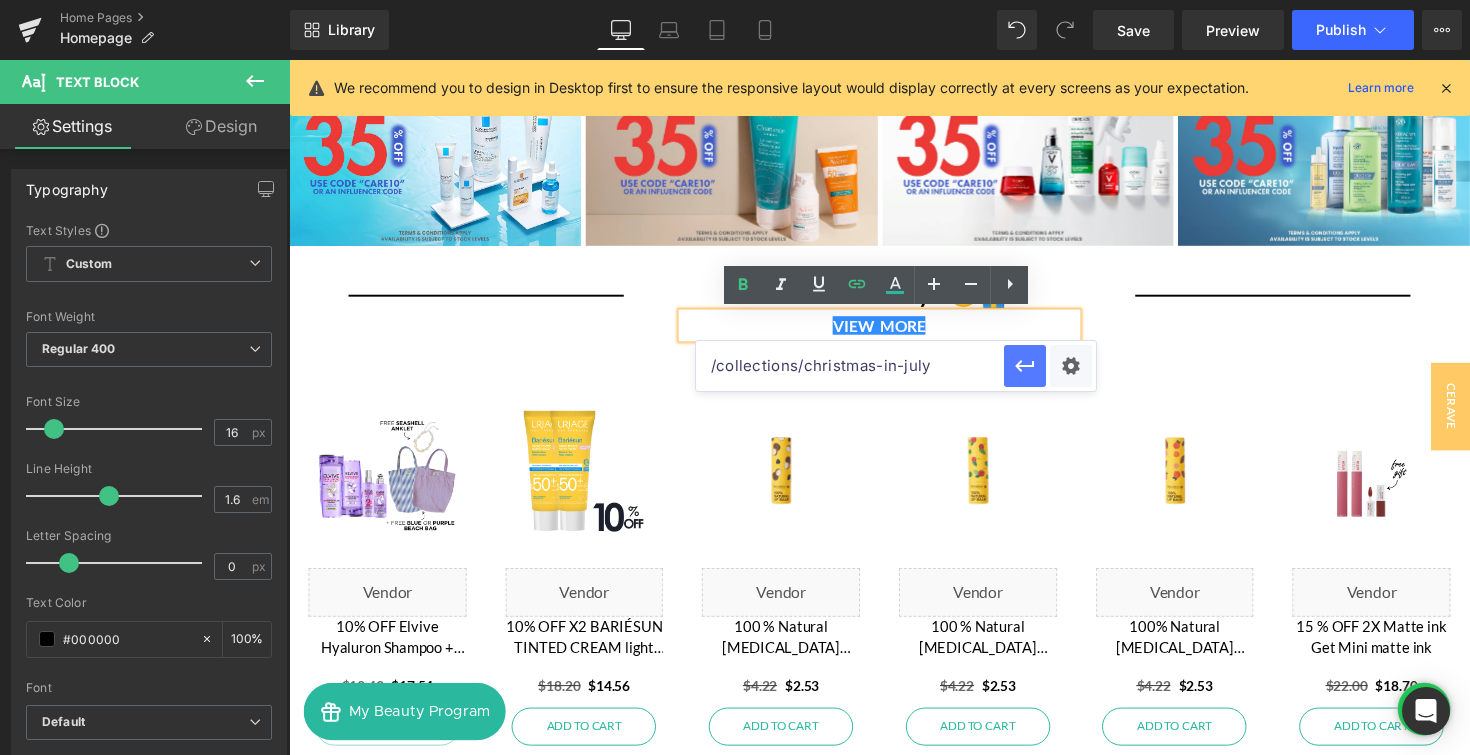 click 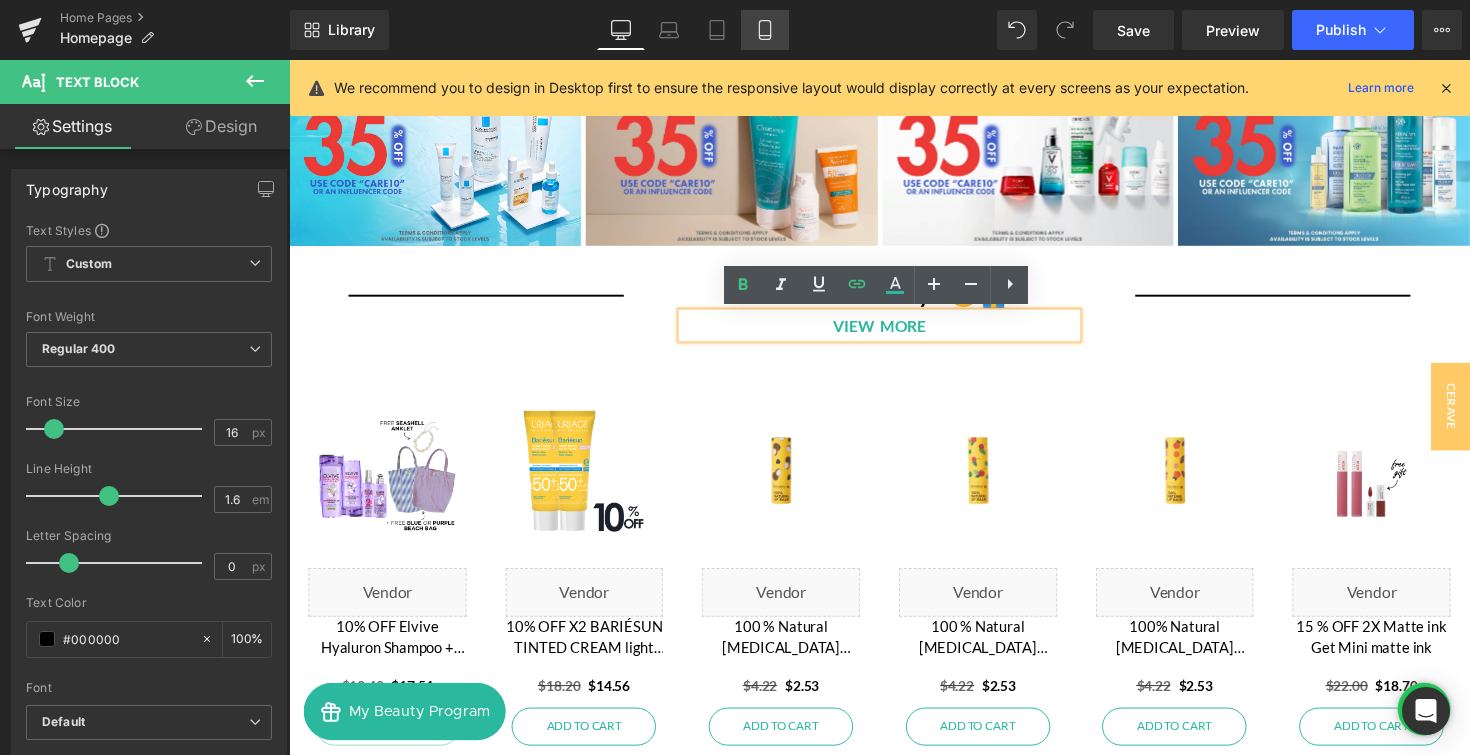 click 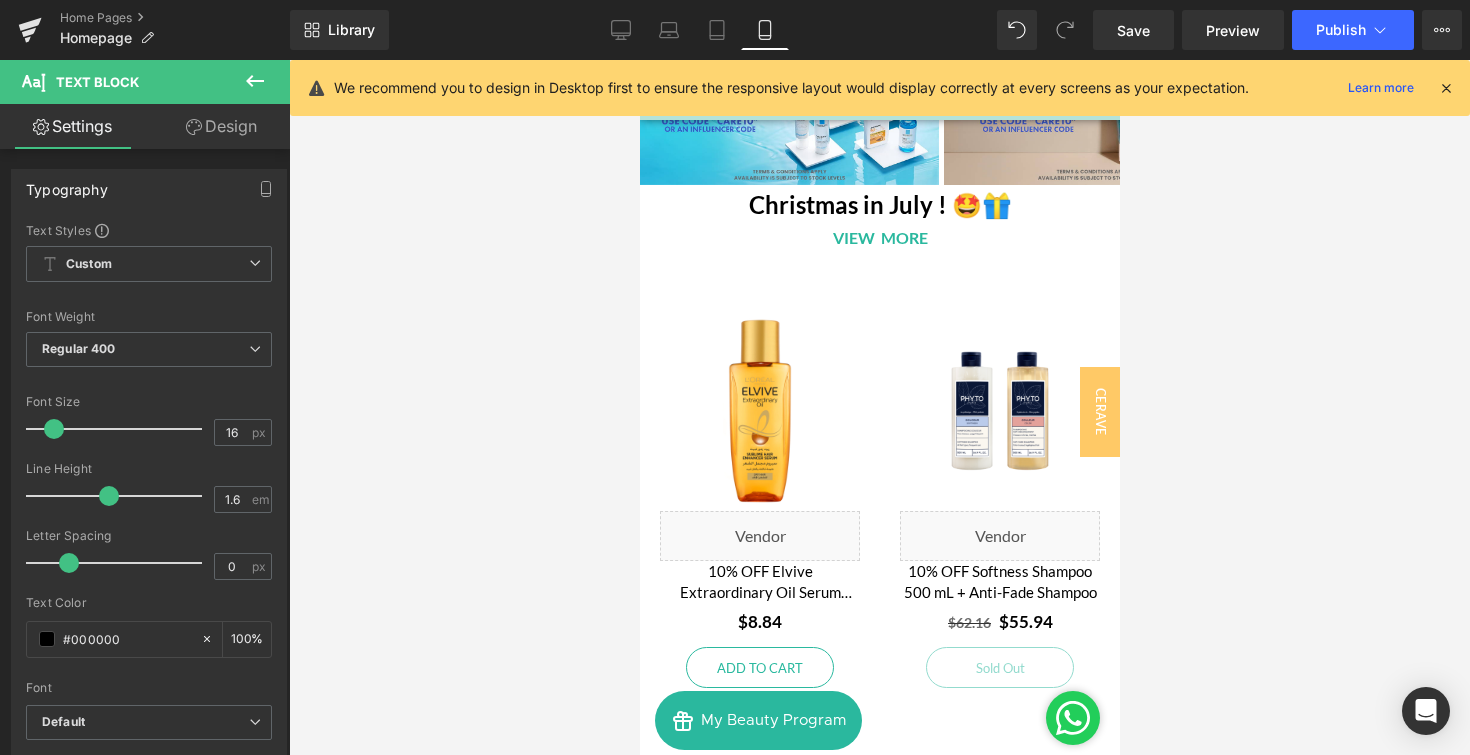 scroll, scrollTop: 471, scrollLeft: 0, axis: vertical 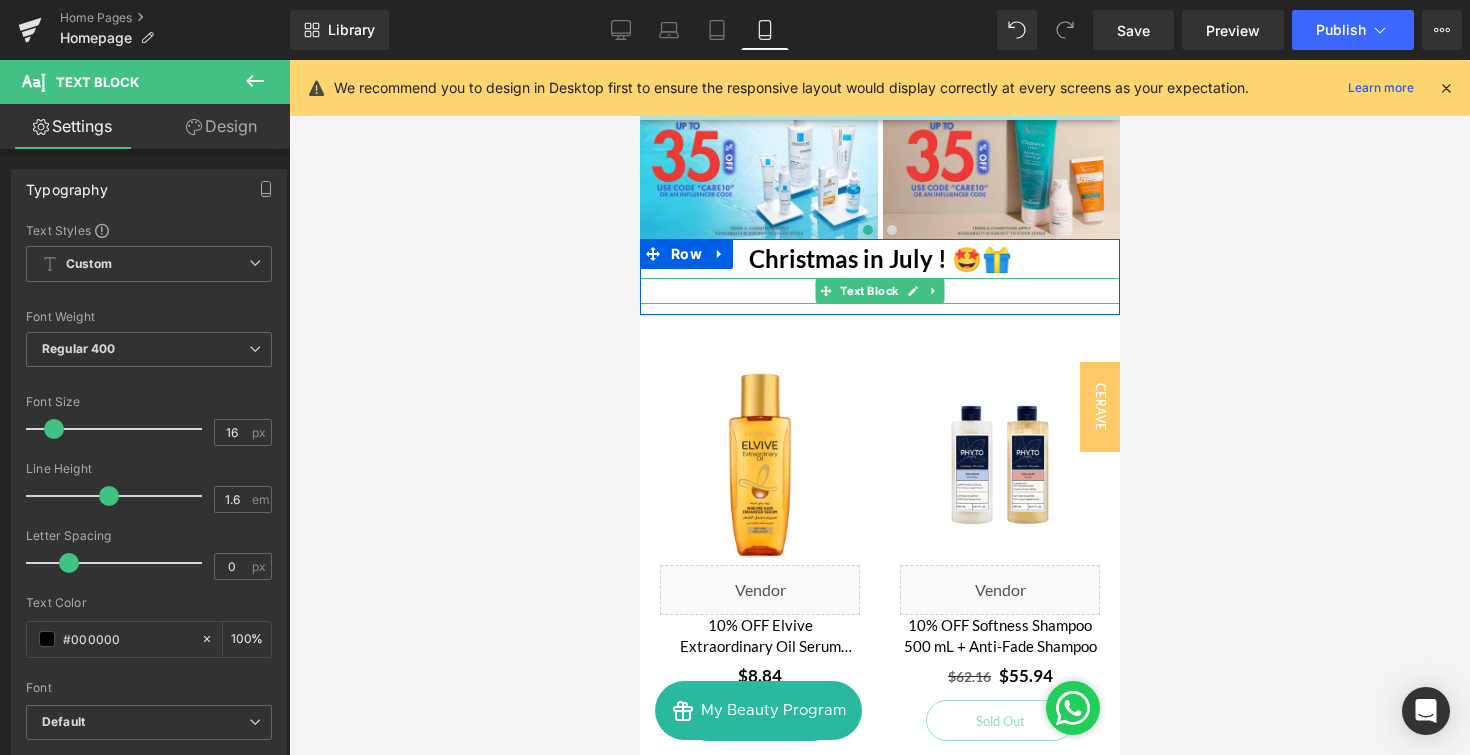 click on "VIEW  MORE" at bounding box center [879, 291] 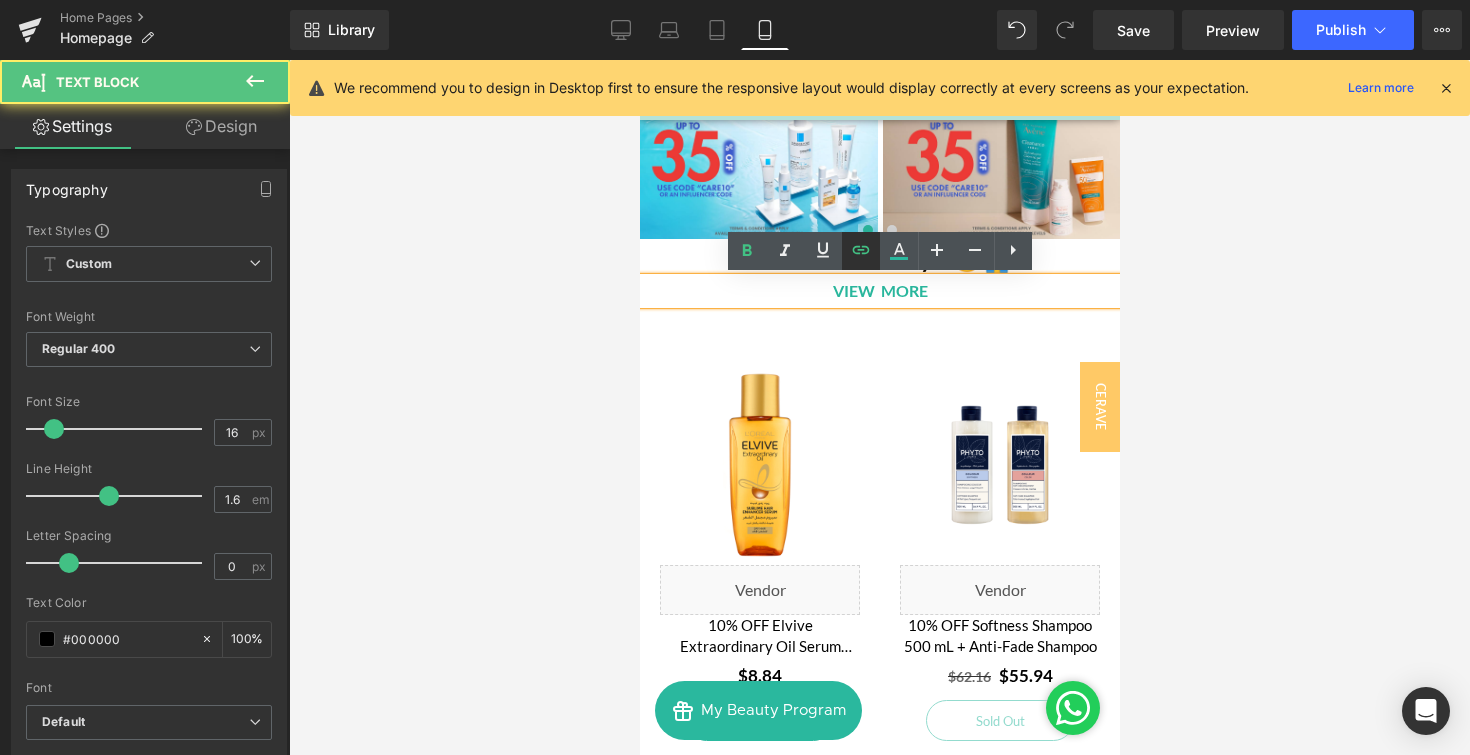 click 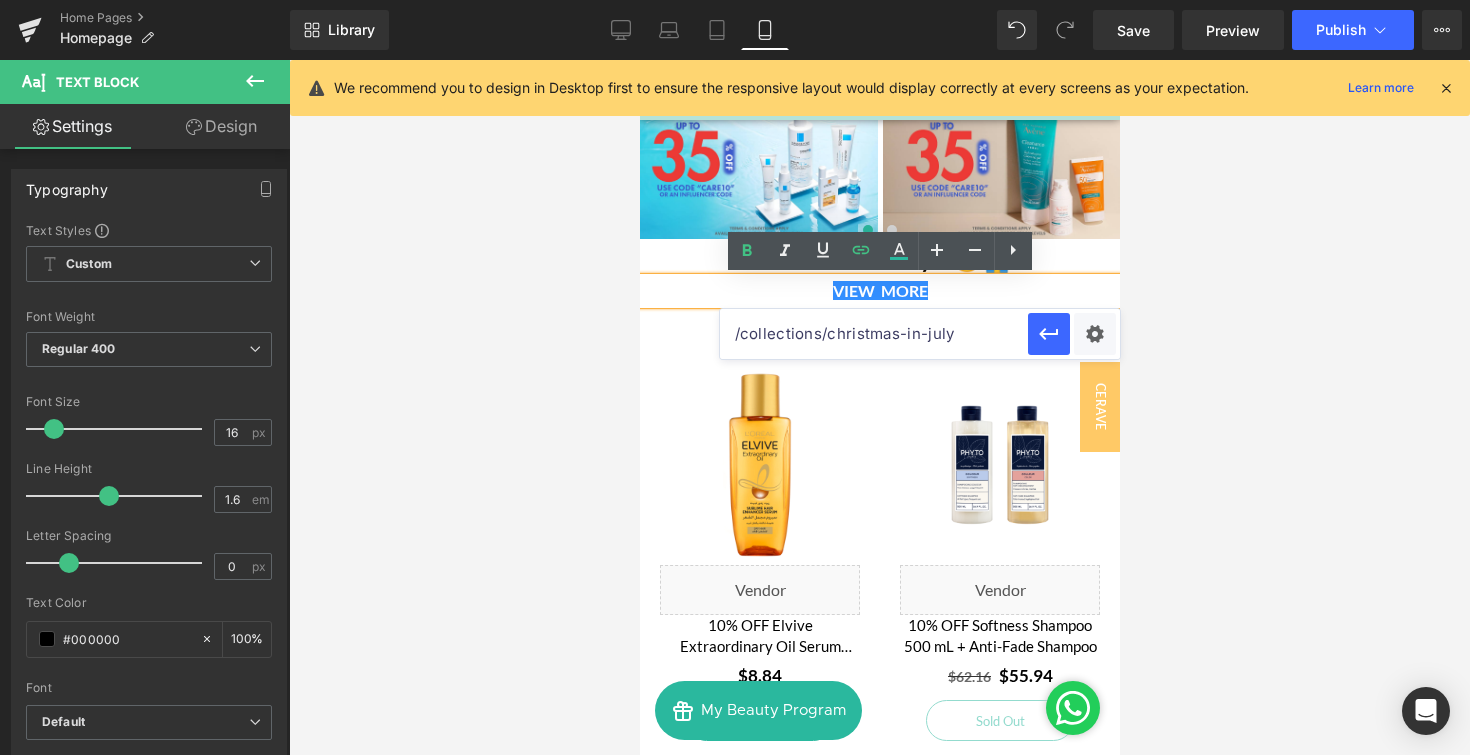 click on "Sale Off
(P) Image Liquid
10% OFF Softness Shampoo 500 mL + Anti-Fade Shampoo (P) Title
$62.16
$55.94
(P) Price
Sold Out
(P) Cart Button
Product" at bounding box center [999, 553] 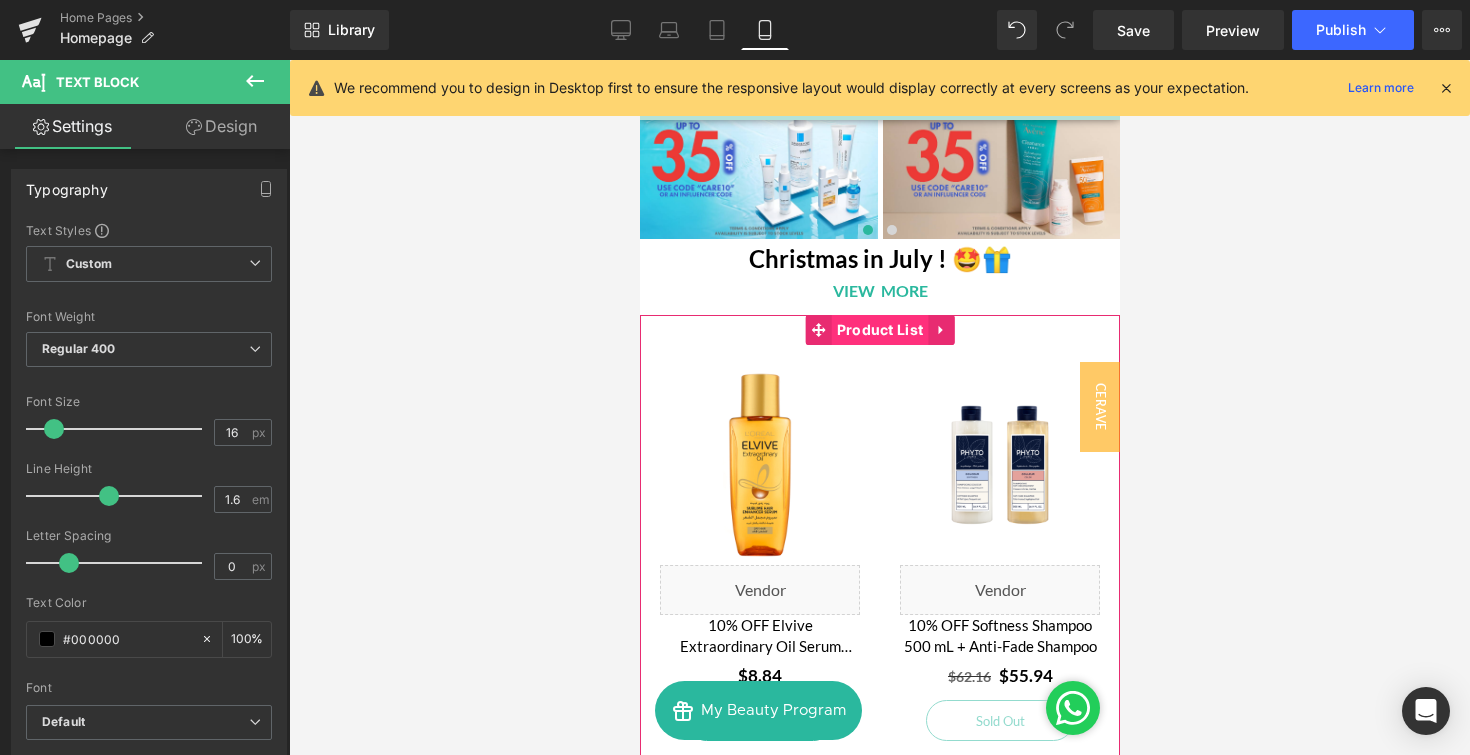 click on "Product List" at bounding box center [879, 330] 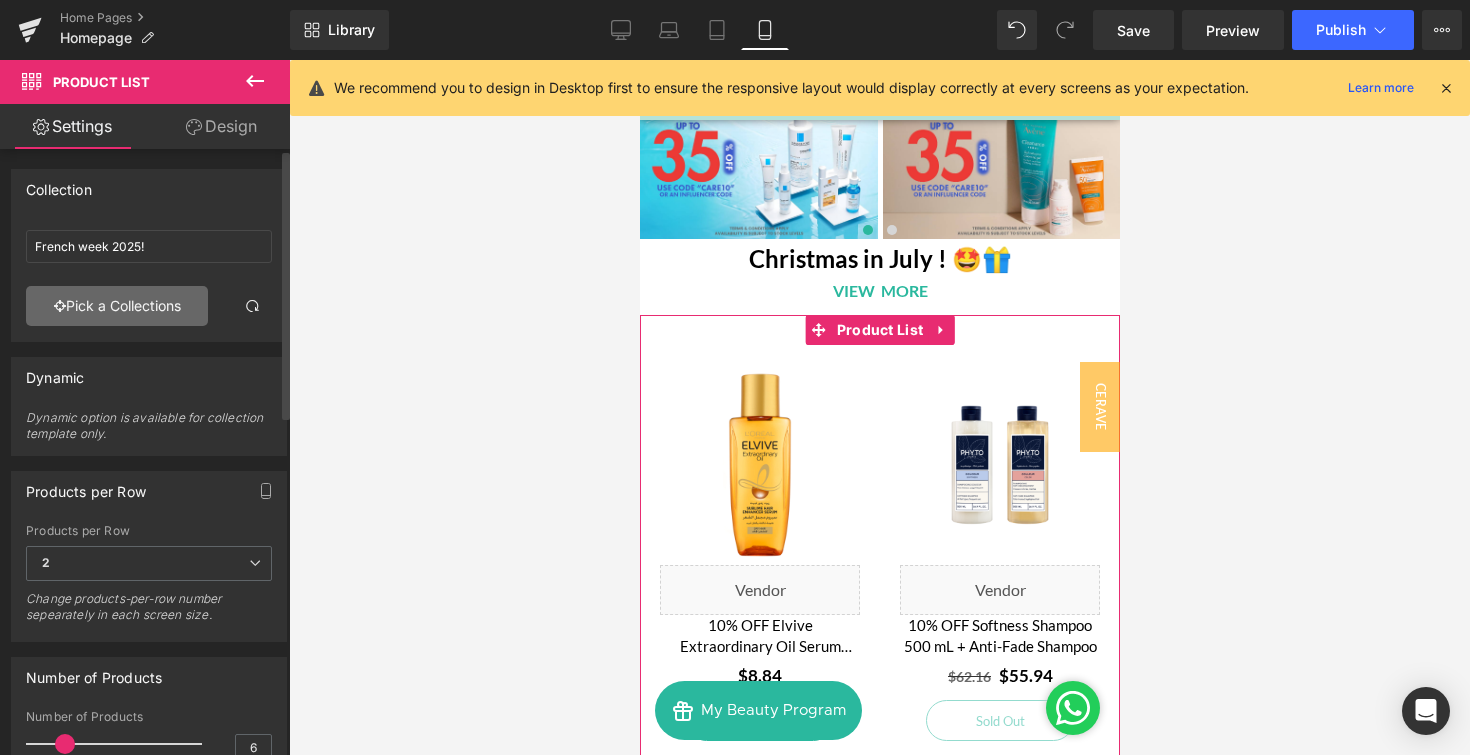 click on "Pick a Collections" at bounding box center [117, 306] 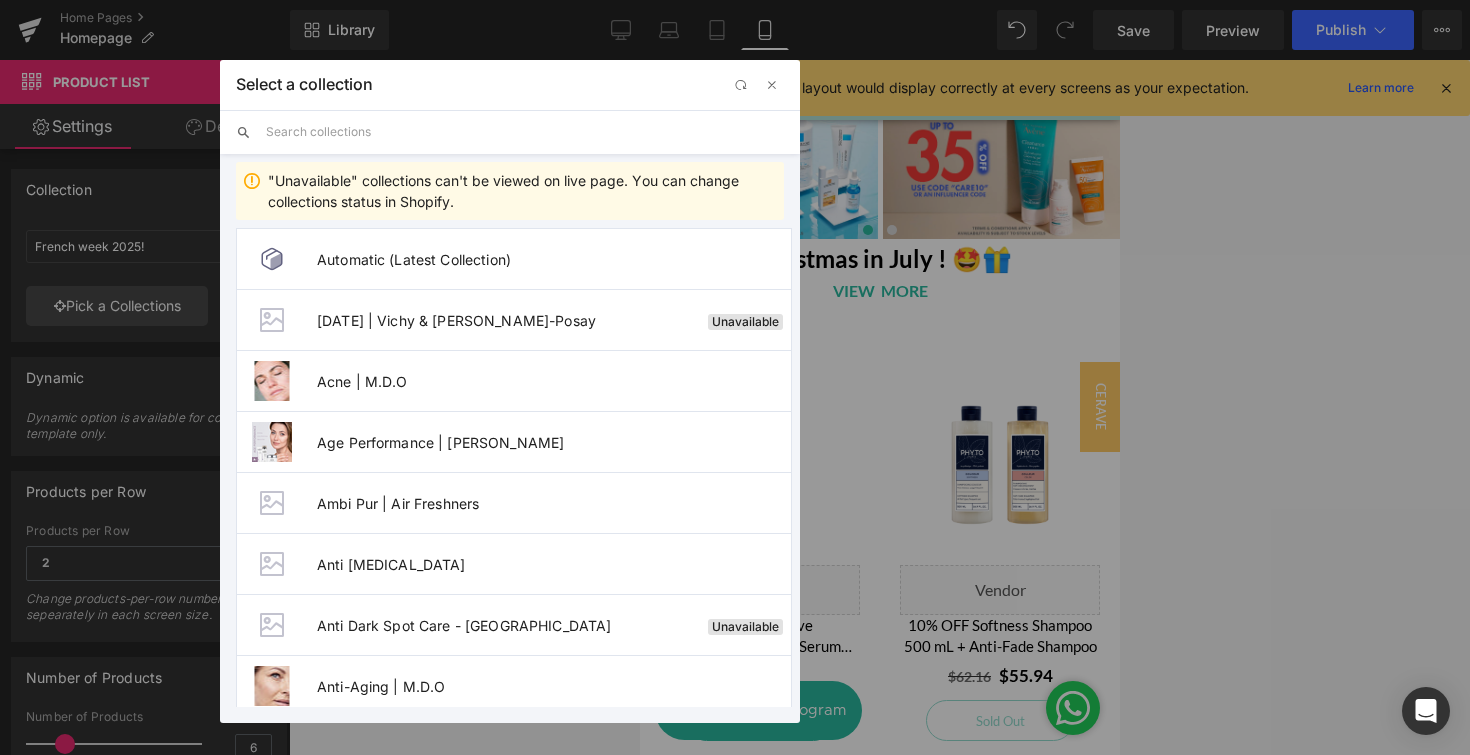 click at bounding box center [525, 132] 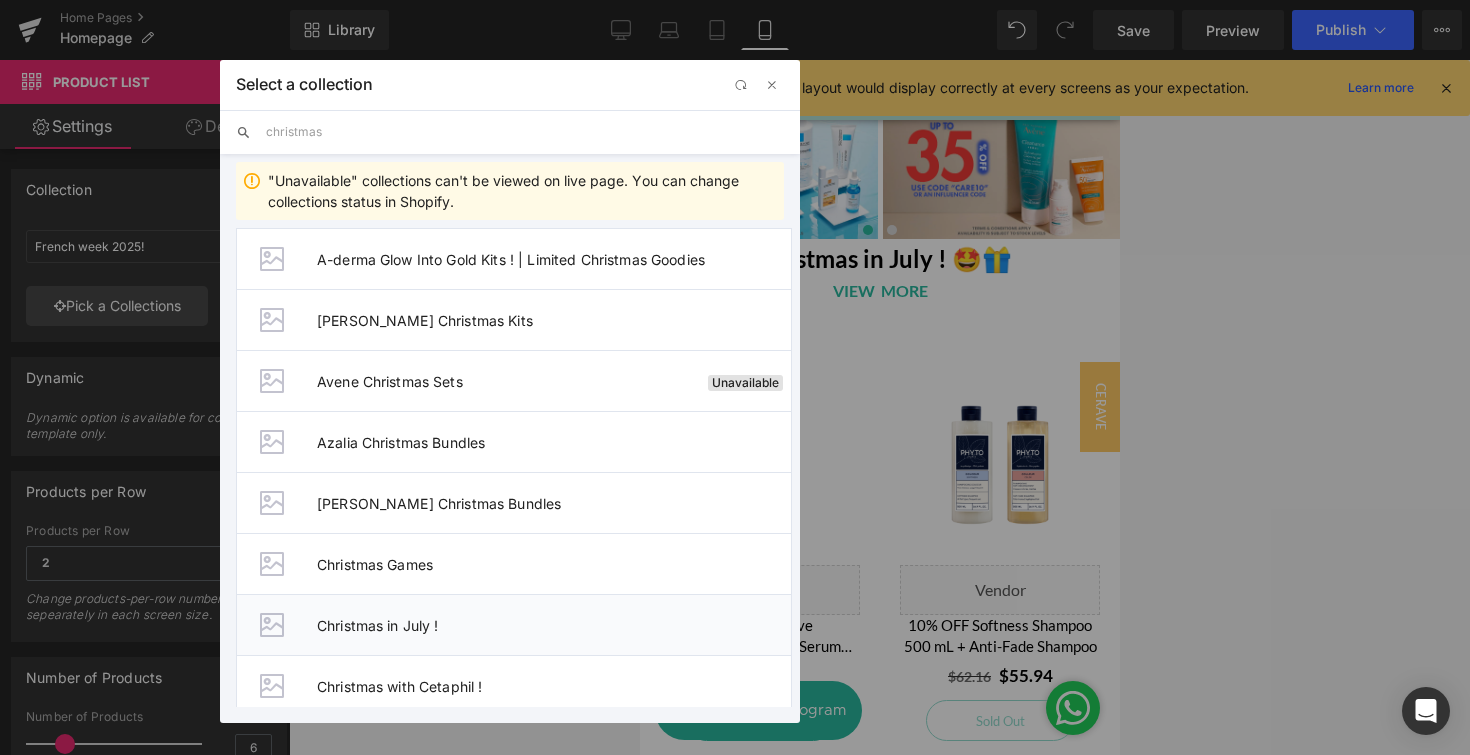 type on "christmas" 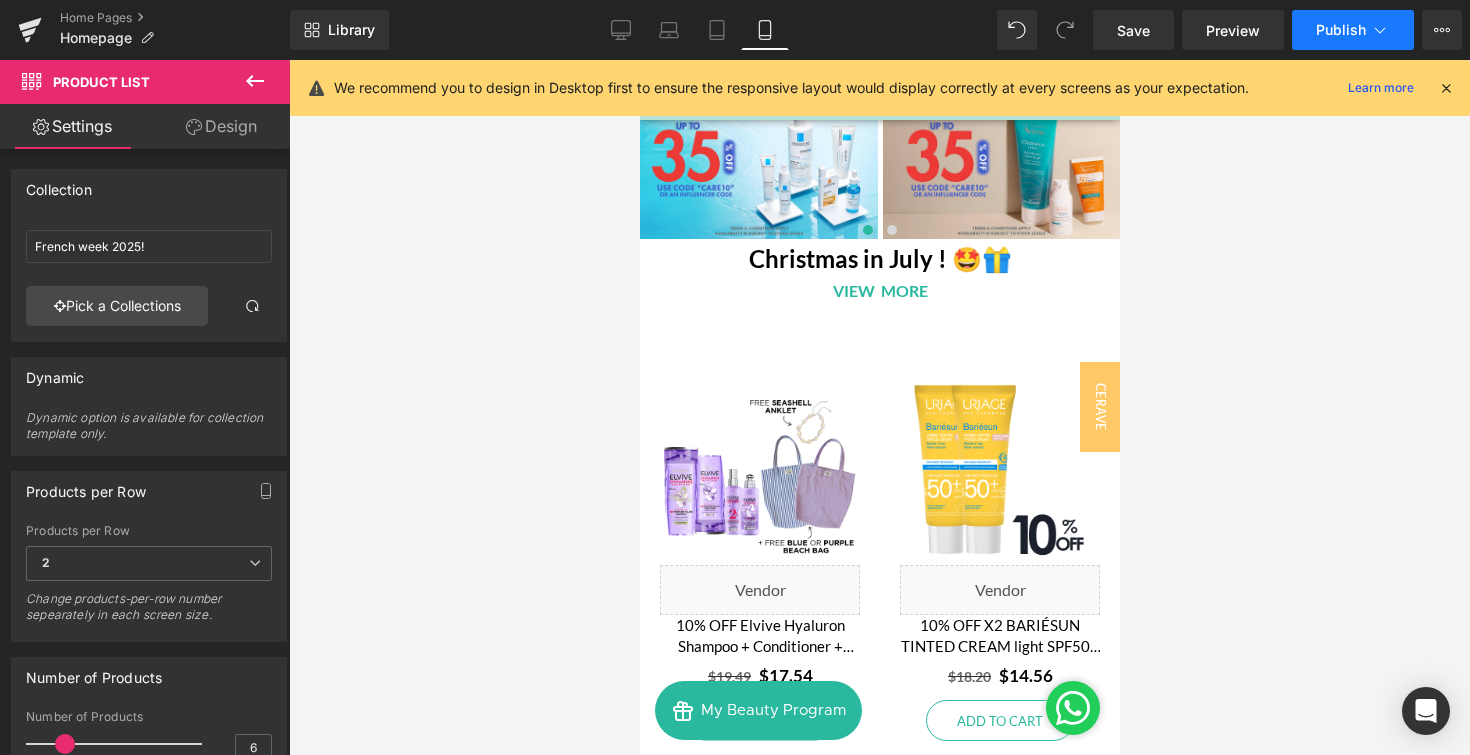 click on "Publish" at bounding box center (1353, 30) 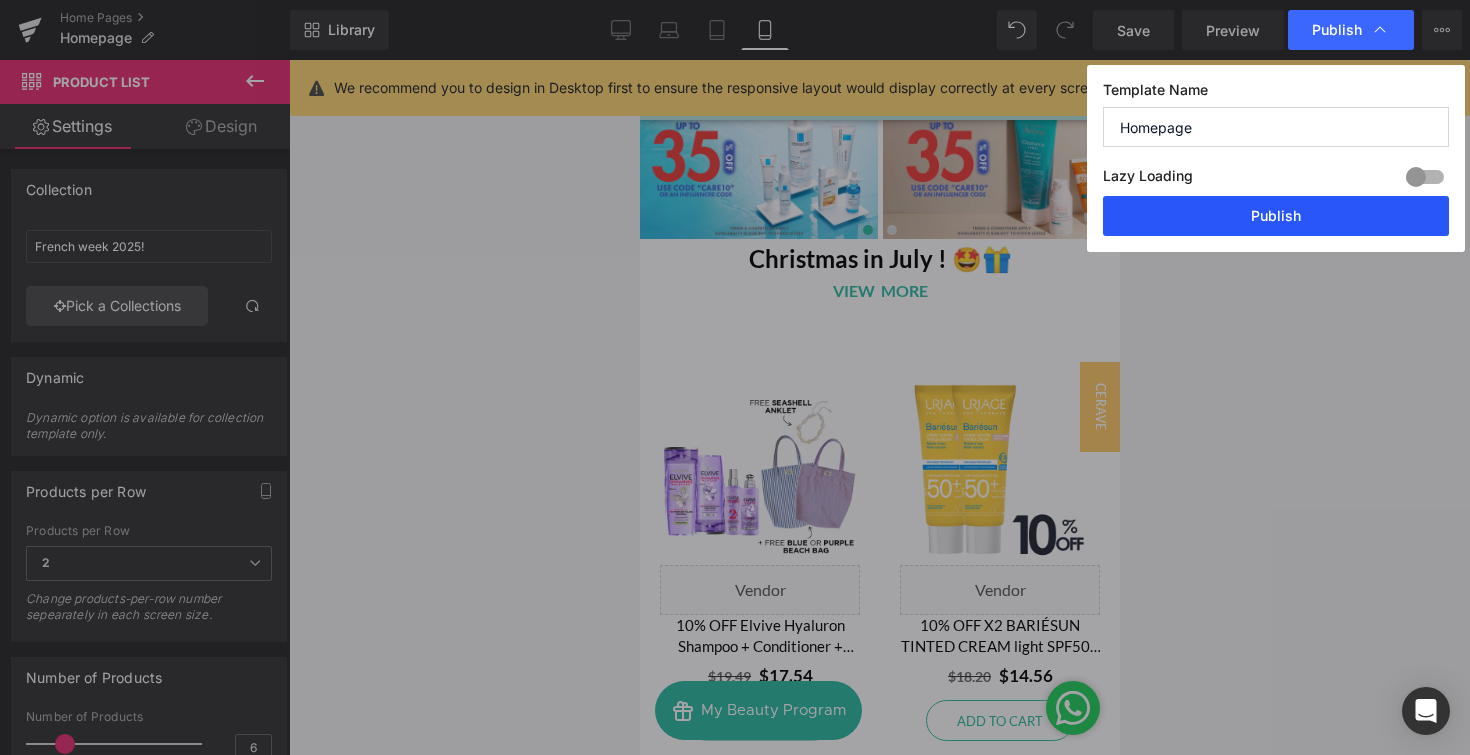 click on "Publish" at bounding box center (1276, 216) 